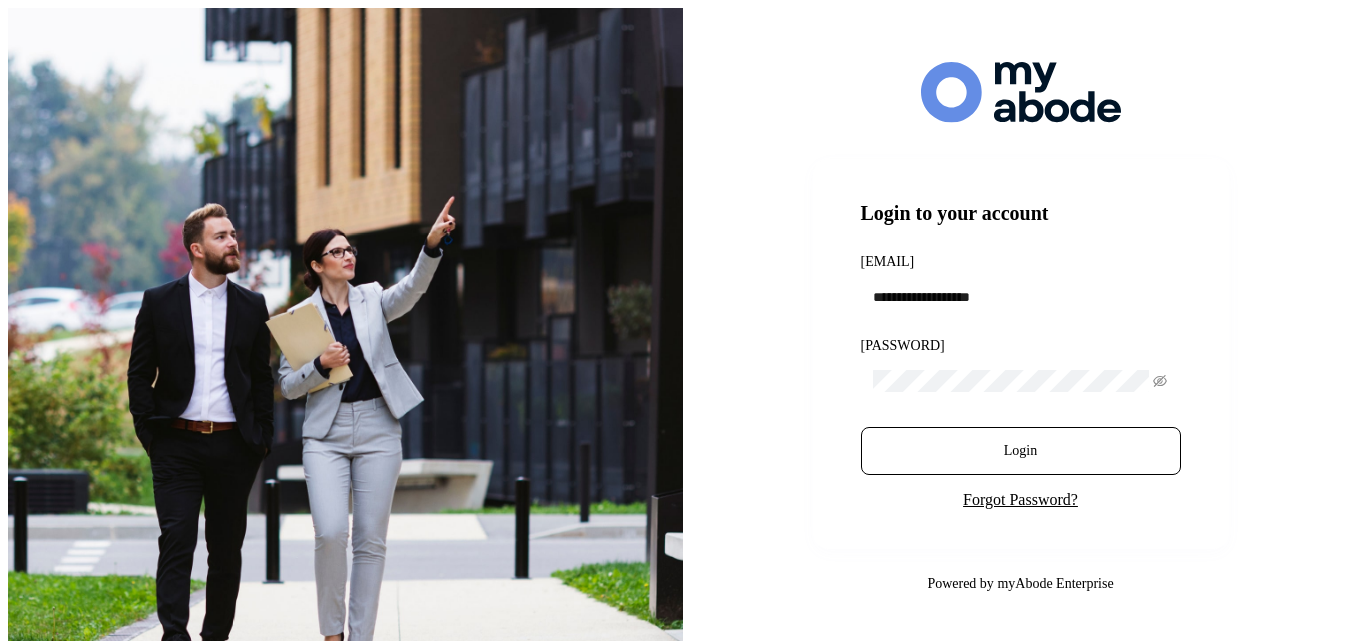 scroll, scrollTop: 0, scrollLeft: 0, axis: both 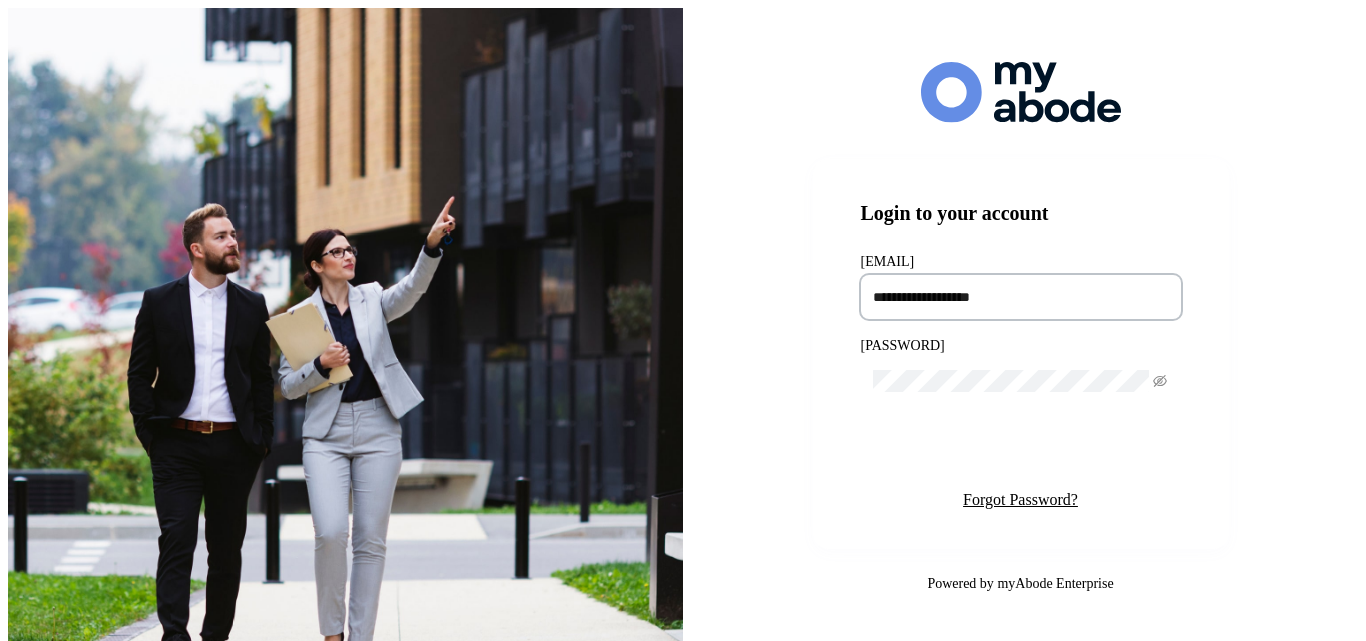 type on "**********" 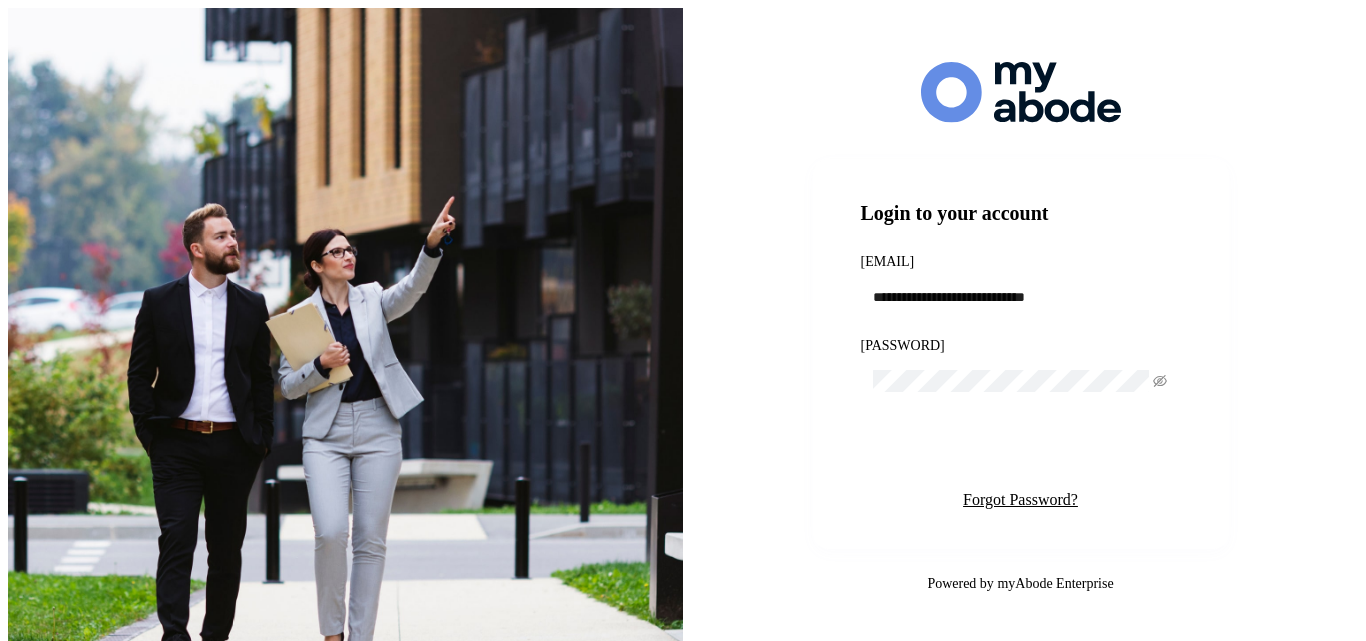 click on "Login" at bounding box center (1021, 451) 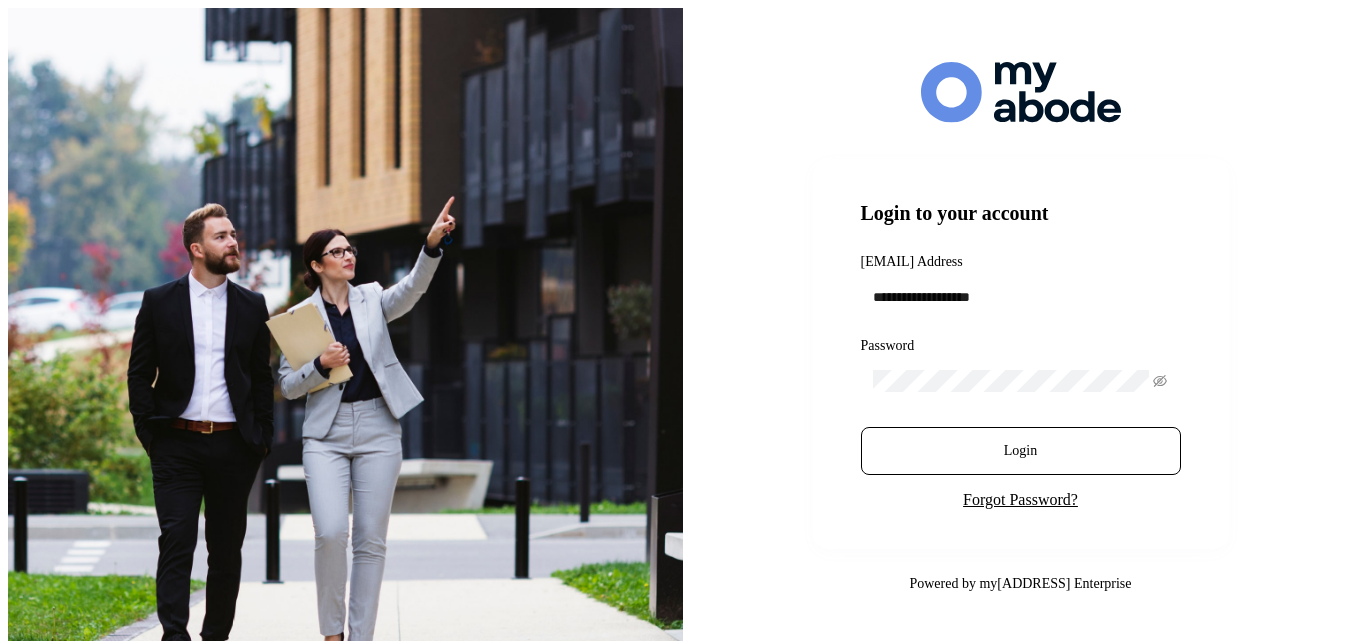 scroll, scrollTop: 0, scrollLeft: 0, axis: both 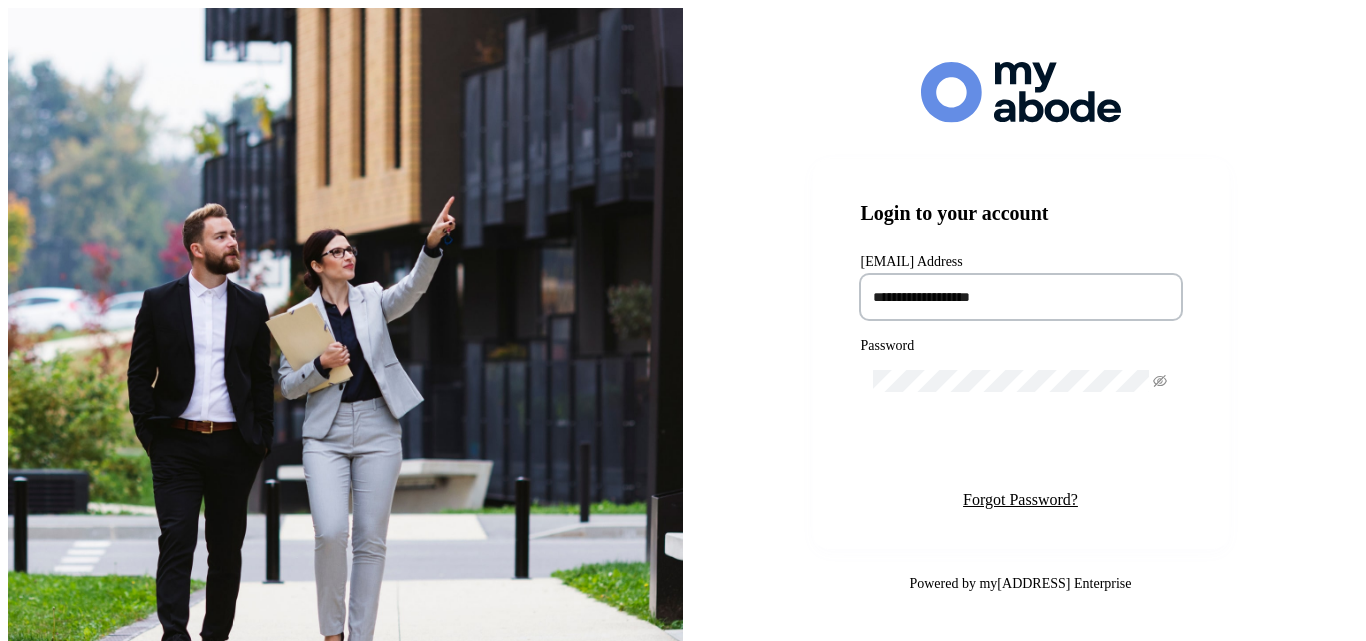 type on "**********" 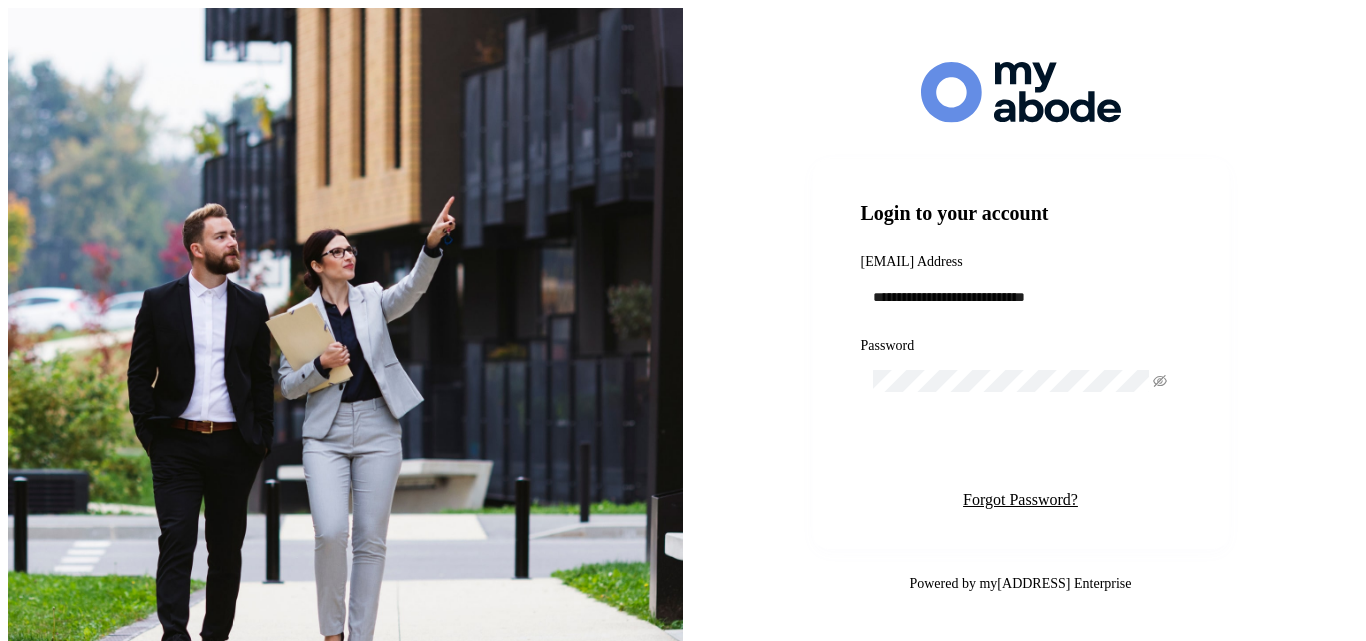click on "Login" at bounding box center (1020, 451) 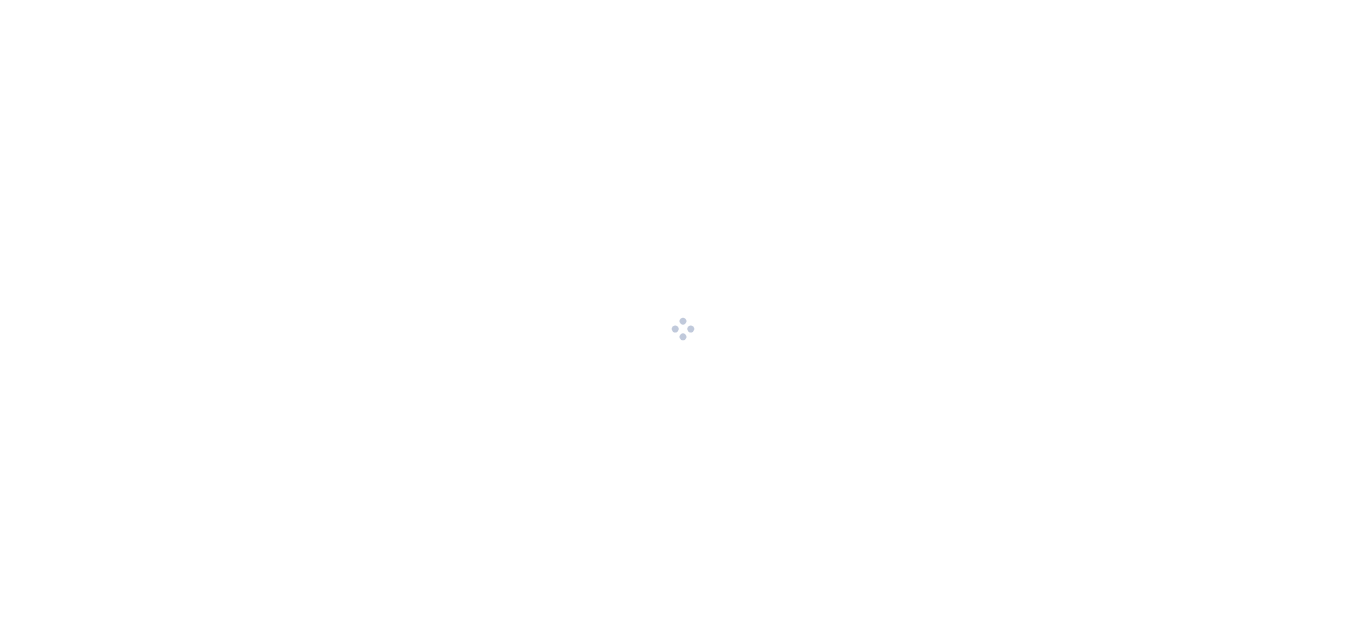 scroll, scrollTop: 0, scrollLeft: 0, axis: both 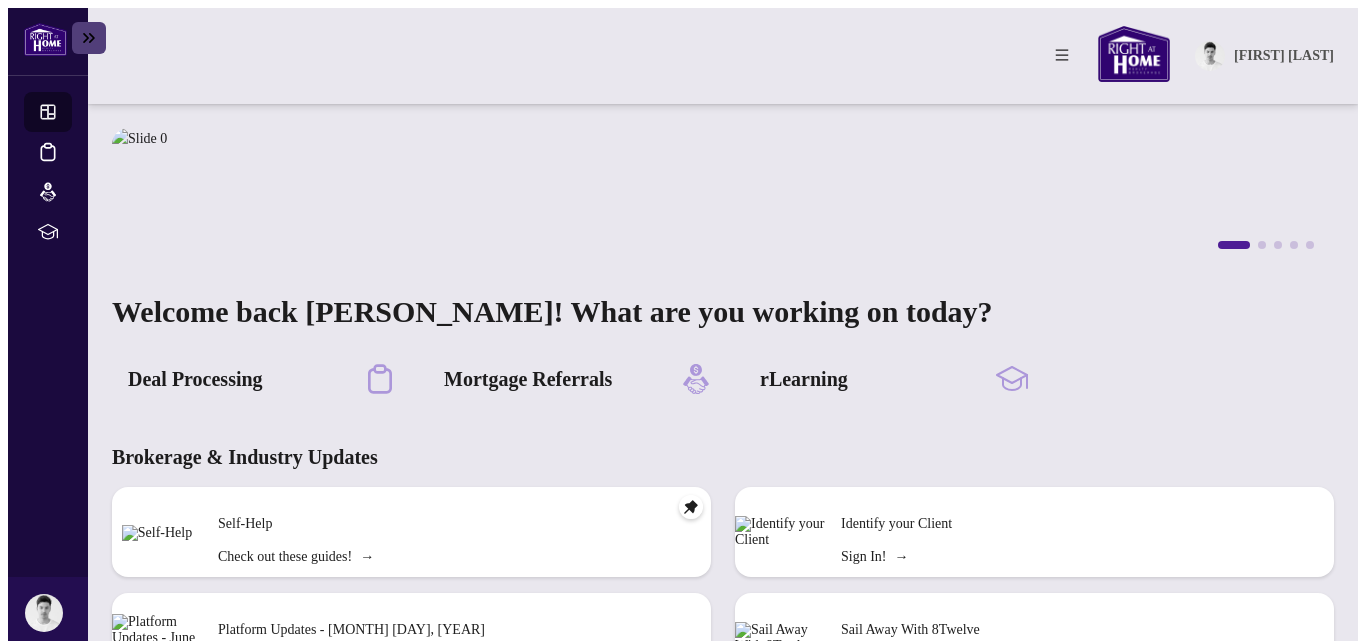 click on "Dashboard" at bounding box center (66, 114) 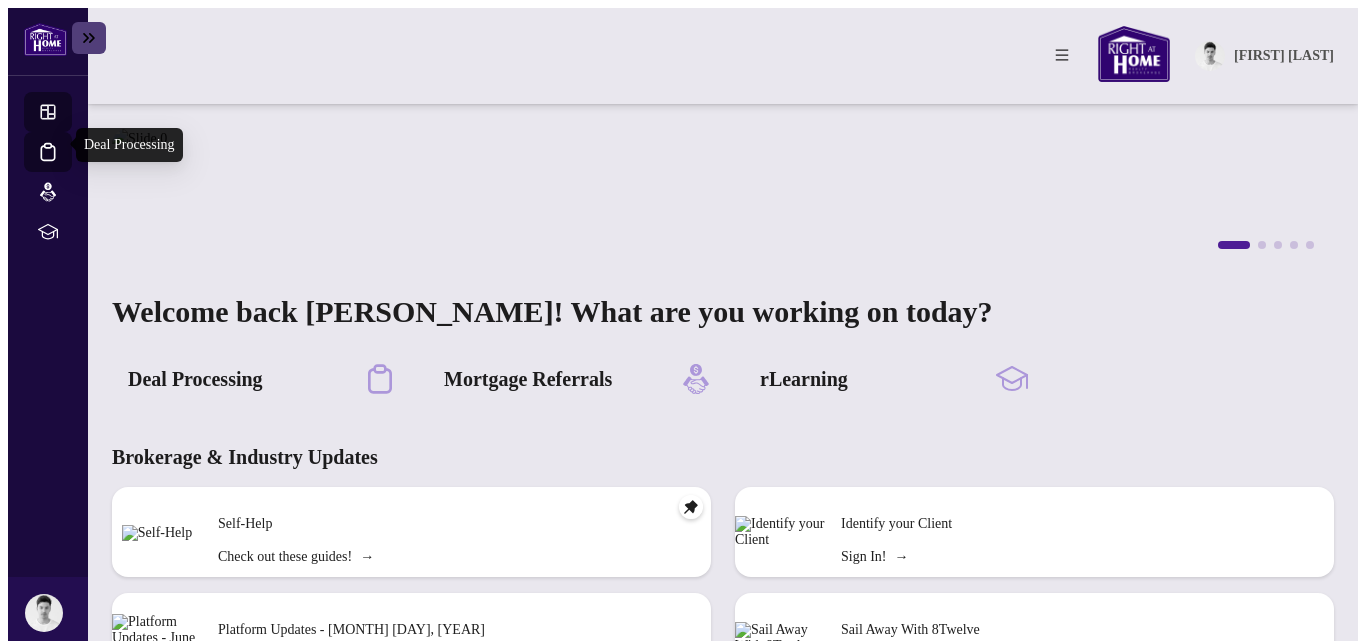 click on "Deal Processing" at bounding box center [66, 165] 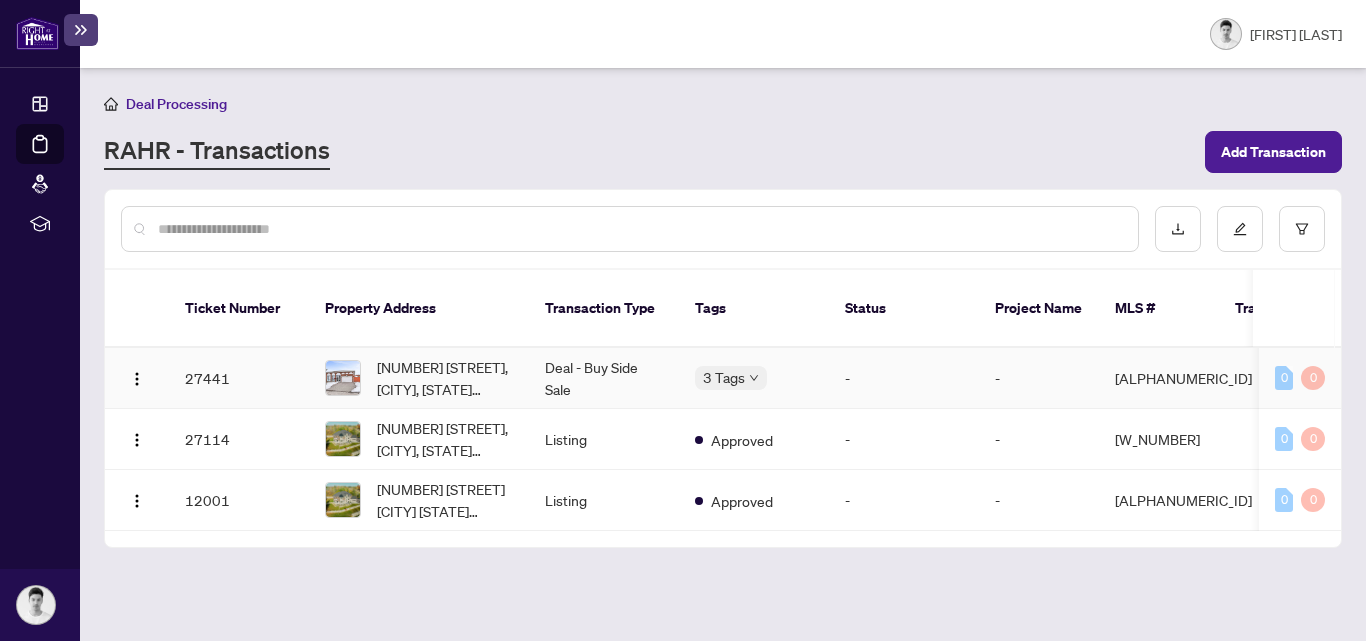 click on "OPERATIONS Dashboard Deal Processing Mortgage Referrals rLearning Anthony Carmosino carmosino.realestate@gmail.com Anthony Carmosino Deal Processing RAHR - Transactions Add Transaction Ticket Number Property Address Transaction Type Tags Status Project Name MLS # Trade Number Last Updated By Last Modified Date Created By Created Date 27441 542 Woodbridge Ave, Vaughan, Ontario L4L 2T5, Canada Deal - Buy Side Sale 3 Tags - - N12006639 2503288 Cheryl Wu Jun/23/2025 Anthony Carmosino Mar/22/2025 0 0 27114 16158 Mount Pleasant Rd, Caledon, Ontario L7E 3M6, Canada Listing Approved - - W12027730 - Juliet Rego Jun/23/2025 Anthony Carmosino Mar/19/2025 0 0 12001 16158 Mount Pleasant Rd Caledon Ontario L7E 3M6 Canada, Caledon, Ontario L7E 3M6, Canada Listing Approved - - W9395297 - Vaughan Administrator Jun/23/2025 Anthony Carmosino Oct/16/2024 0 0
Dashboard Deal Processing Mortgage Referrals" at bounding box center (683, 320) 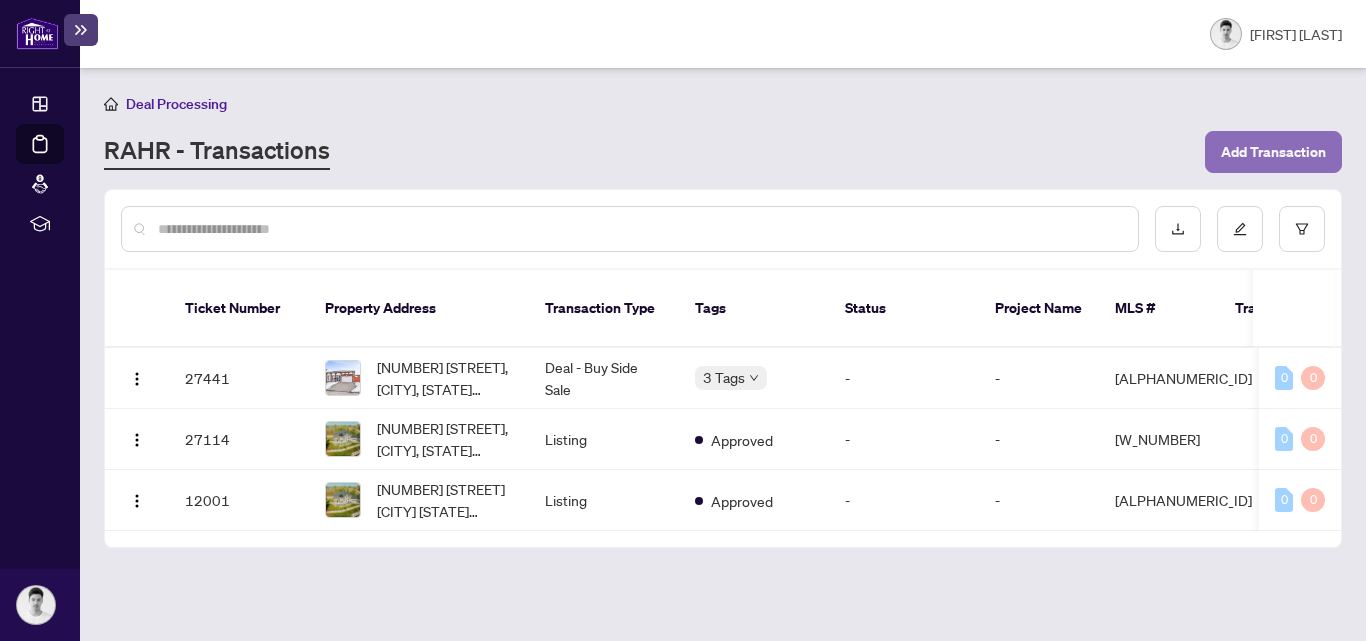 click on "Add Transaction" at bounding box center (1273, 152) 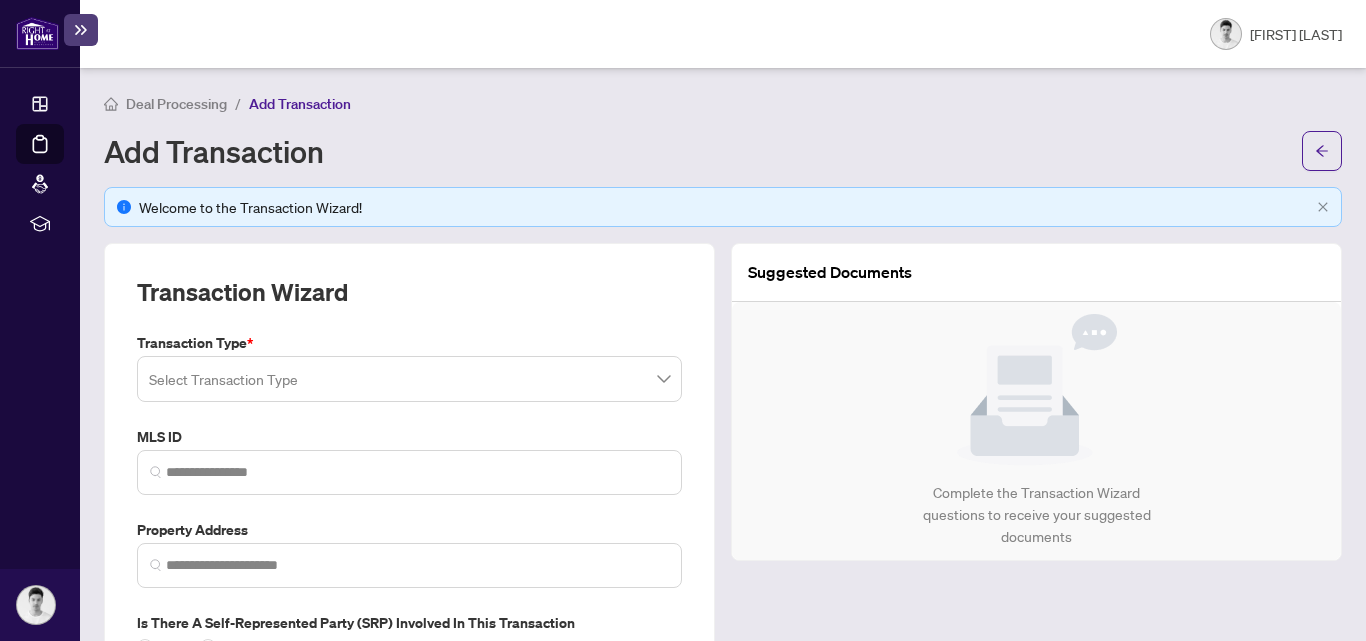 click at bounding box center (409, 379) 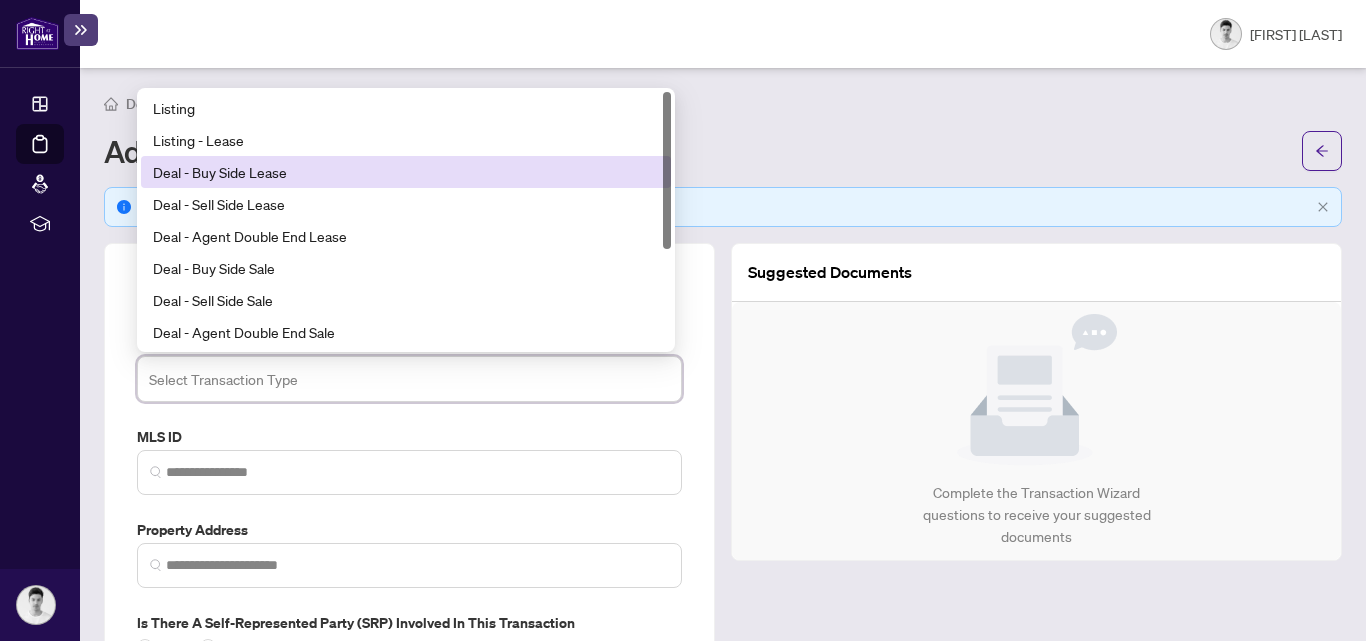 click on "Deal - Buy Side Lease" at bounding box center [406, 172] 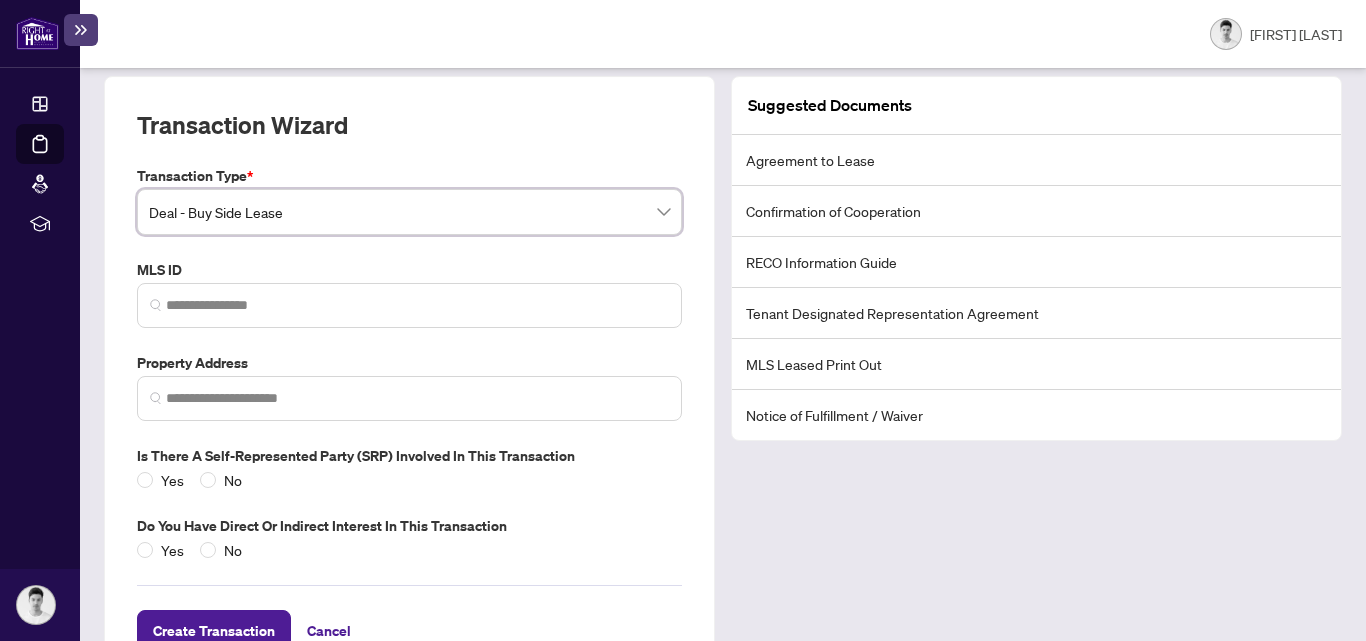 scroll, scrollTop: 171, scrollLeft: 0, axis: vertical 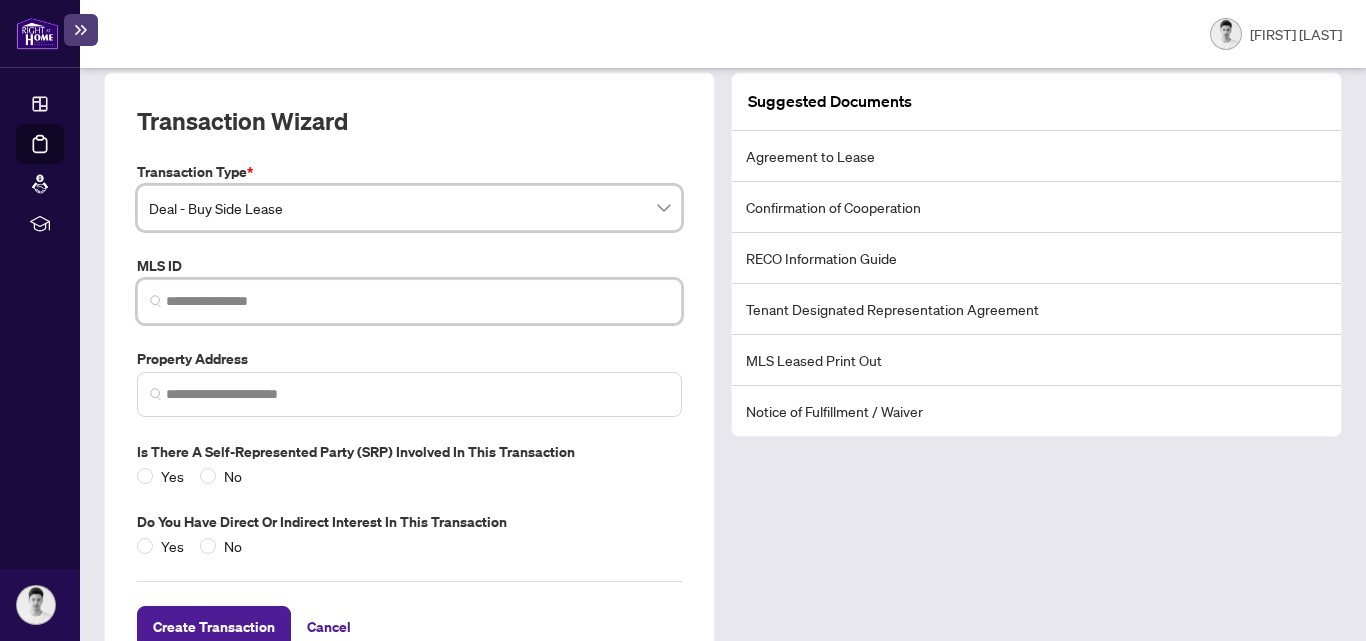 click at bounding box center [417, 301] 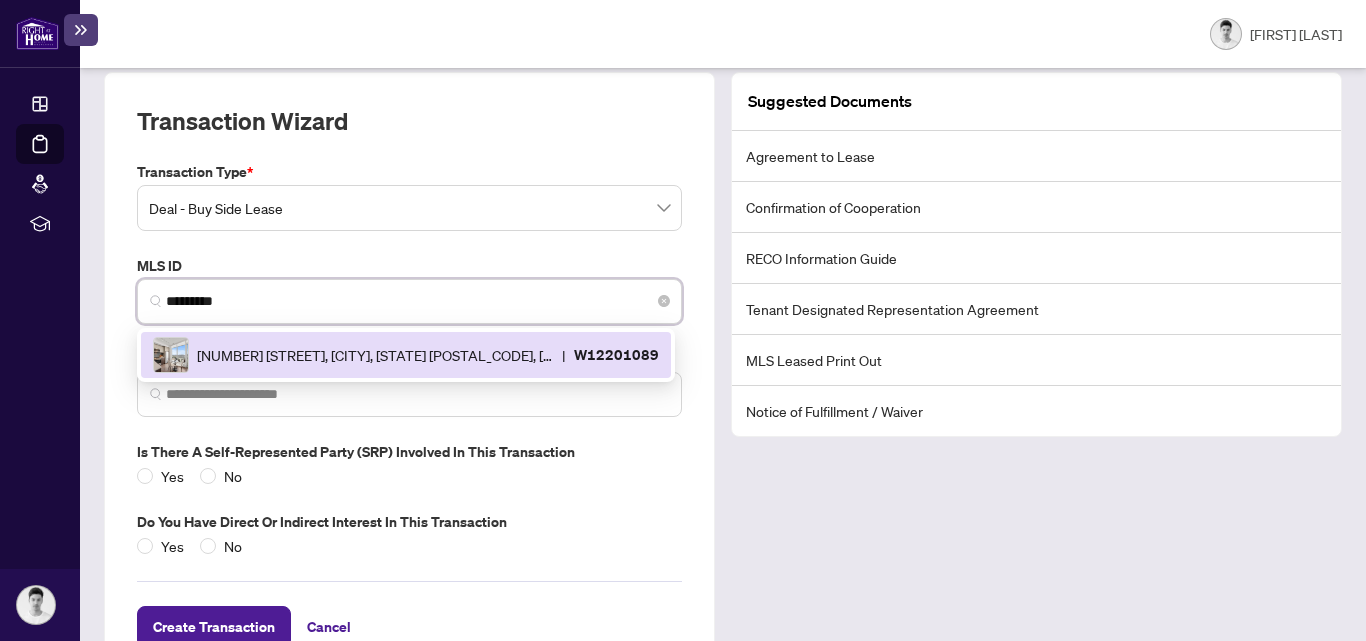 click on "[NUMBER] [STREET], [CITY], [STATE] [POSTAL_CODE], [COUNTRY]" at bounding box center [375, 355] 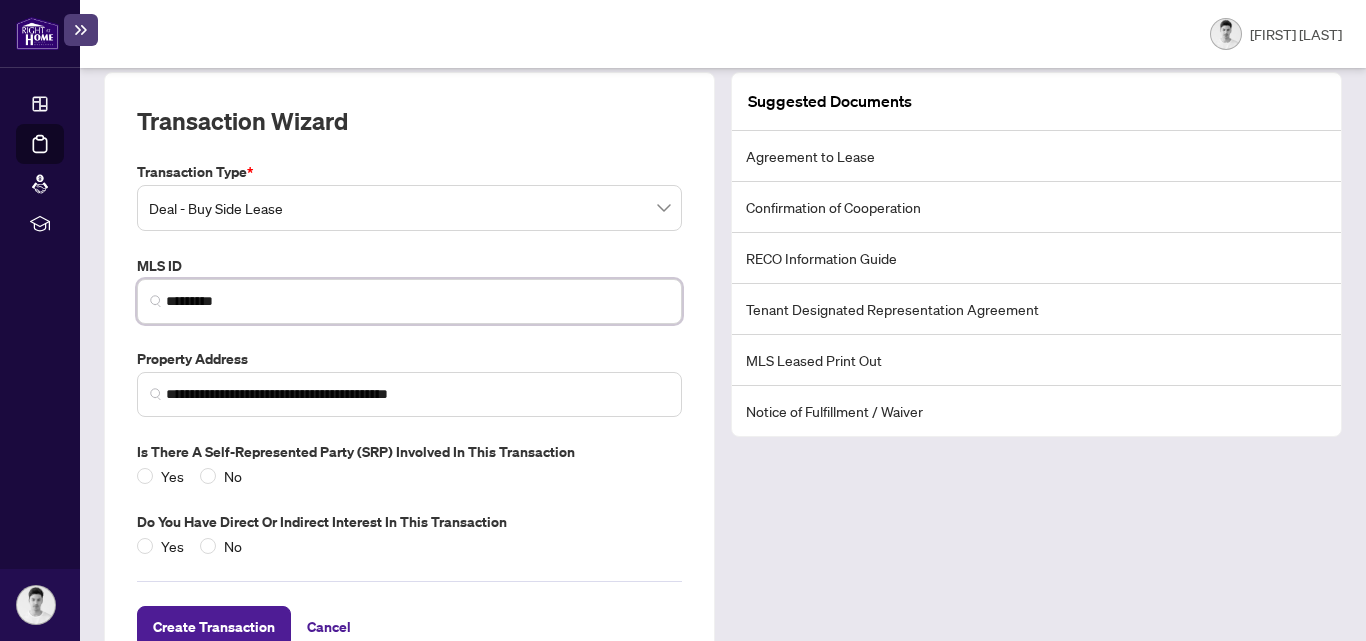 type on "*********" 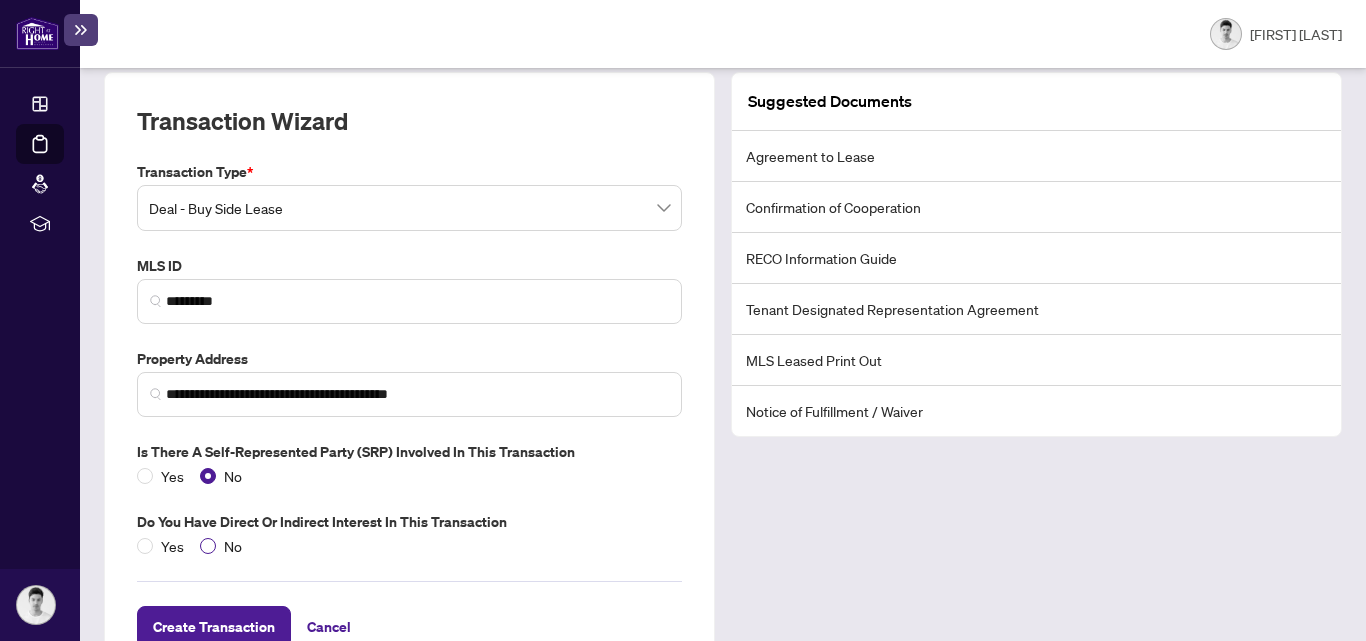 click on "No" at bounding box center [172, 546] 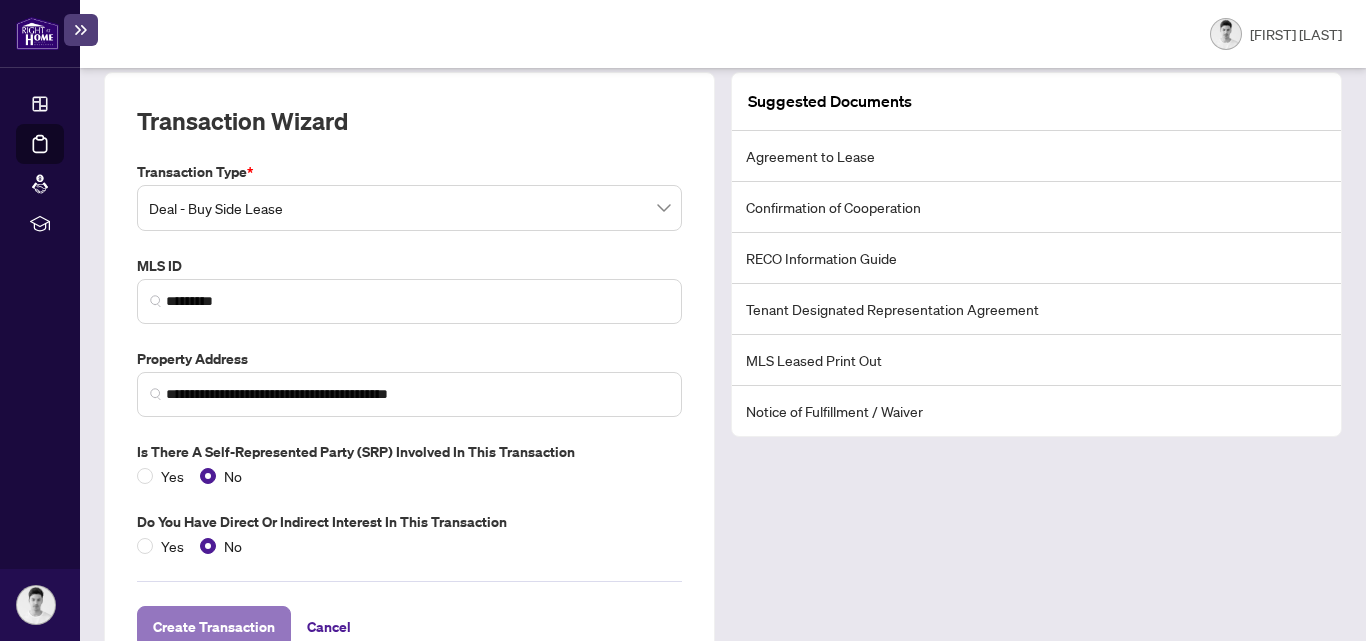 click on "Create Transaction" at bounding box center (214, 627) 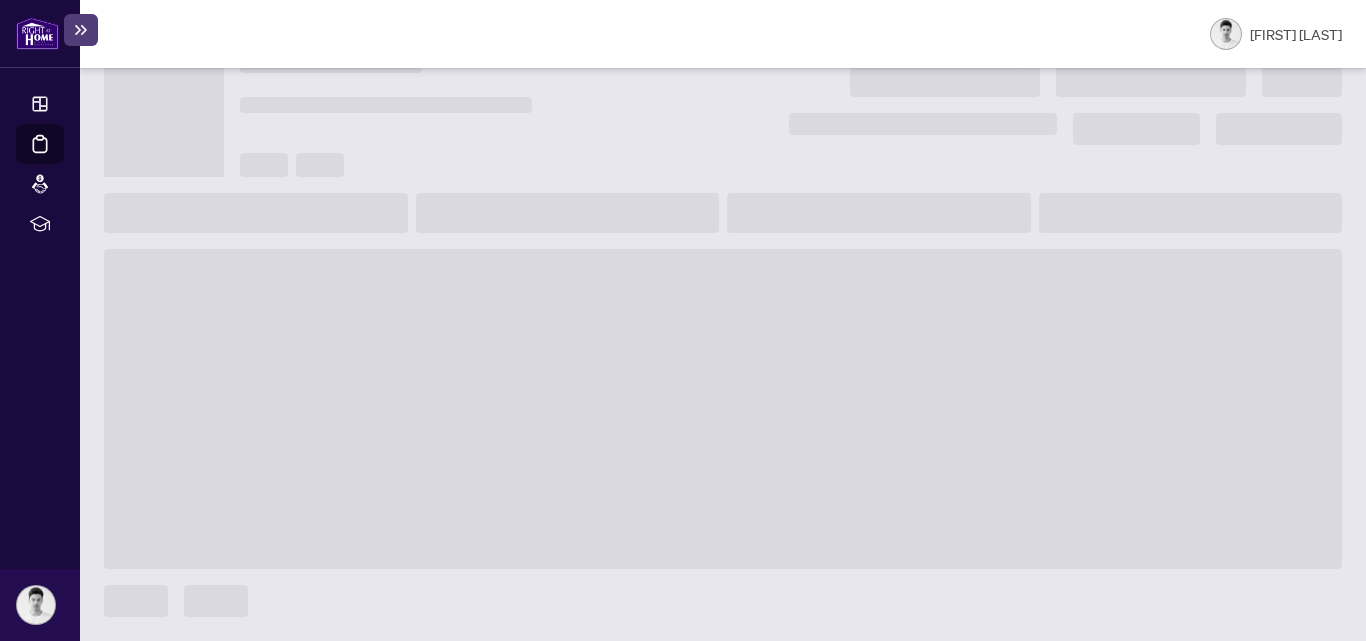 scroll, scrollTop: 73, scrollLeft: 0, axis: vertical 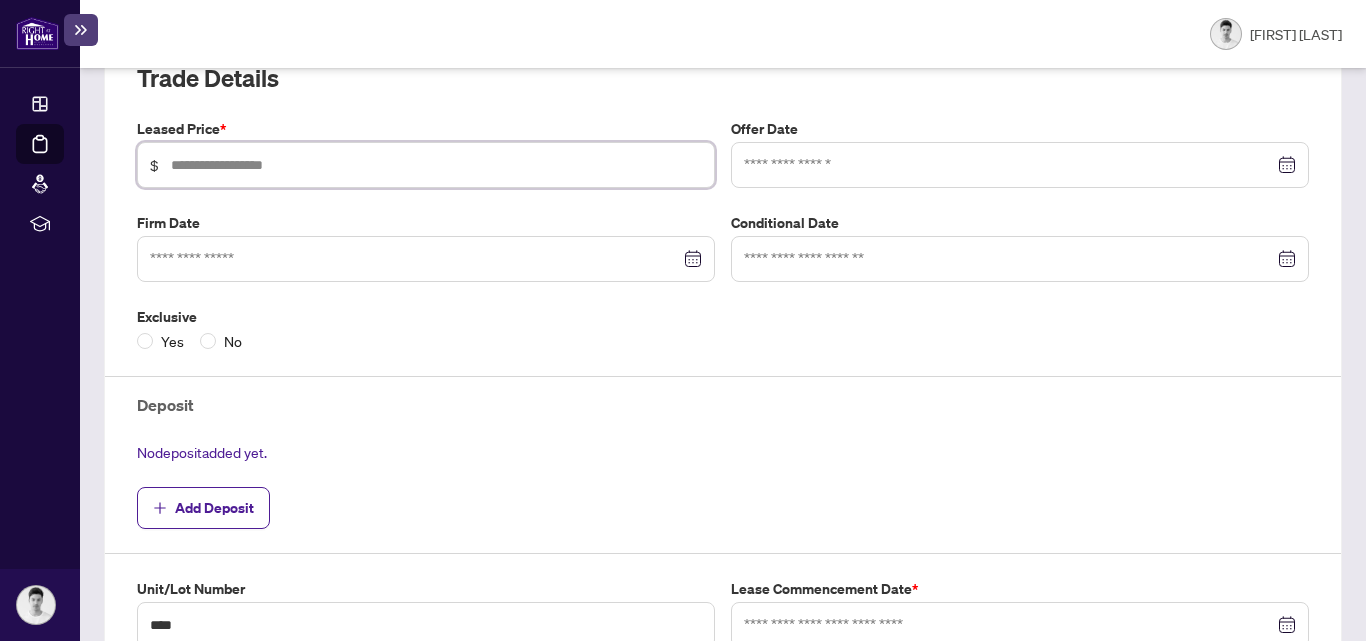 click at bounding box center [436, 165] 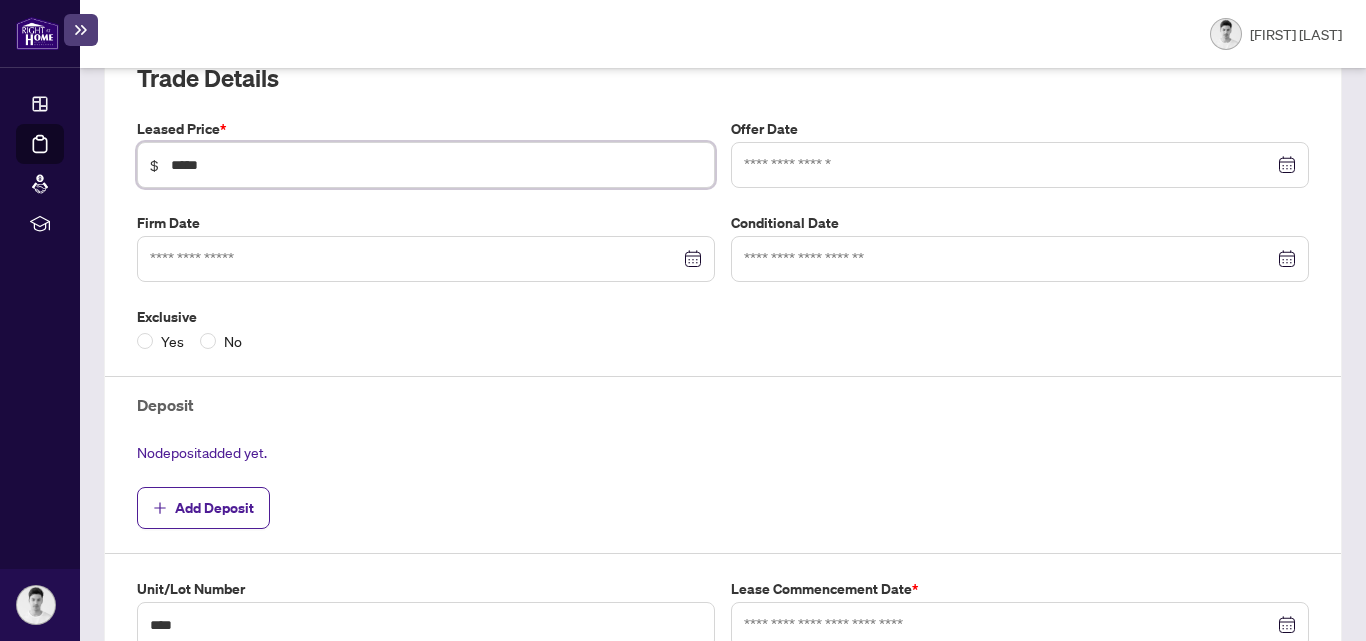 type on "**********" 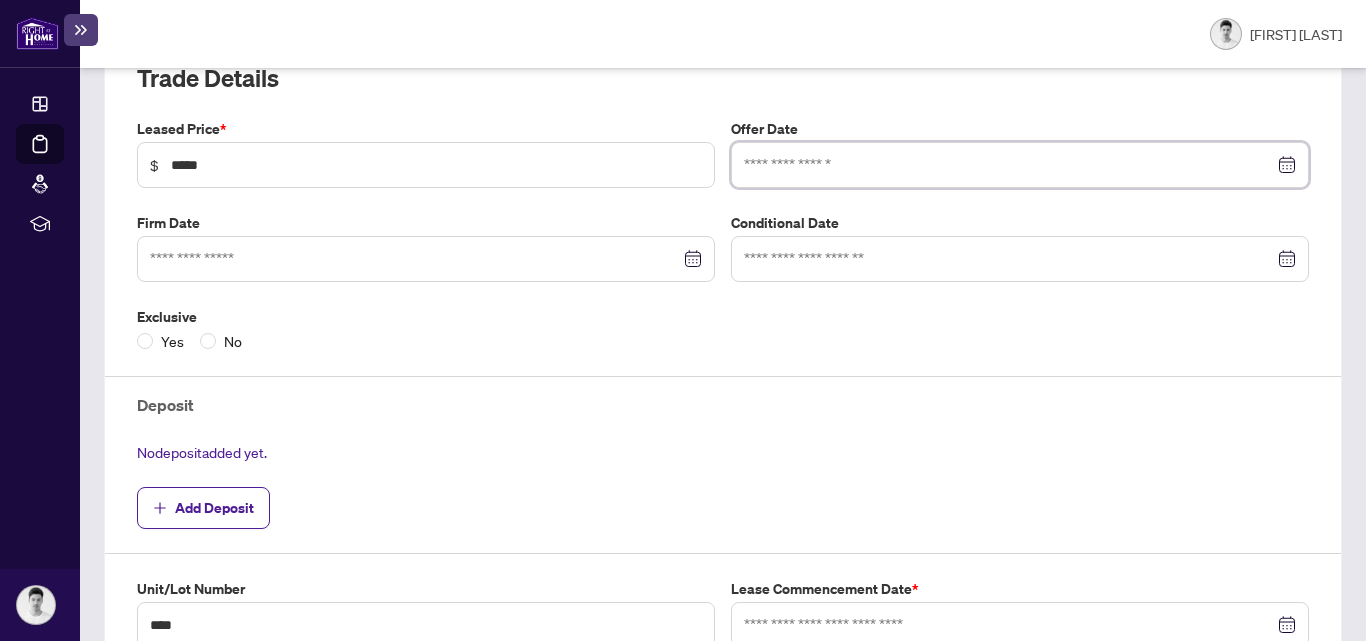 click at bounding box center (1009, 165) 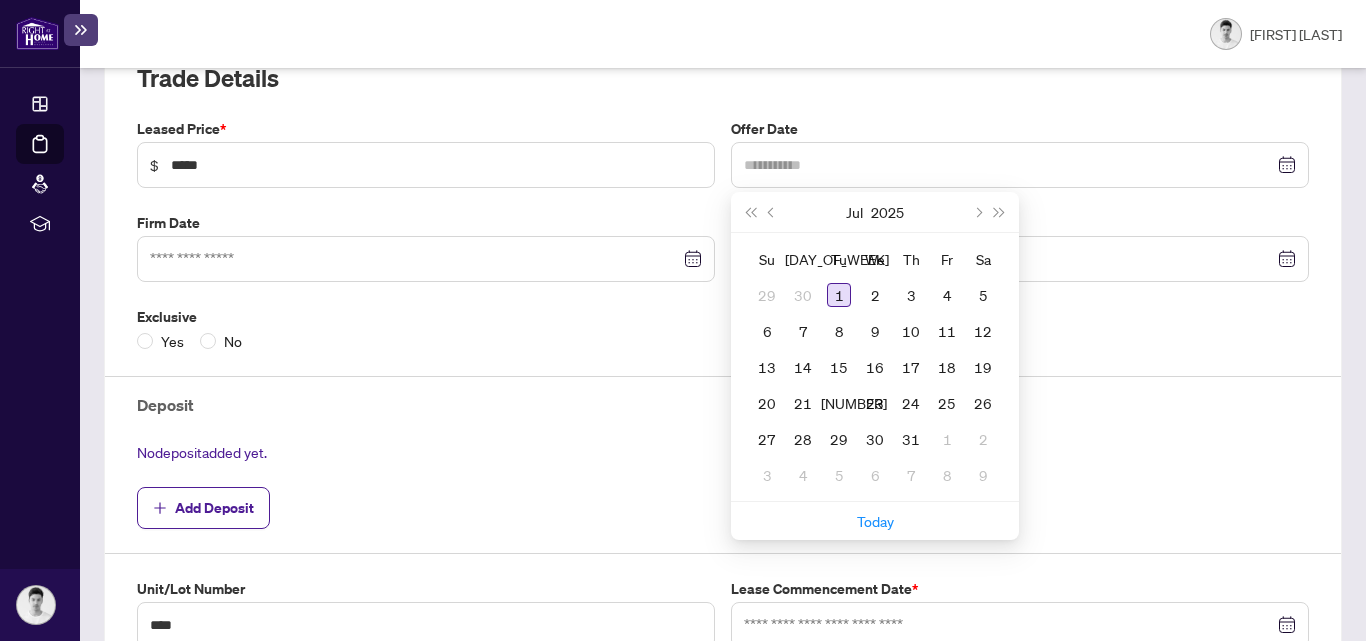click on "1" at bounding box center [839, 295] 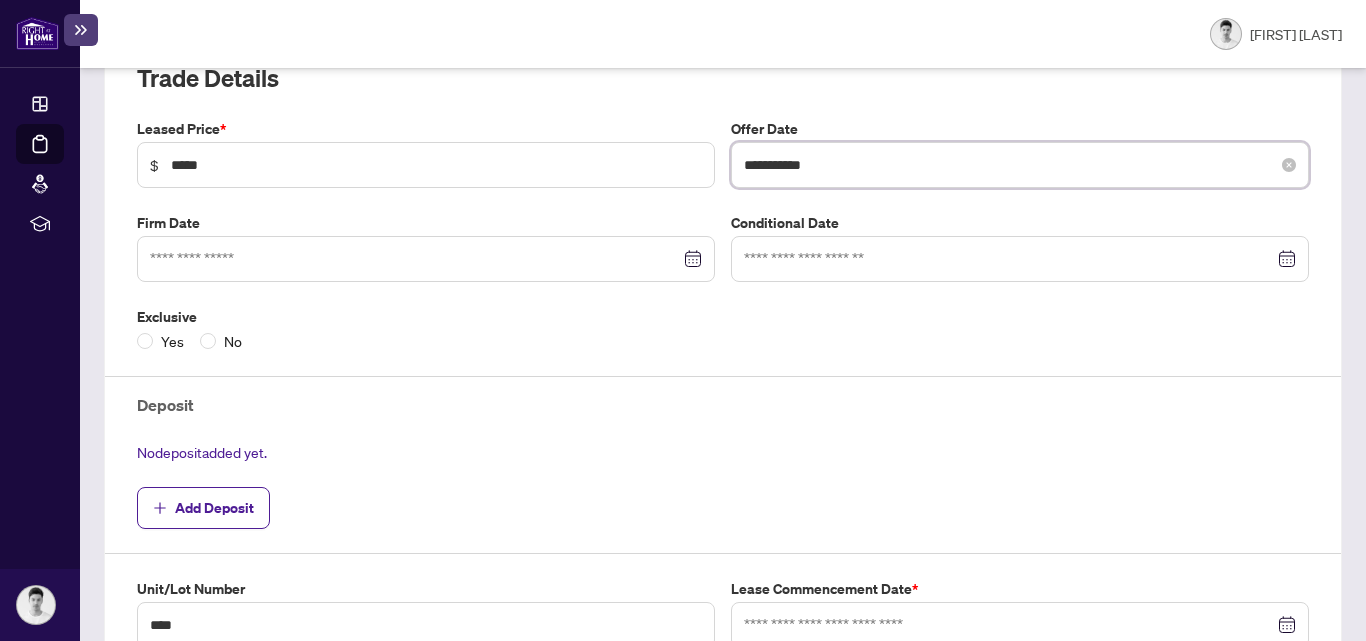click on "**********" at bounding box center [1009, 165] 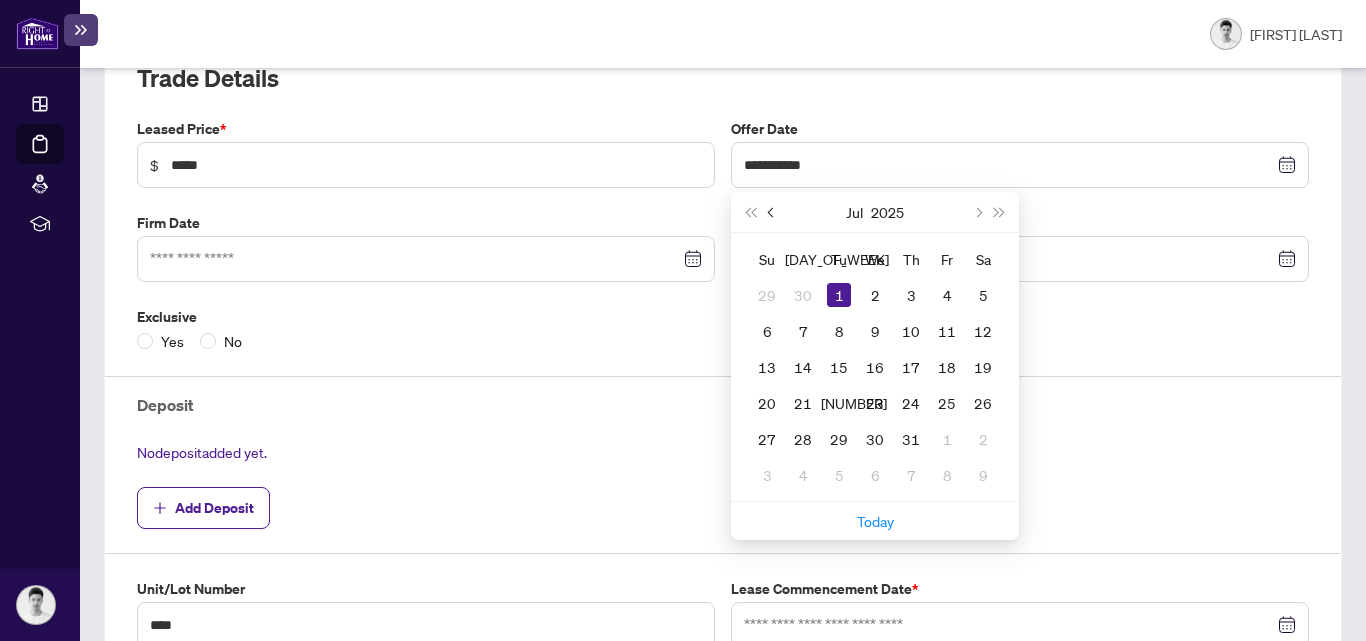 click at bounding box center (772, 212) 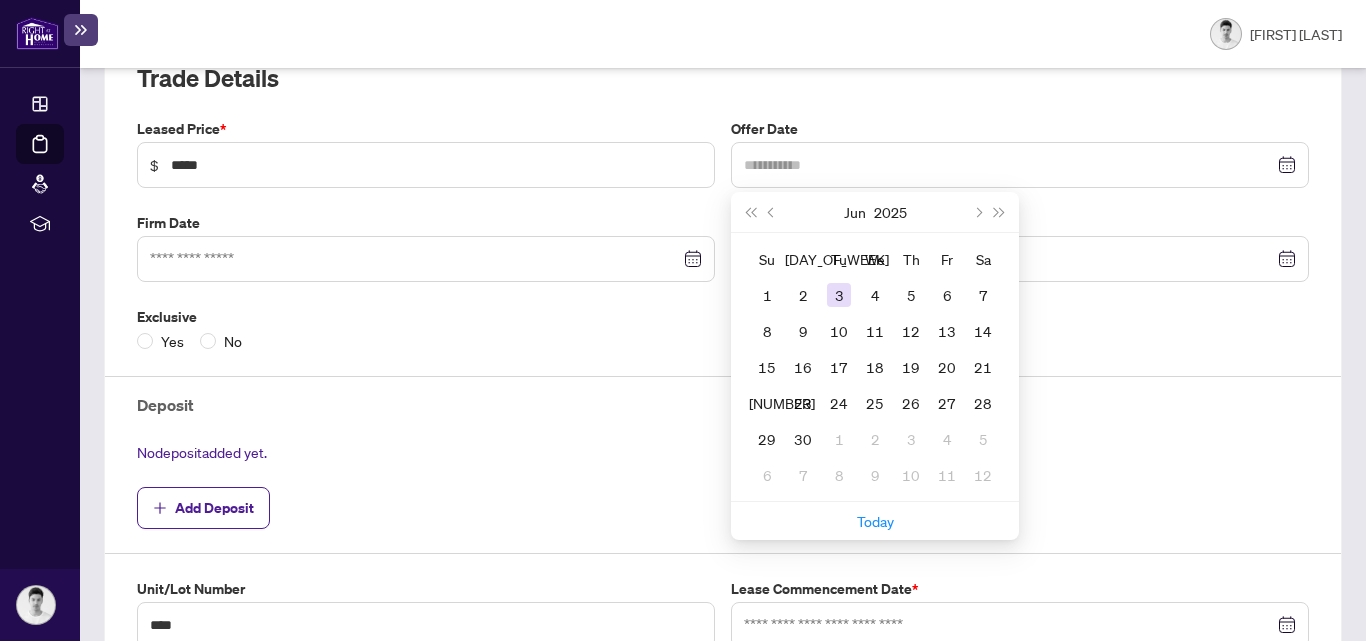 click on "3" at bounding box center [839, 295] 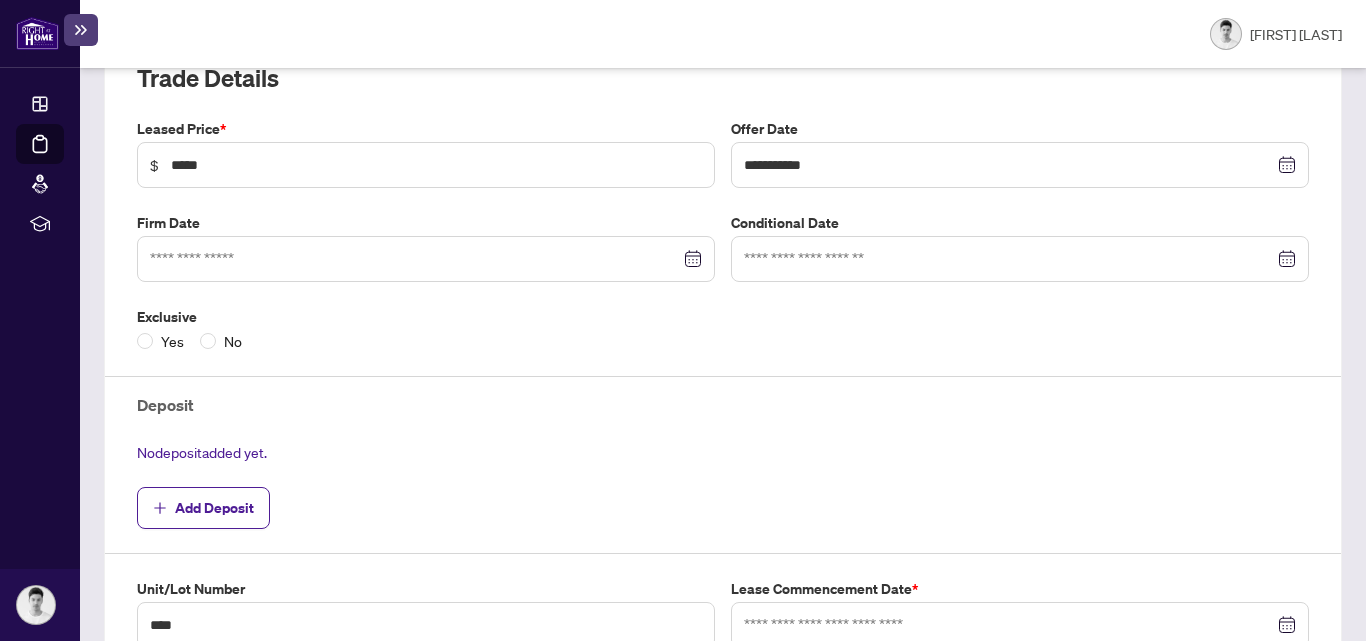 click at bounding box center [1020, 165] 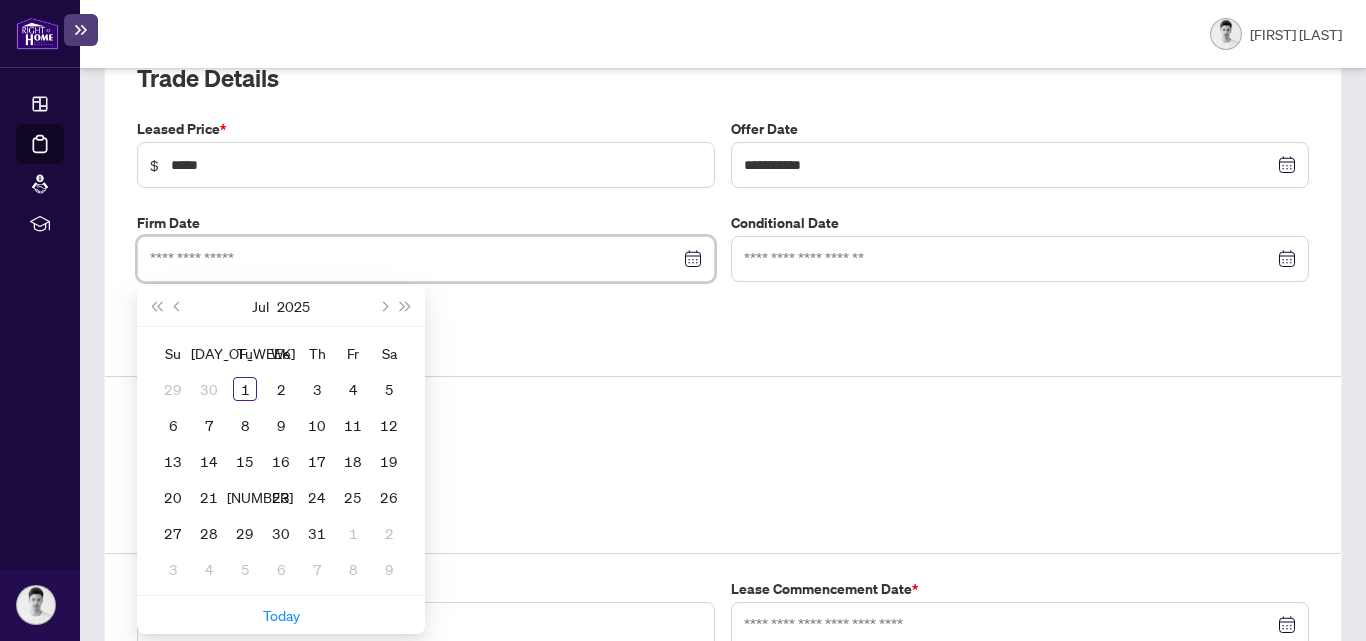 click at bounding box center [415, 259] 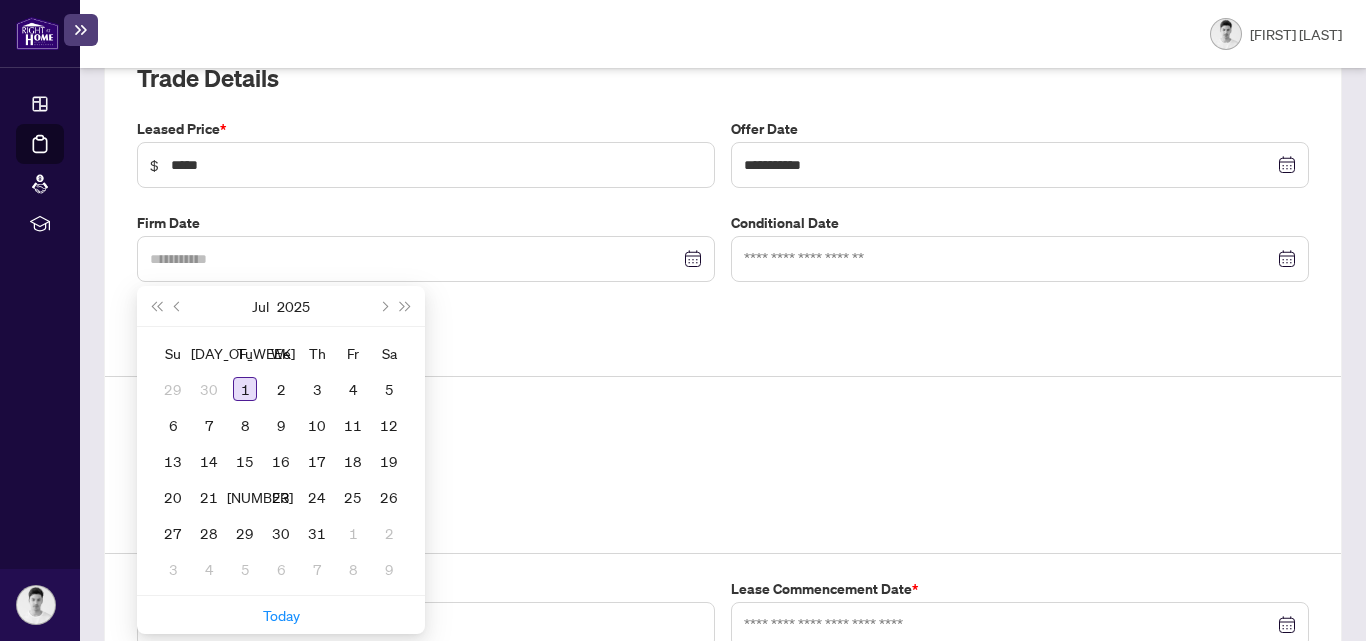 click on "1" at bounding box center [245, 389] 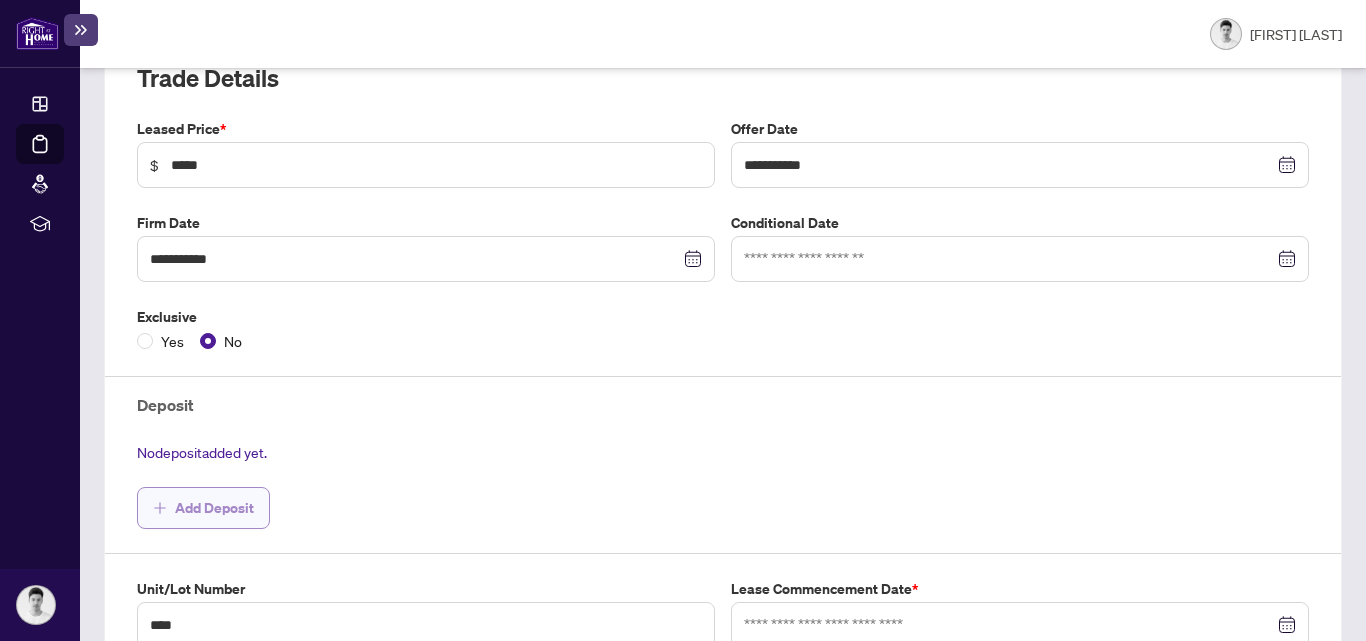 click on "Add Deposit" at bounding box center (214, 508) 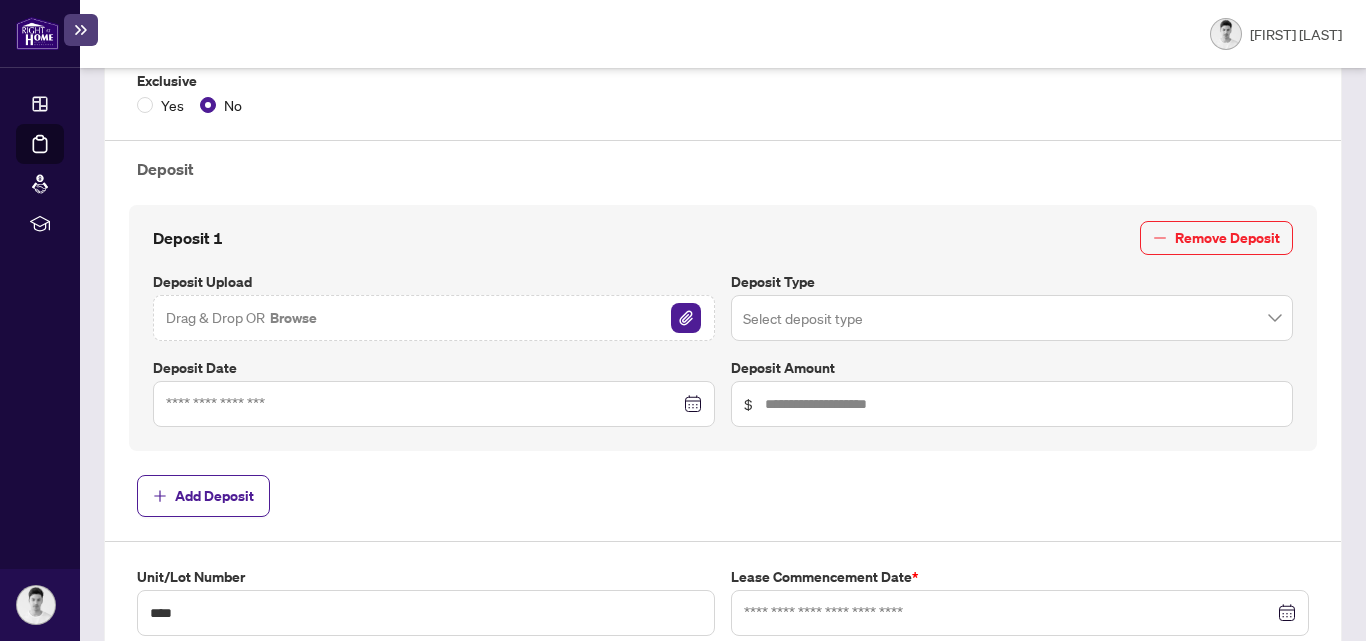 scroll, scrollTop: 631, scrollLeft: 0, axis: vertical 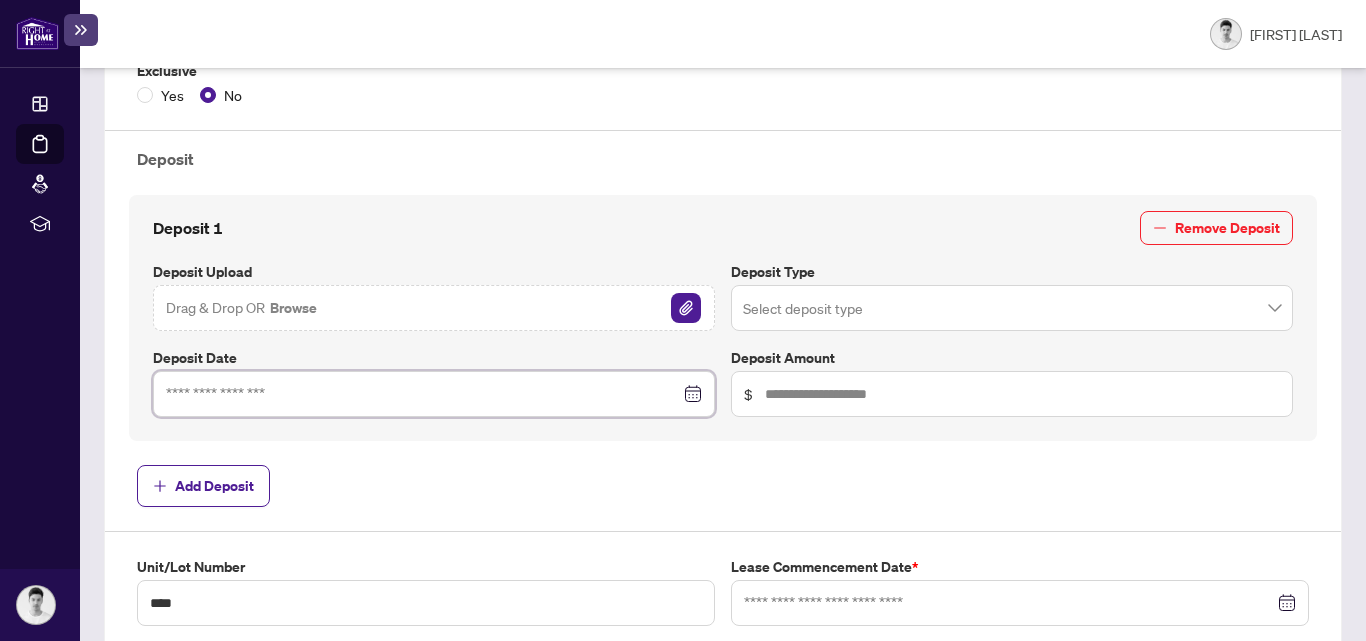 click at bounding box center [423, 394] 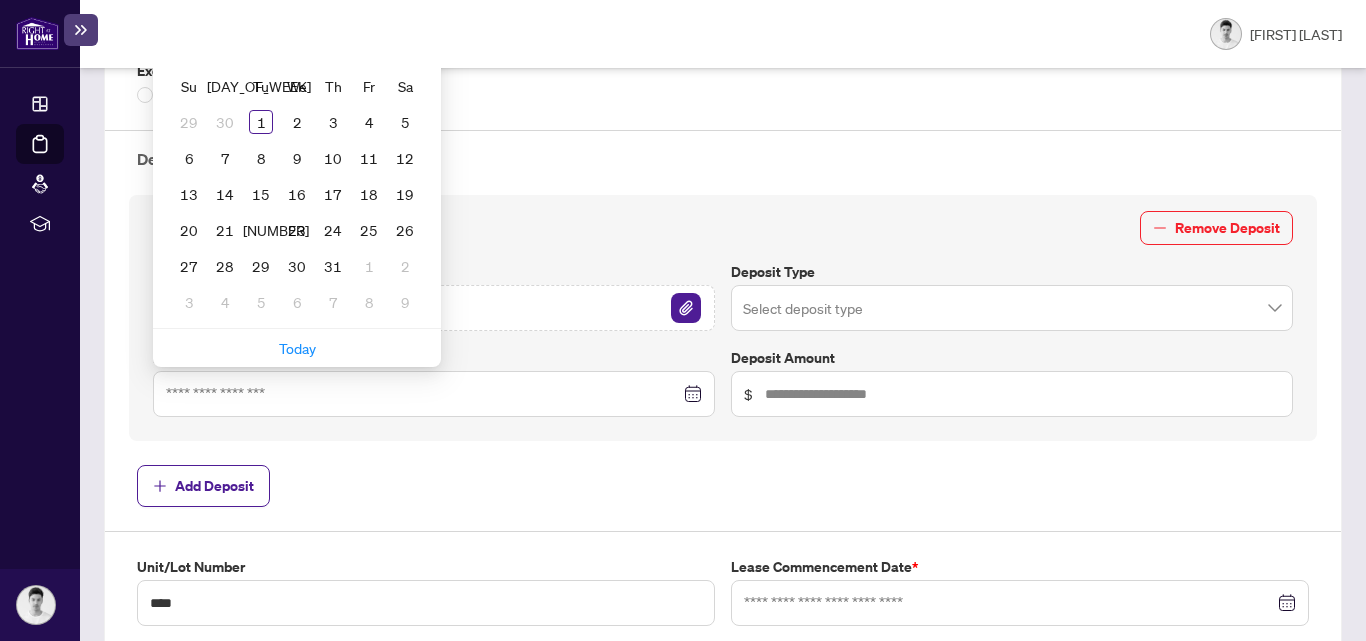 click on "Deposit 1 Remove Deposit Deposit Upload Drag & Drop OR   Browse Deposit Type Select deposit type Deposit Date [MON] [YYYY] Su Mo Tu We Th Fr Sa 29 30 1 2 3 4 5 6 7 8 9 10 11 12 13 14 15 16 17 18 19 20 21 22 23 24 25 26 27 28 29 30 31 1 2 3 4 5 6 7 8 9 Today Deposit Amount $[CURRENCY]" at bounding box center (723, 318) 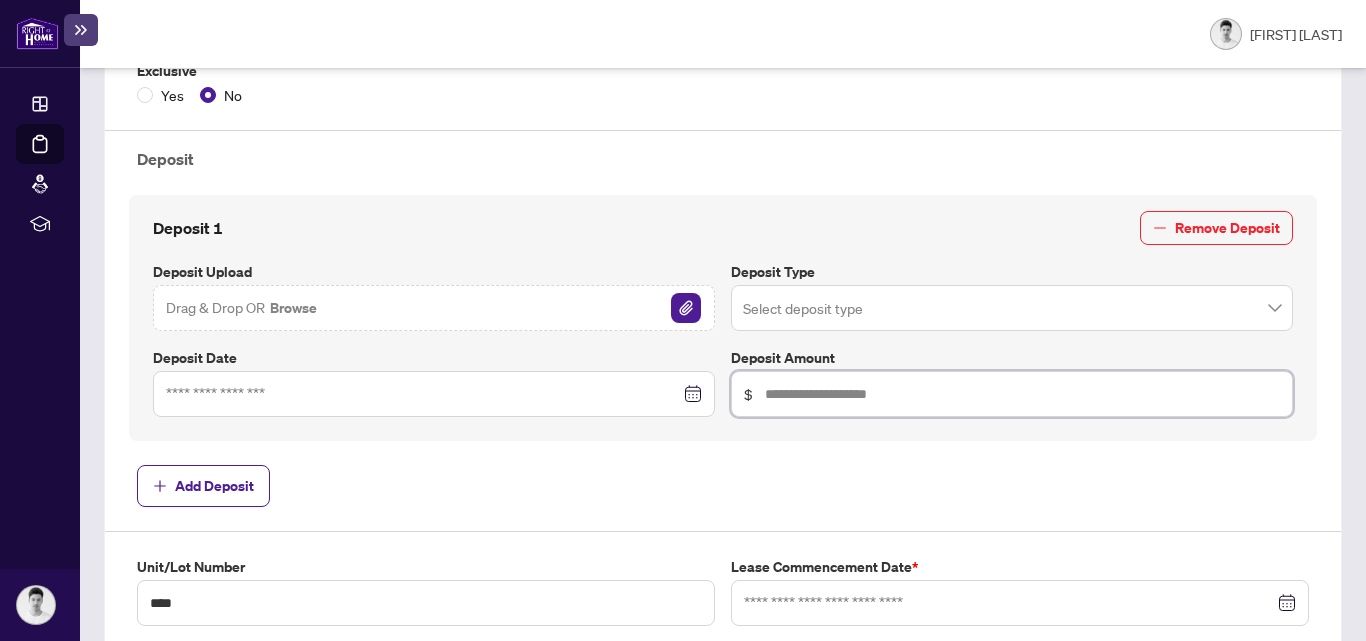 click at bounding box center (1022, 394) 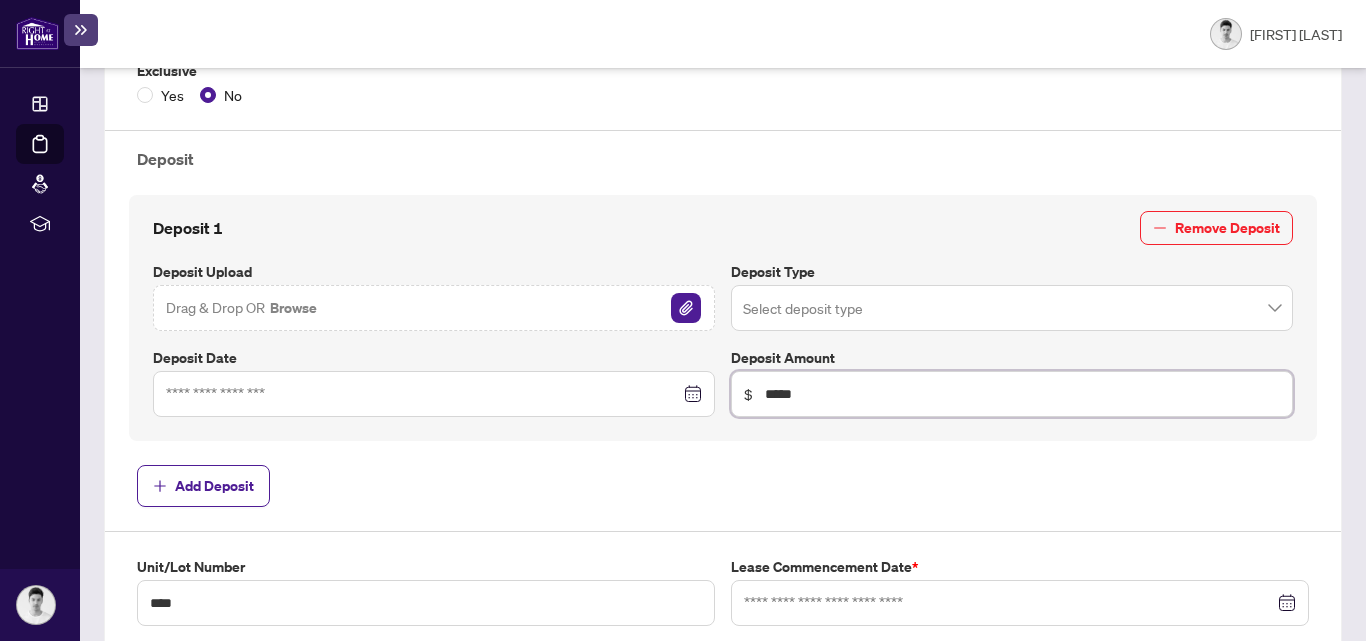 type on "**********" 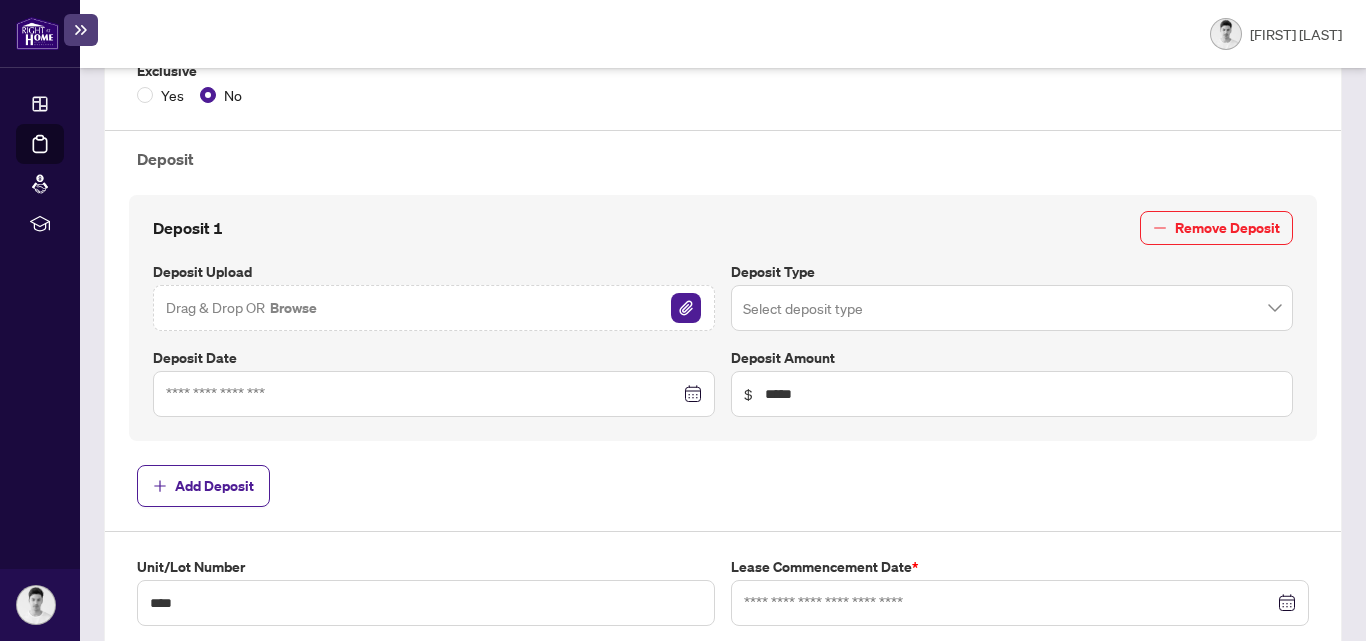 click on "Deposit Type" at bounding box center [434, 272] 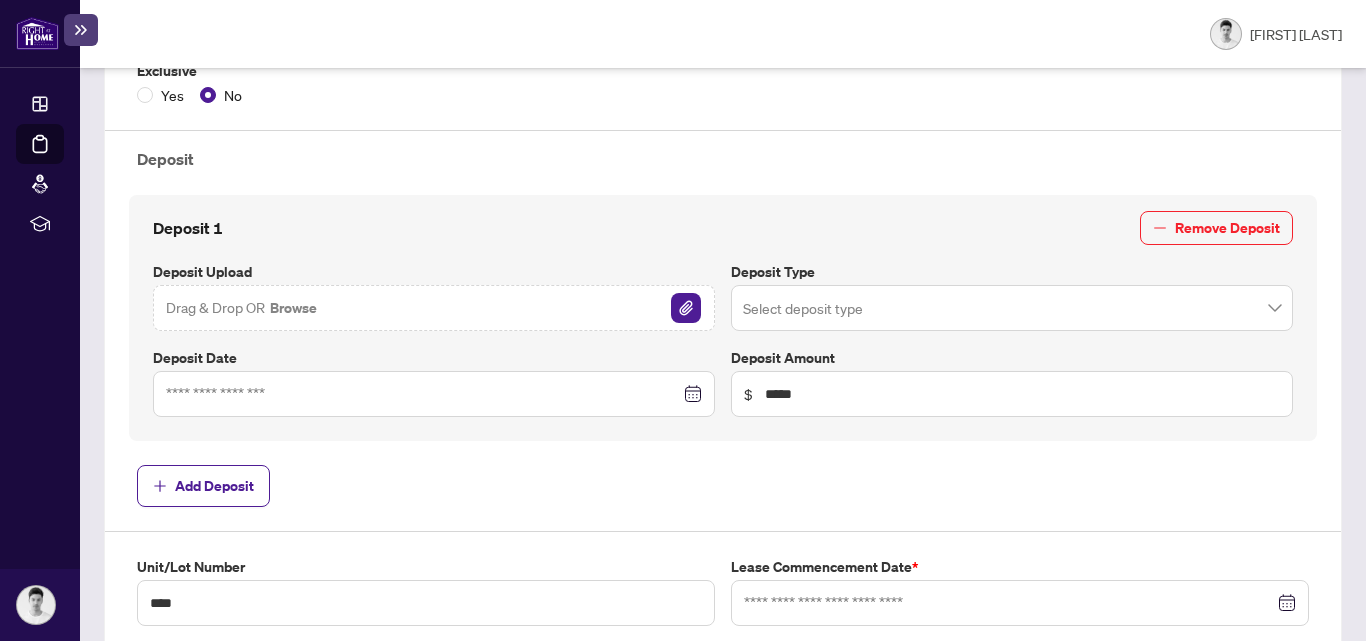 click at bounding box center (1012, 308) 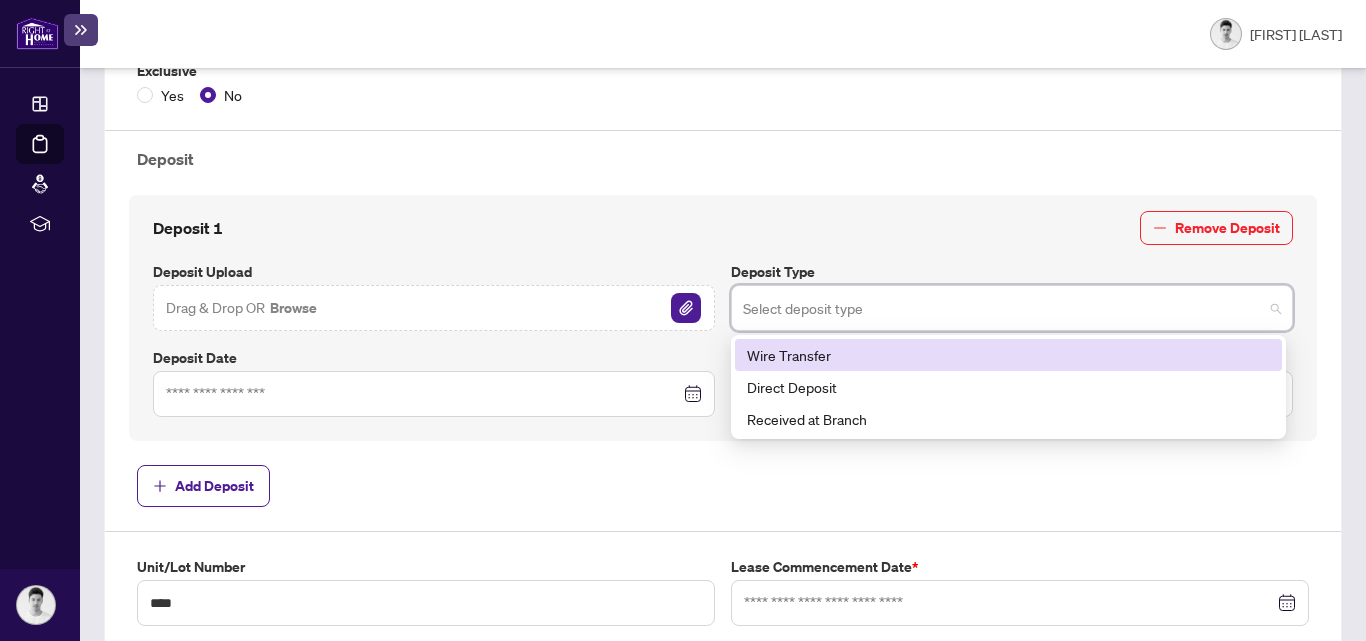 click on "Deposit 1 Remove Deposit" at bounding box center (723, 228) 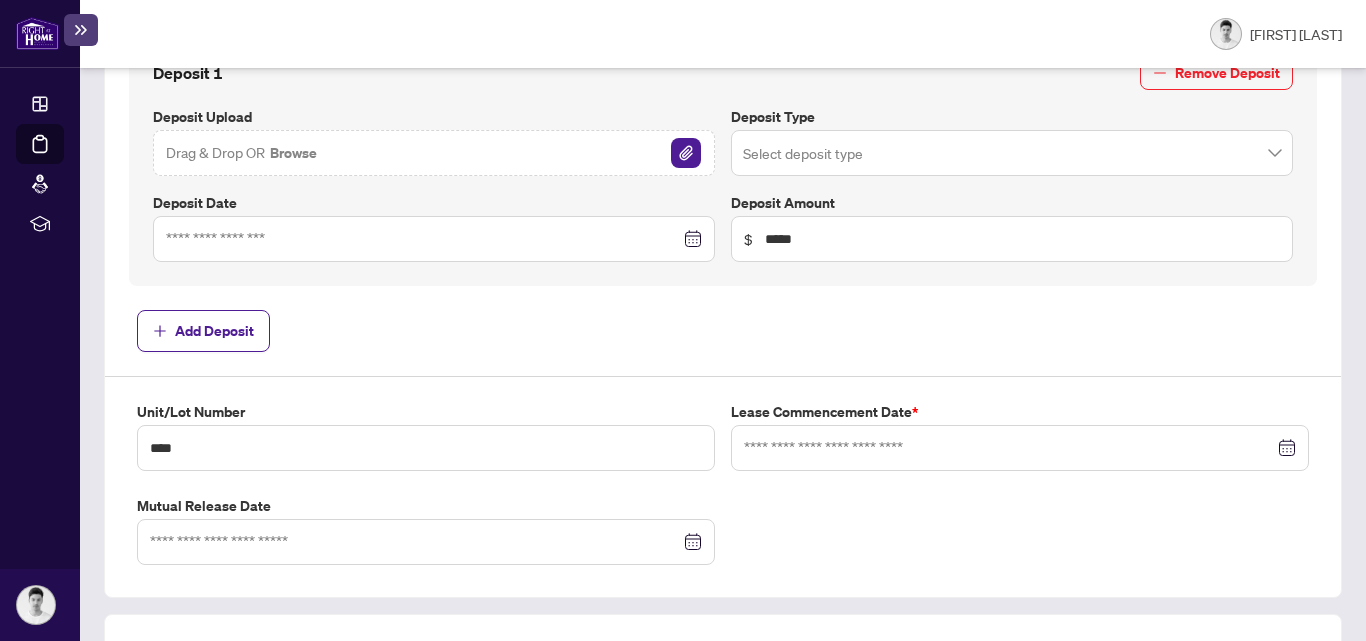 scroll, scrollTop: 806, scrollLeft: 0, axis: vertical 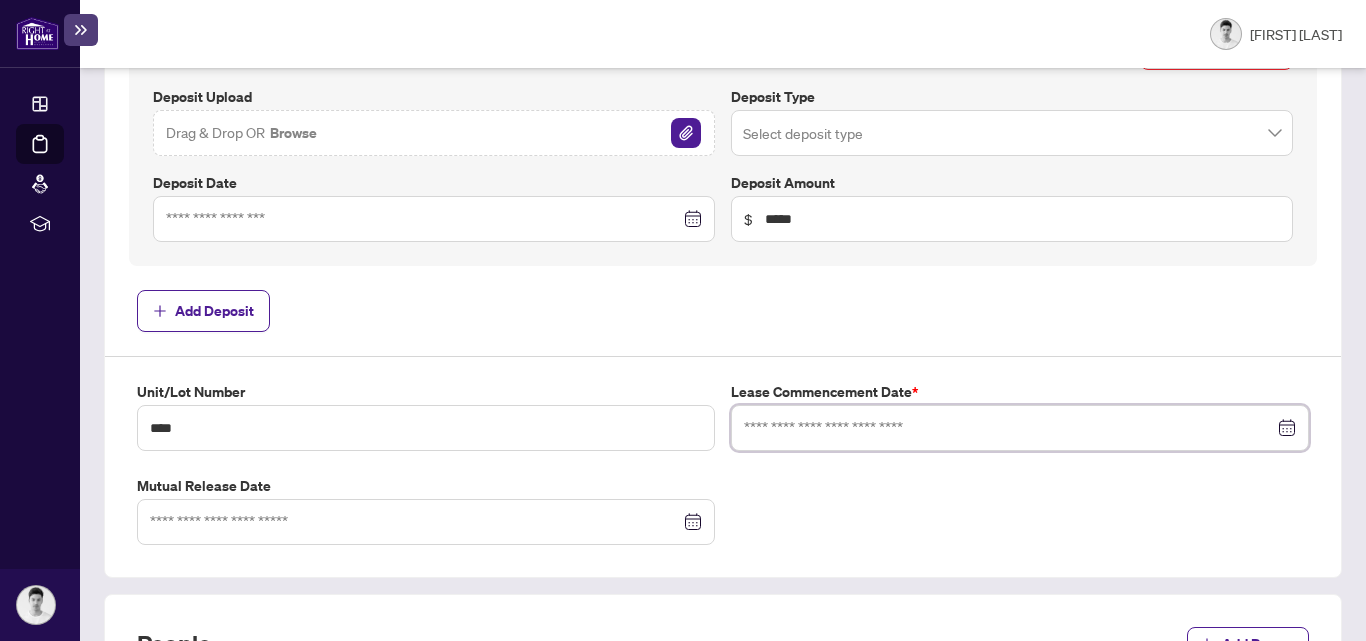 click at bounding box center (1009, 428) 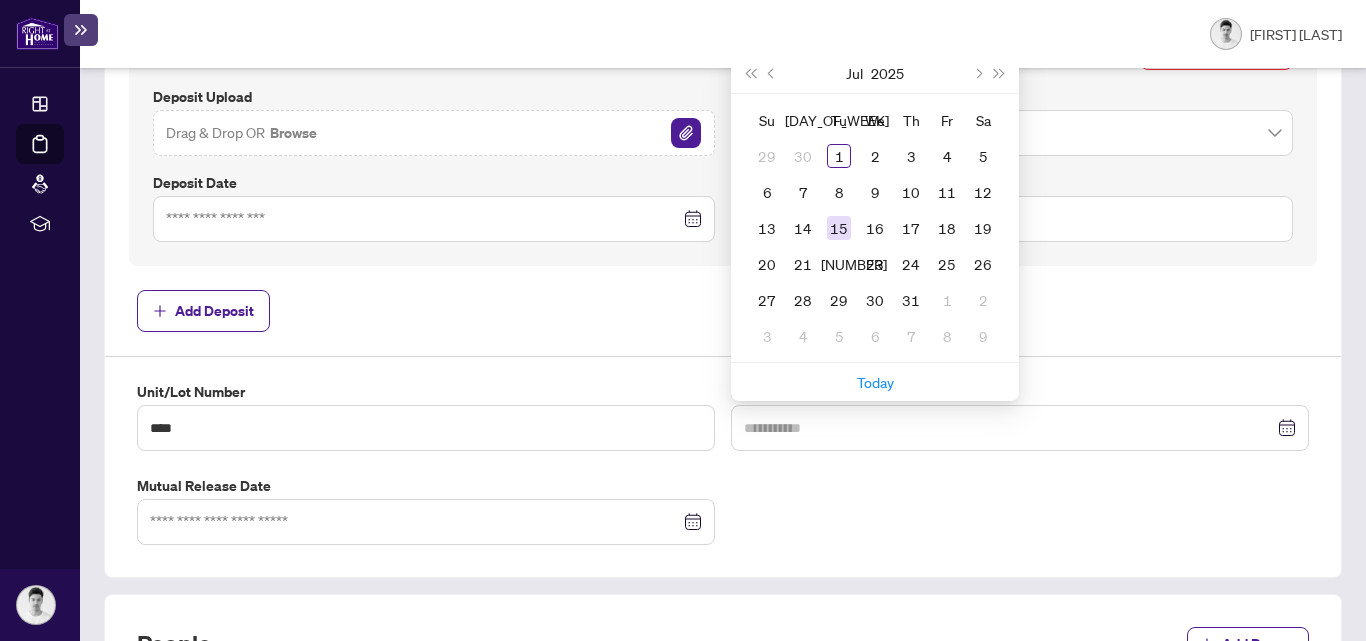 click on "15" at bounding box center [839, 228] 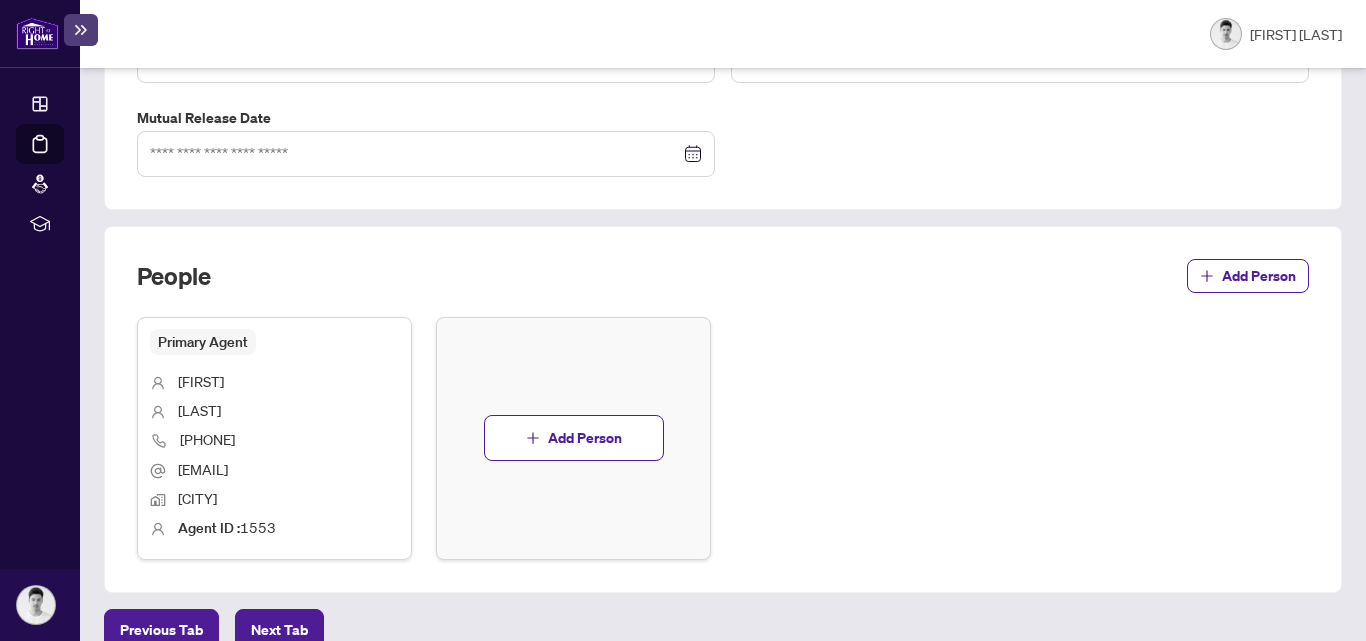 scroll, scrollTop: 1181, scrollLeft: 0, axis: vertical 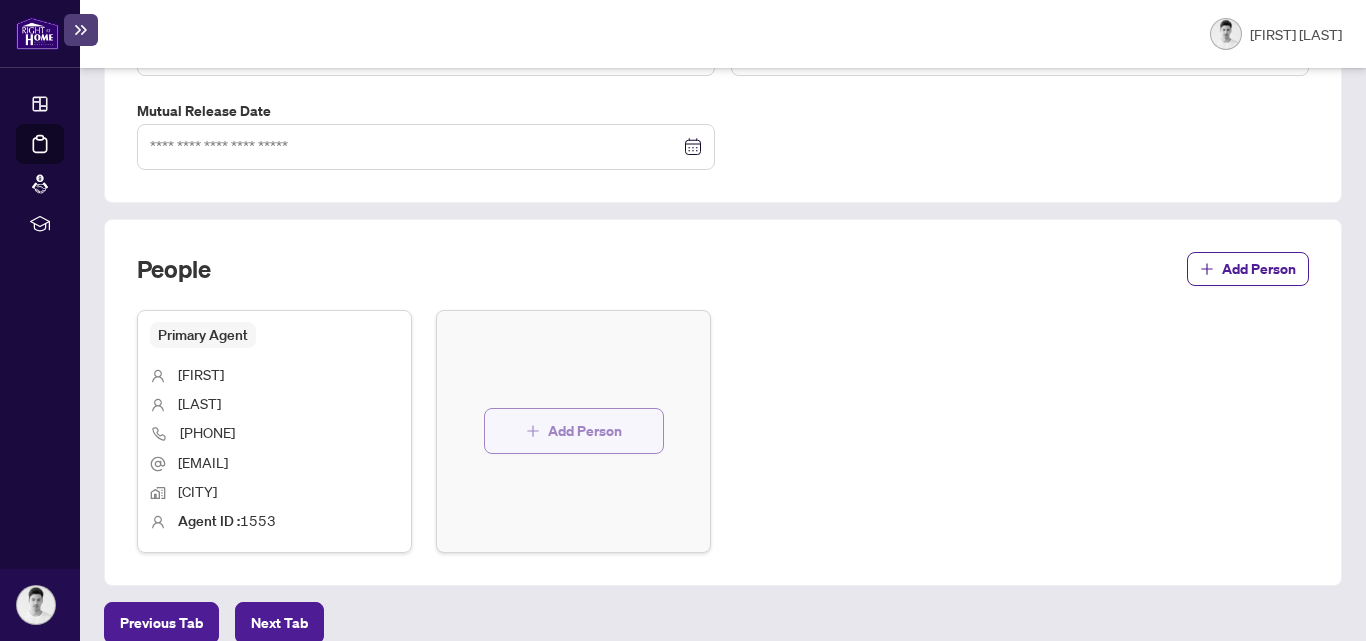 click on "Add Person" at bounding box center [585, 431] 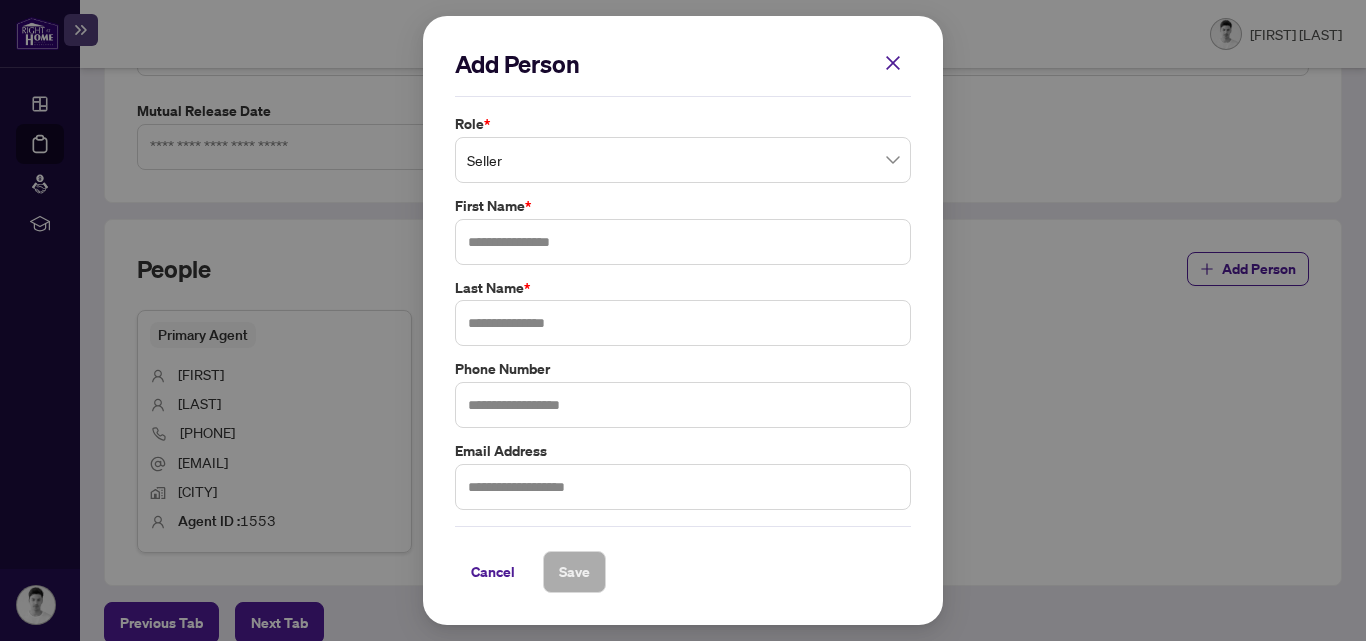 click on "Seller" at bounding box center [683, 160] 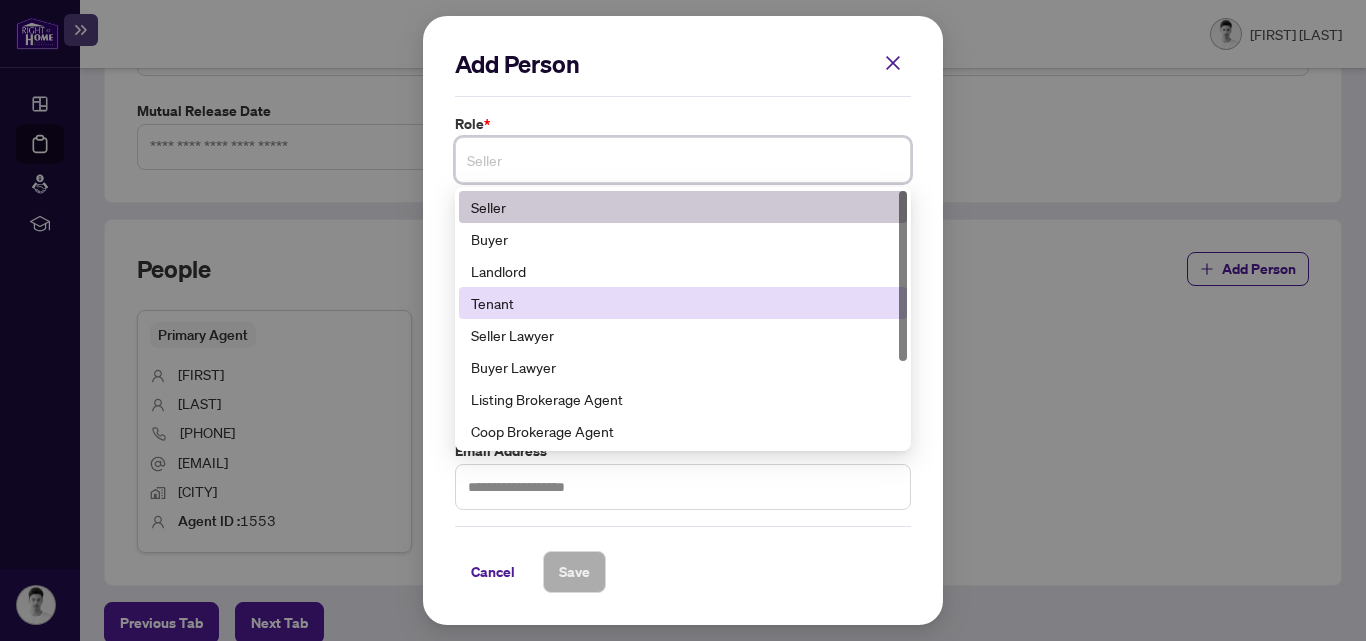 click on "Tenant" at bounding box center (683, 303) 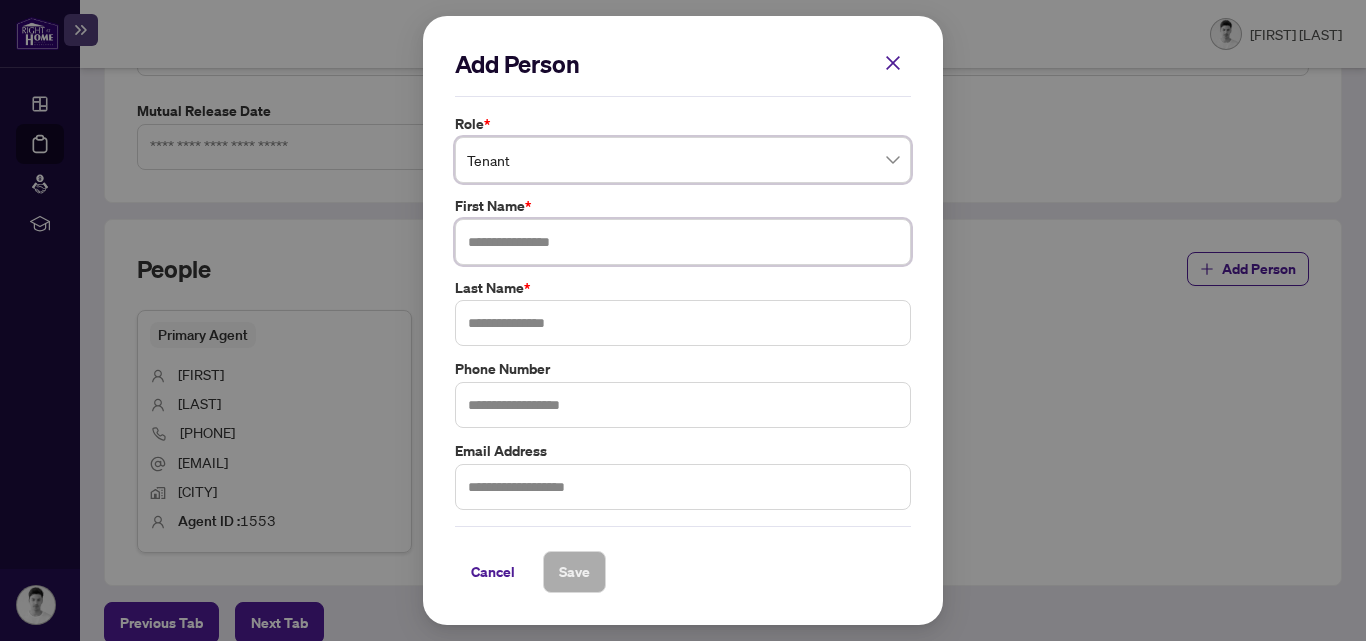 click at bounding box center (683, 242) 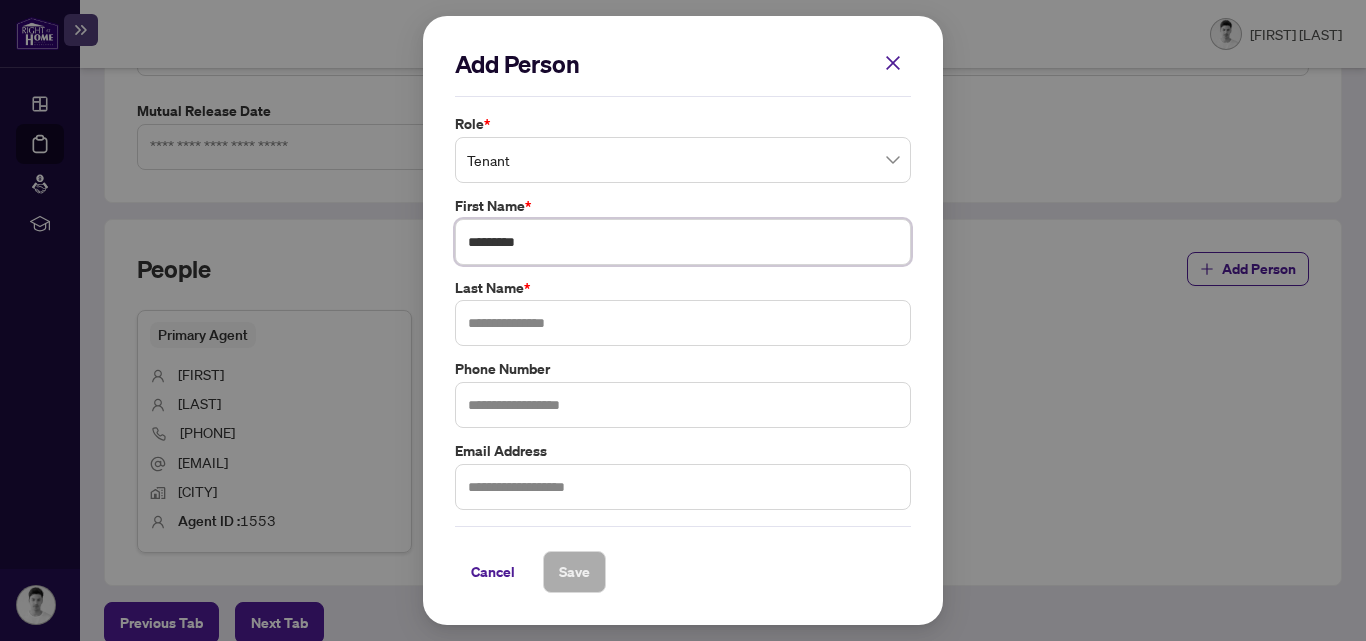 type on "*********" 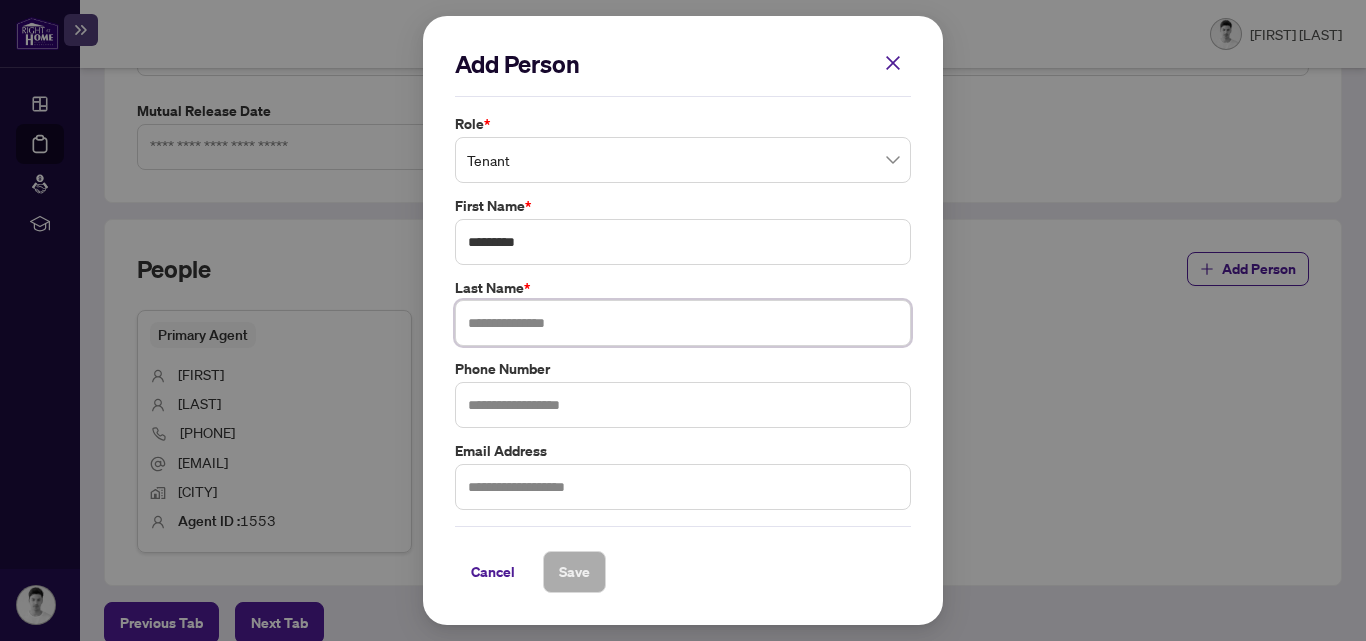 click at bounding box center [683, 323] 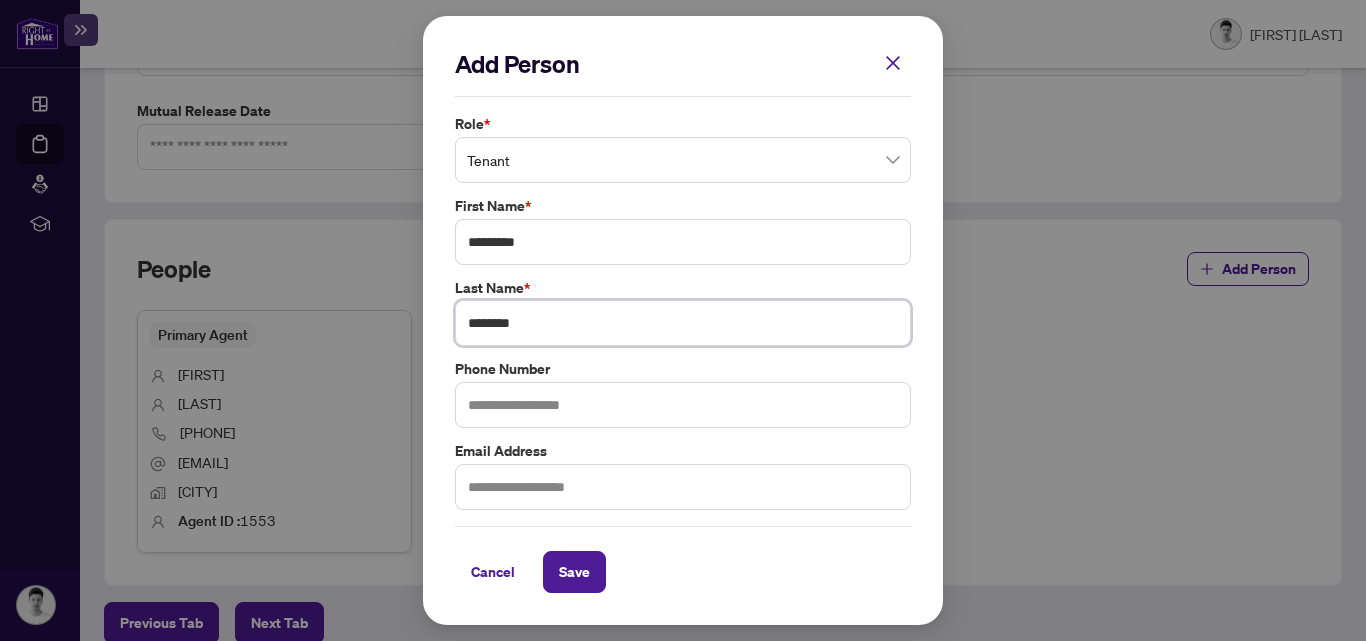 type on "**********" 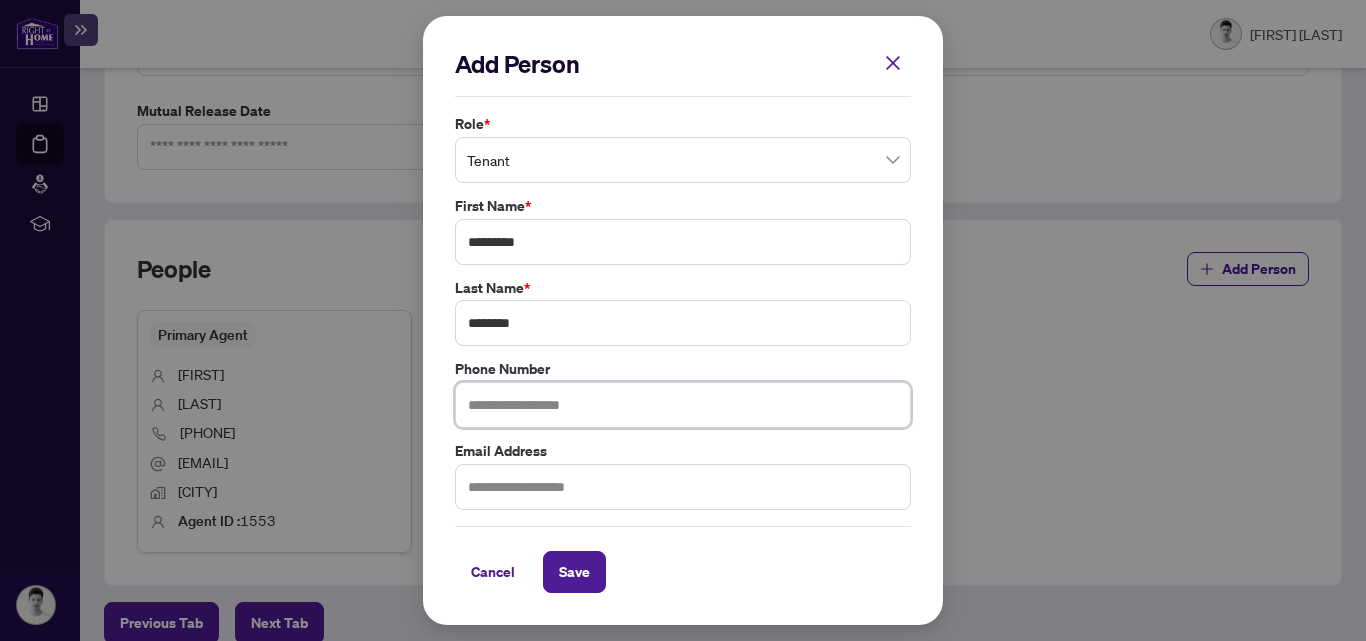 click at bounding box center [683, 405] 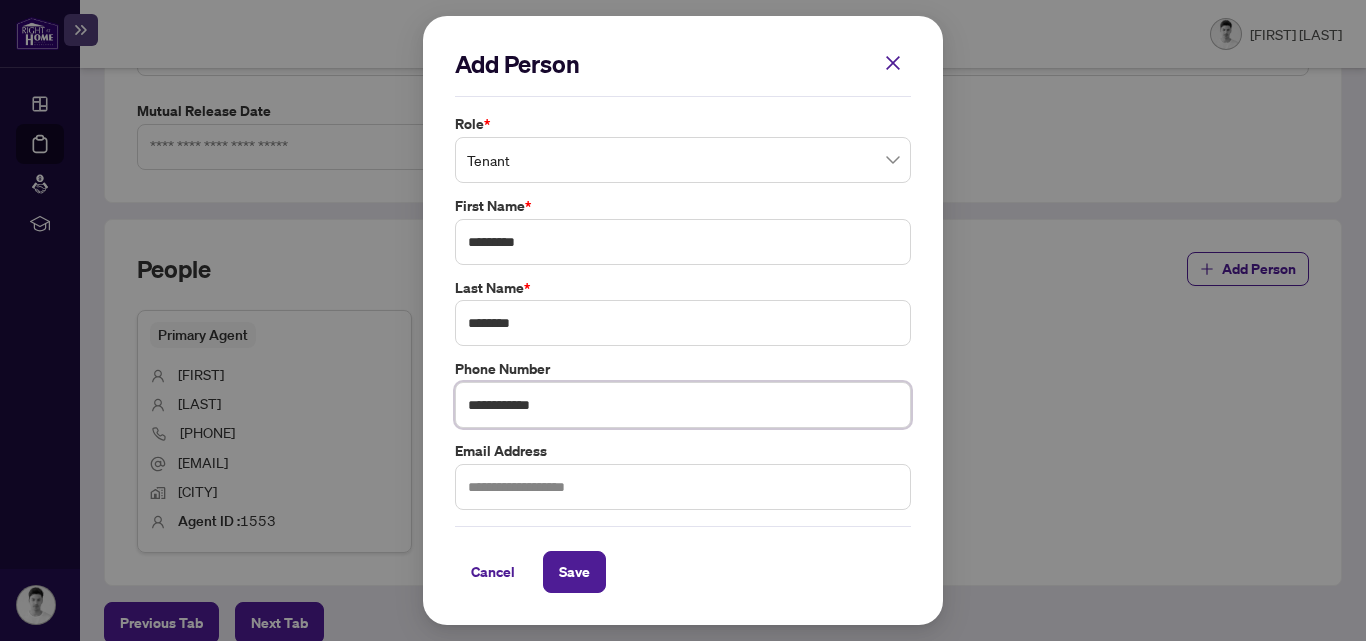 type on "**********" 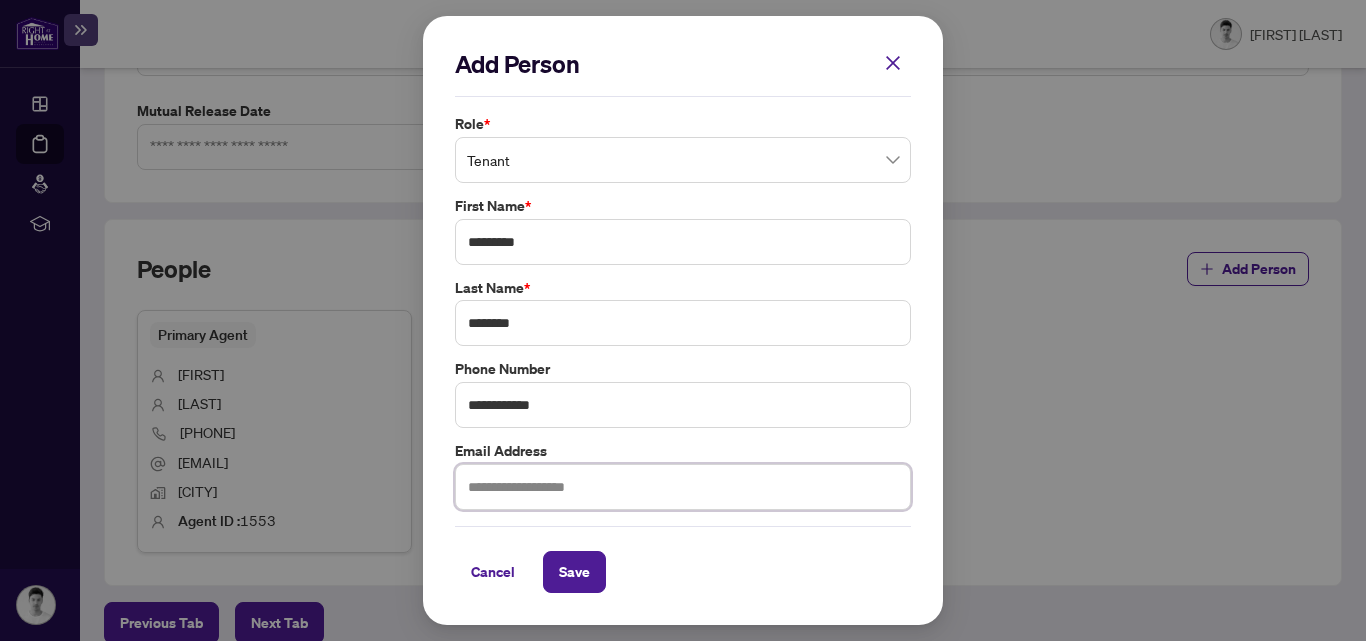 click at bounding box center [683, 487] 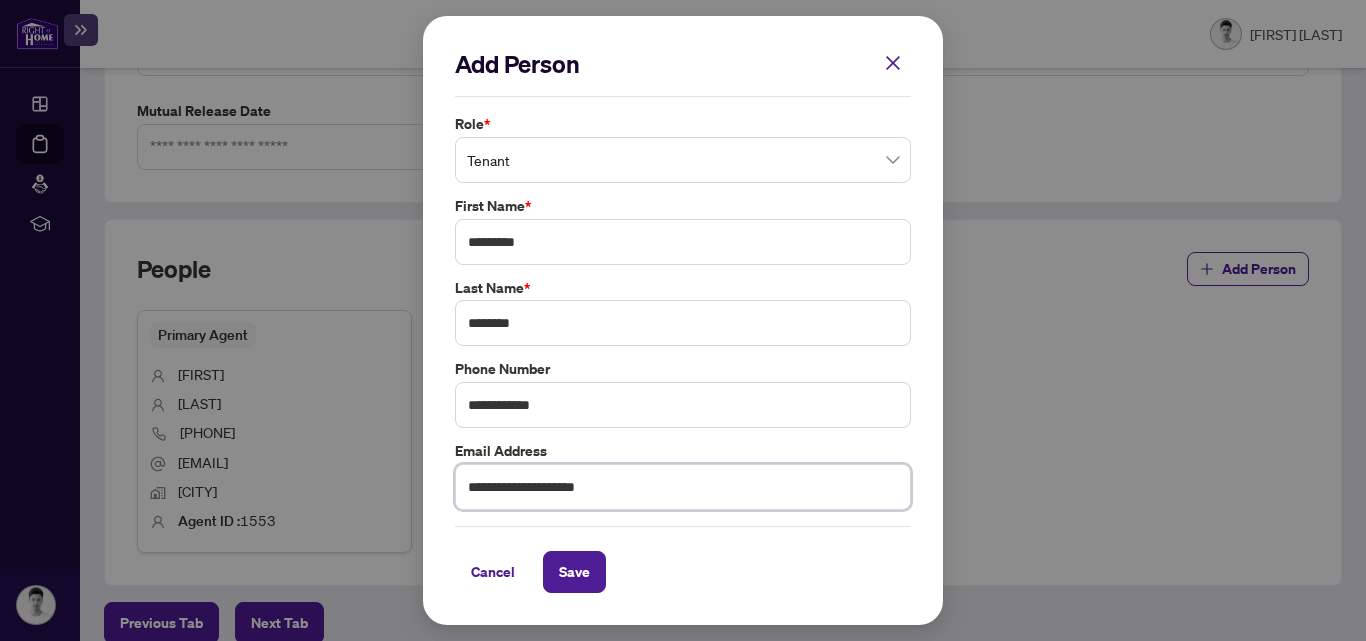click on "**********" at bounding box center (683, 487) 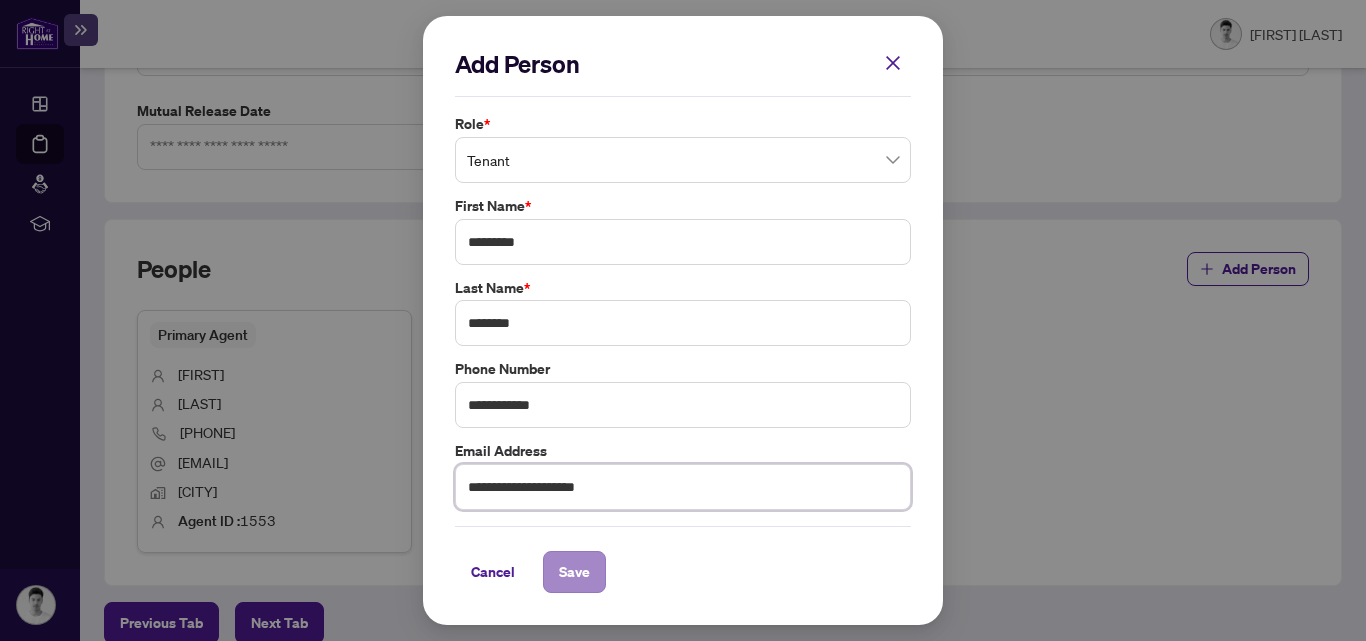 type on "**********" 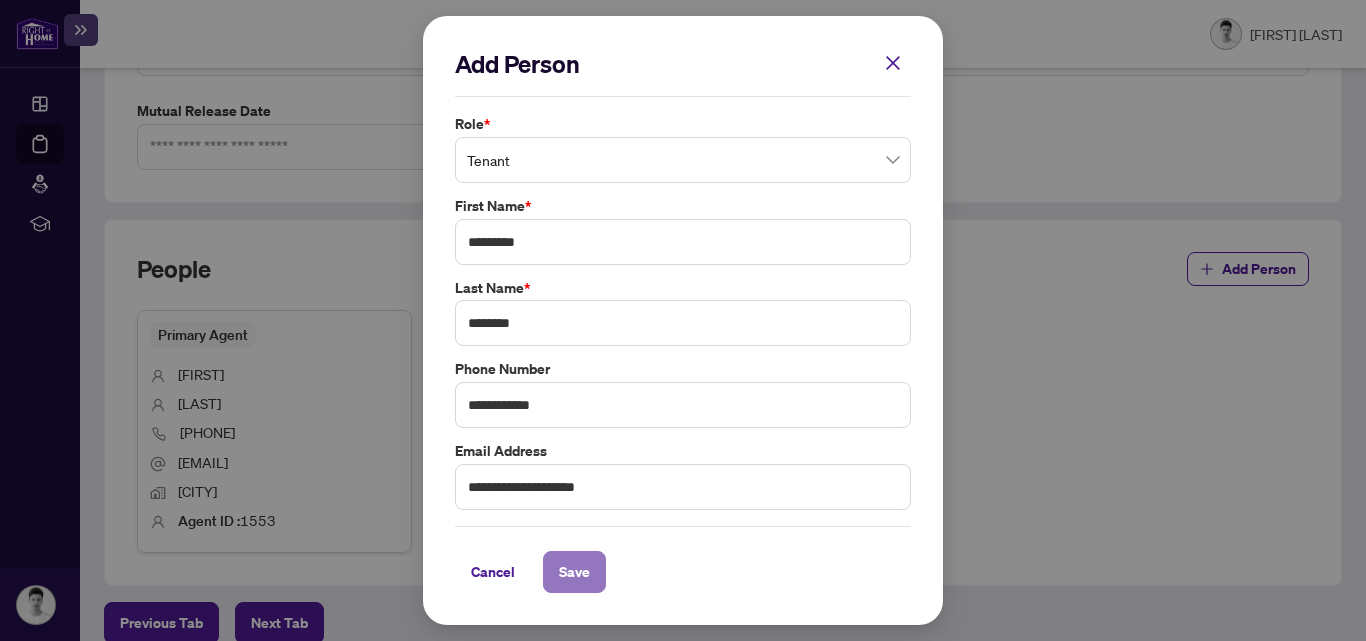 click on "Save" at bounding box center [574, 572] 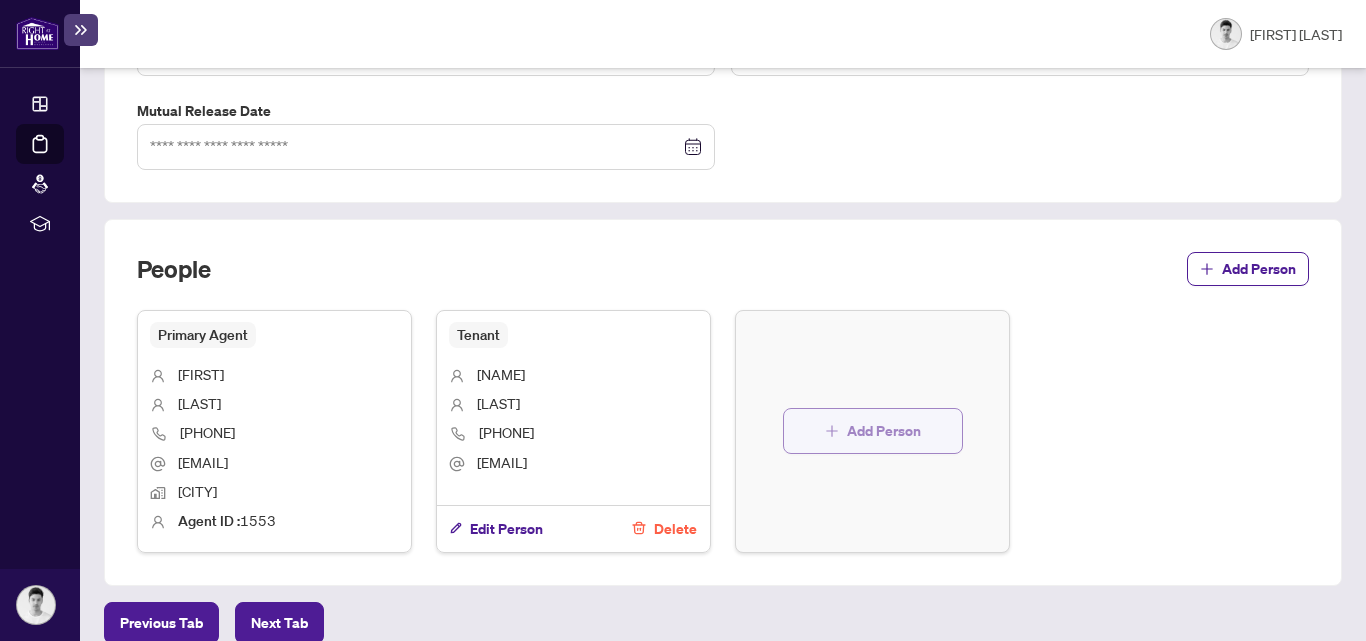 click on "Add Person" at bounding box center [873, 431] 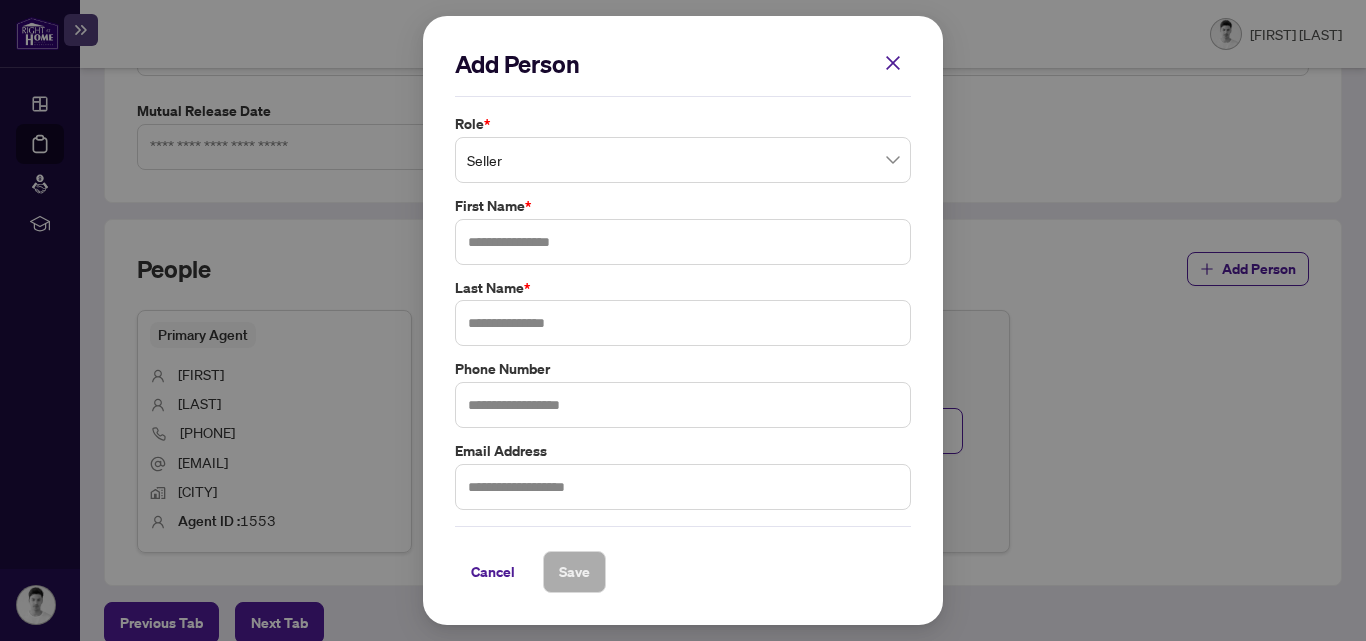 click on "Seller" at bounding box center [683, 160] 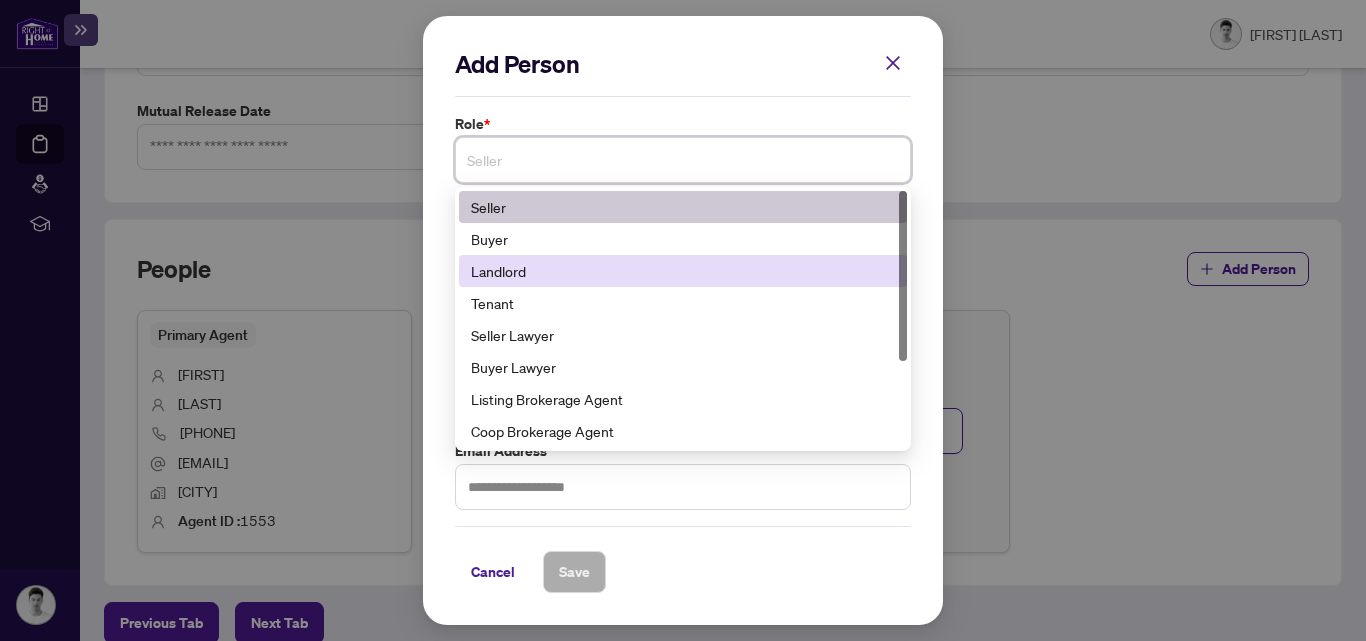 click on "Landlord" at bounding box center [683, 271] 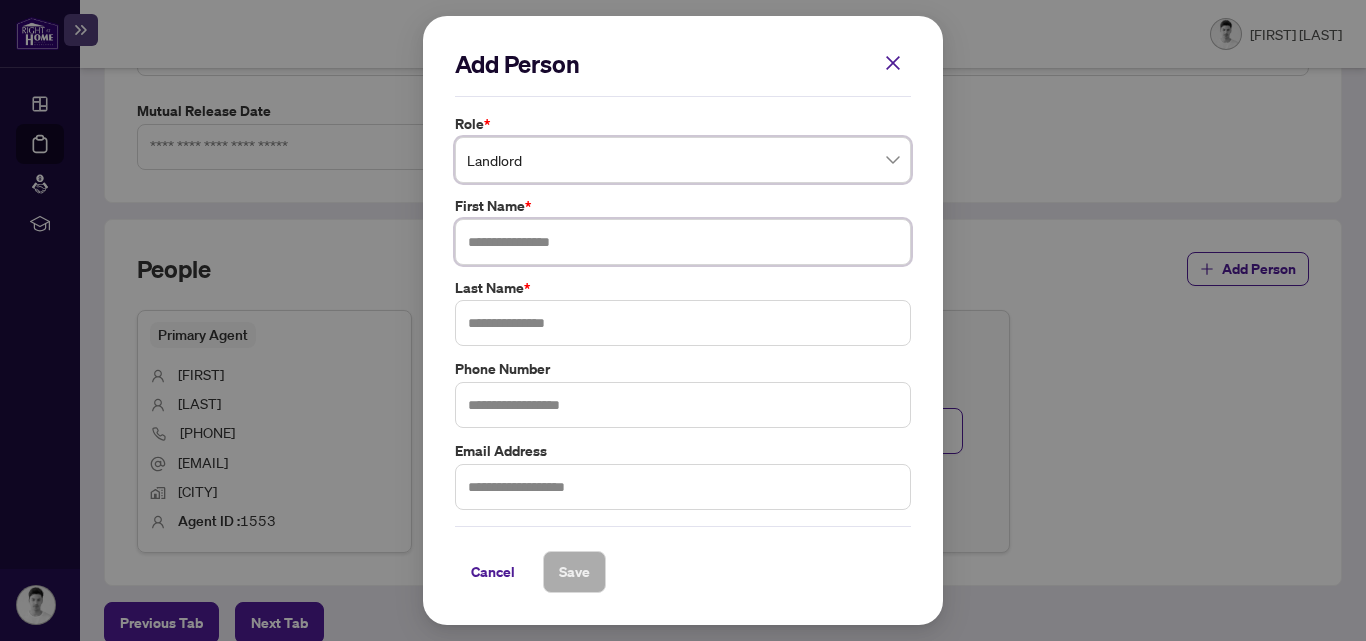 click at bounding box center (683, 242) 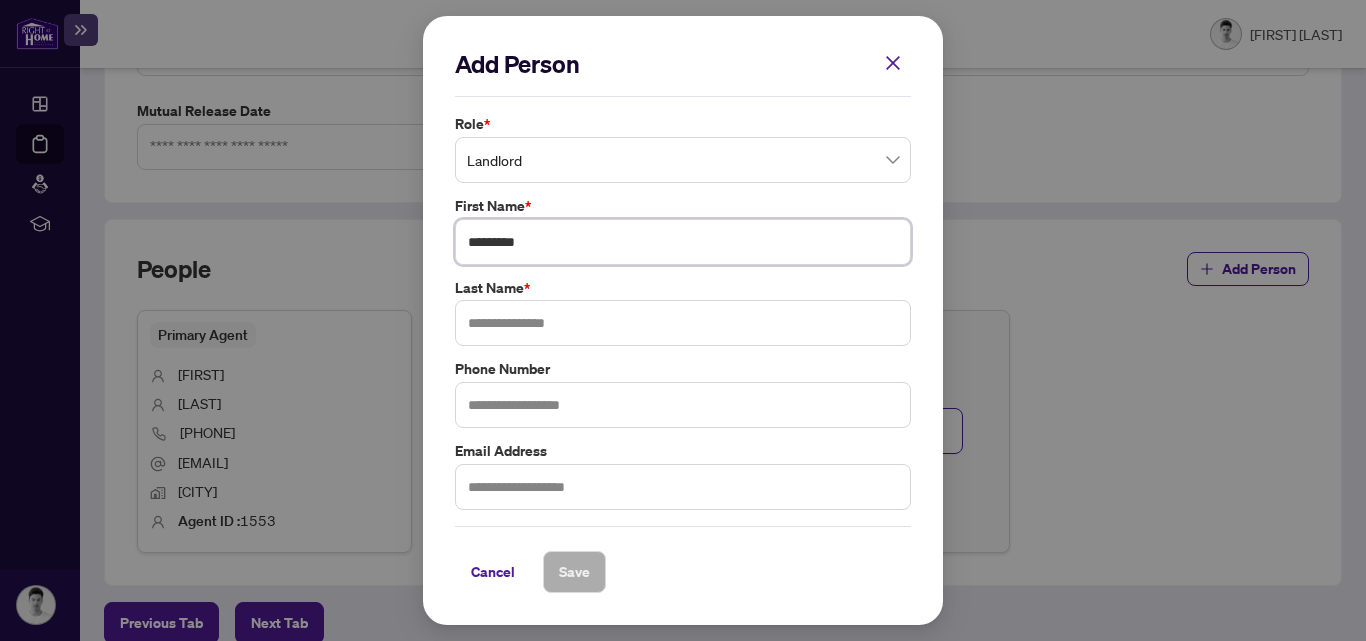 type on "*********" 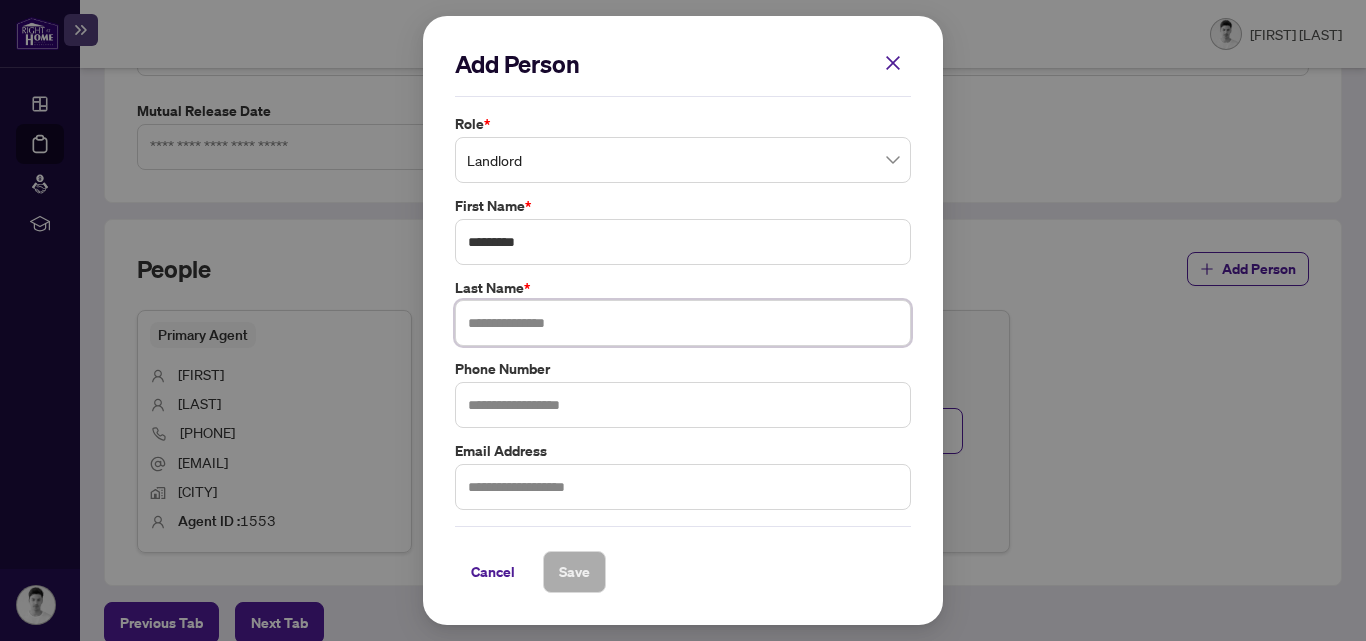 click at bounding box center [683, 323] 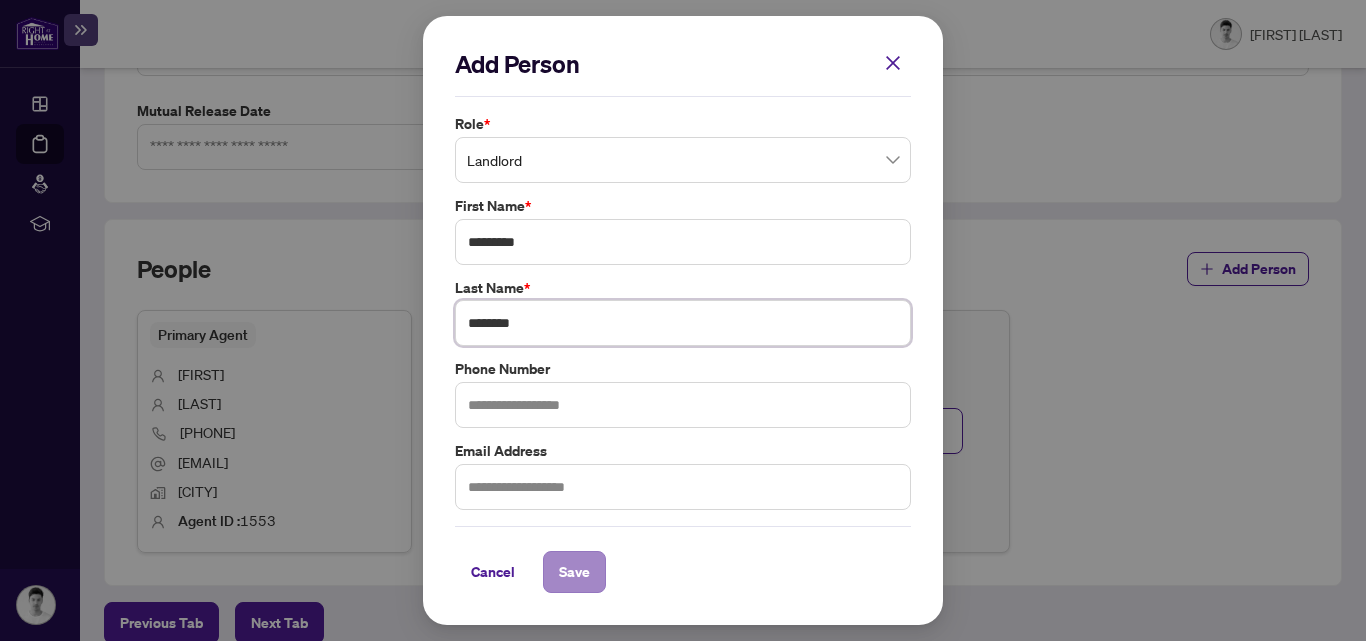 type on "**********" 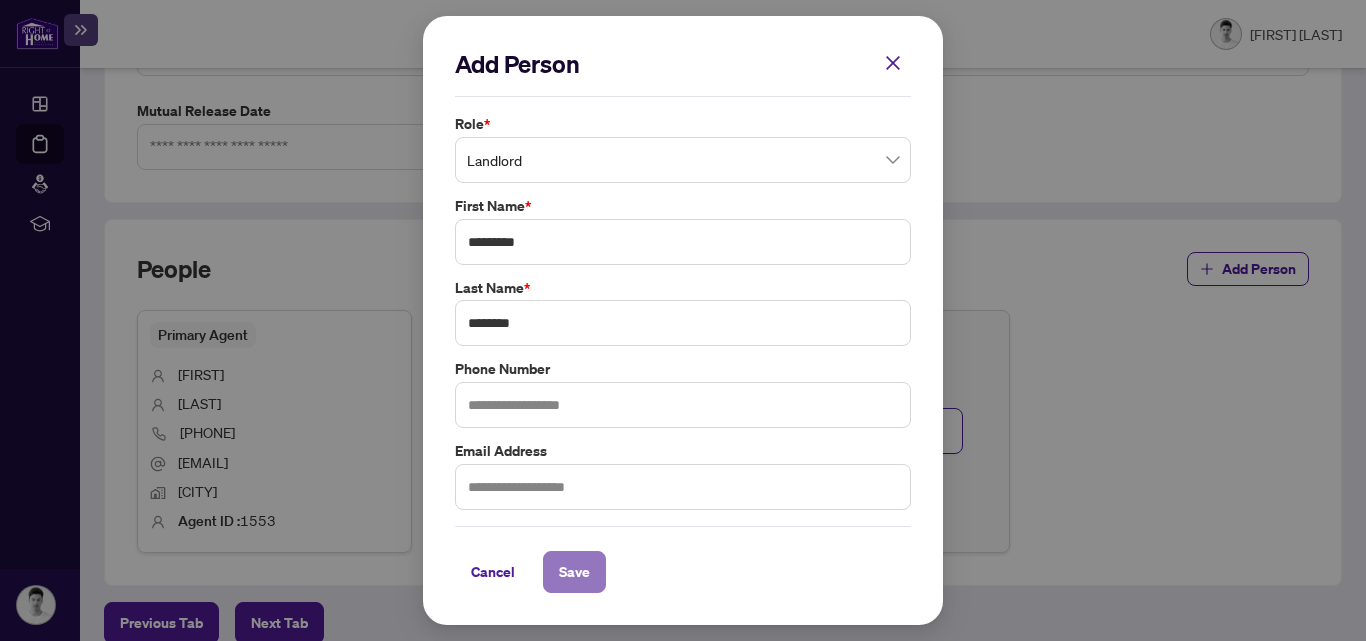 click on "Save" at bounding box center [574, 572] 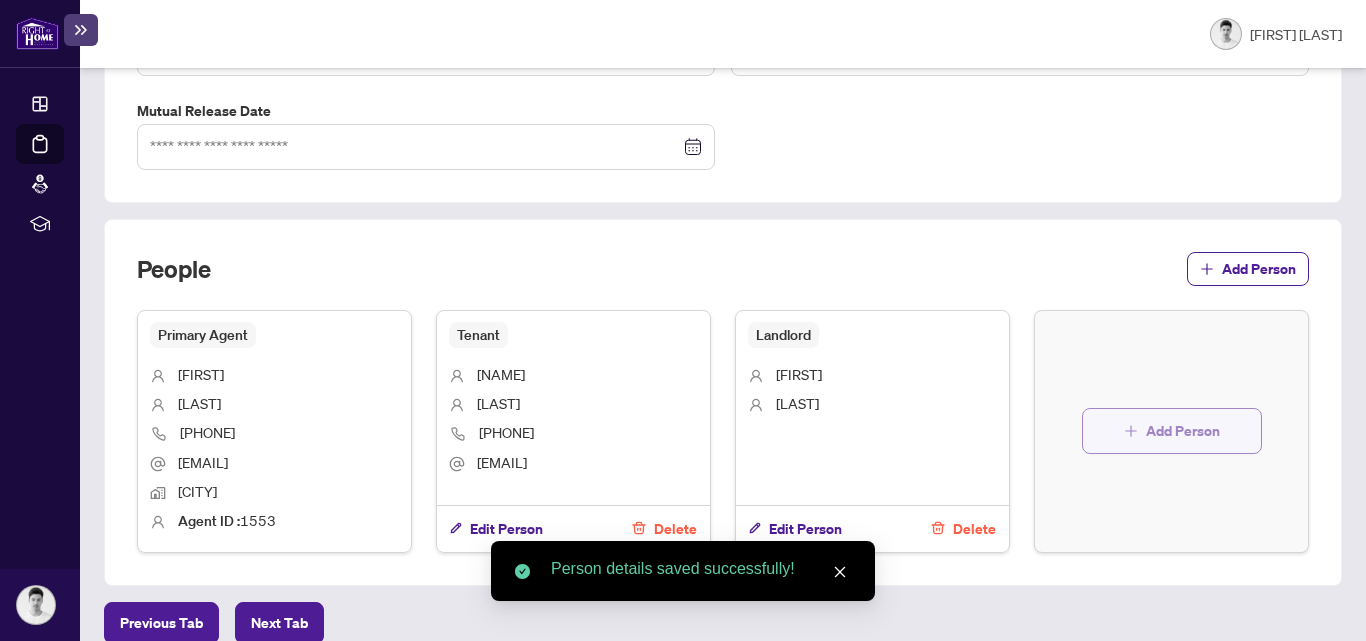 click on "Add Person" at bounding box center (1183, 431) 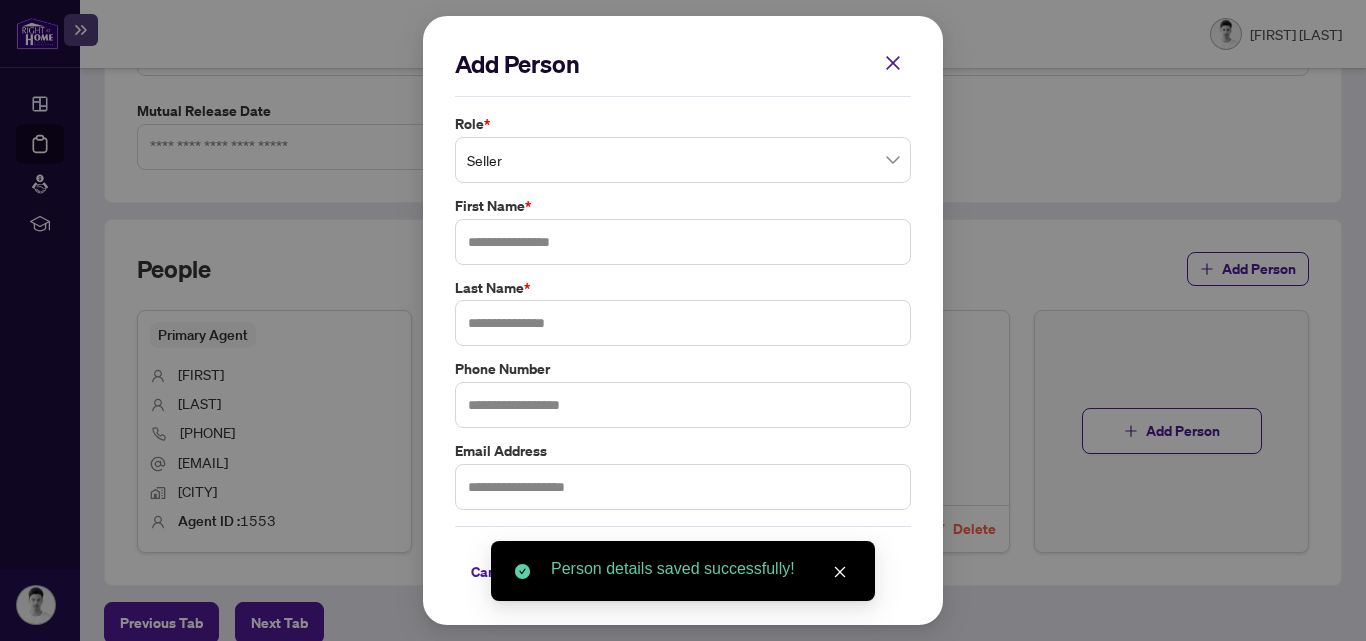click on "Seller" at bounding box center (683, 160) 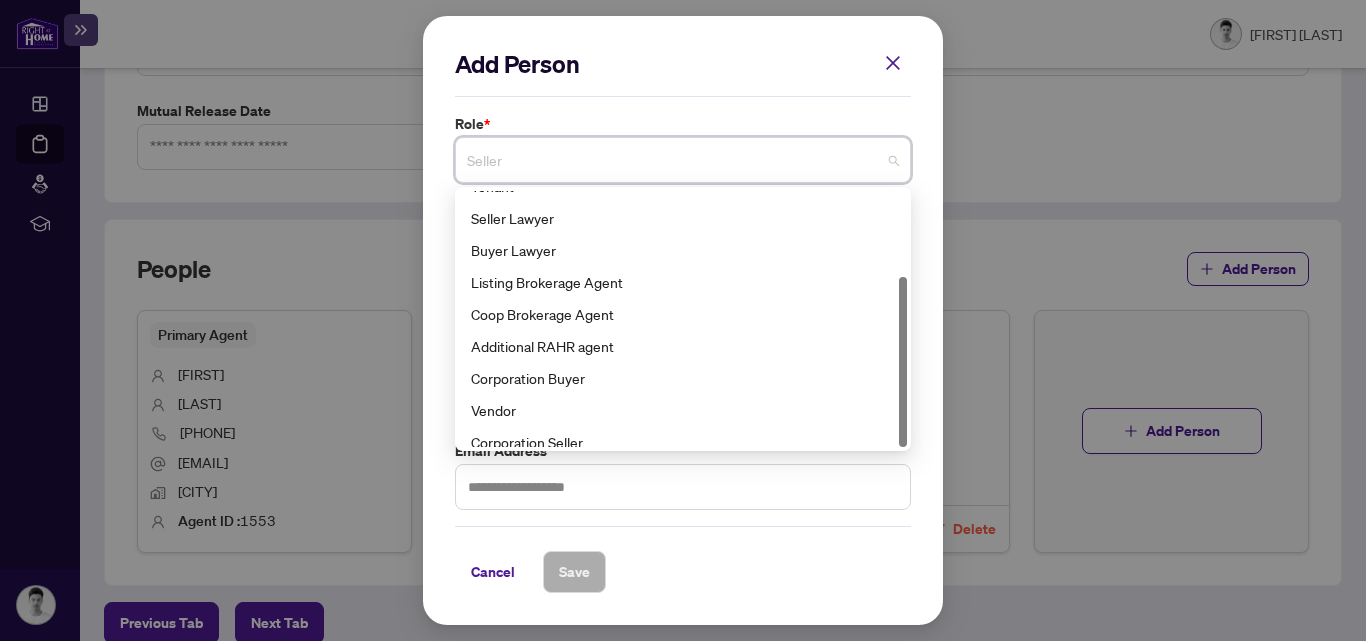 scroll, scrollTop: 128, scrollLeft: 0, axis: vertical 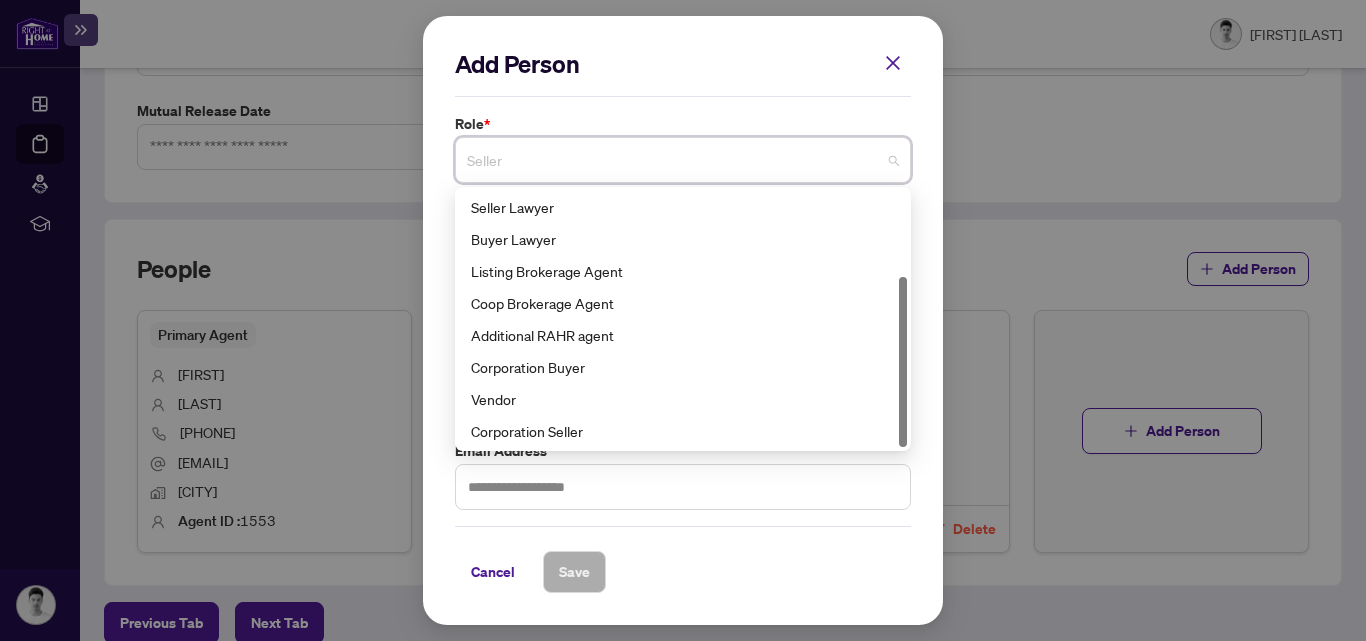 drag, startPoint x: 906, startPoint y: 275, endPoint x: 919, endPoint y: 389, distance: 114.73883 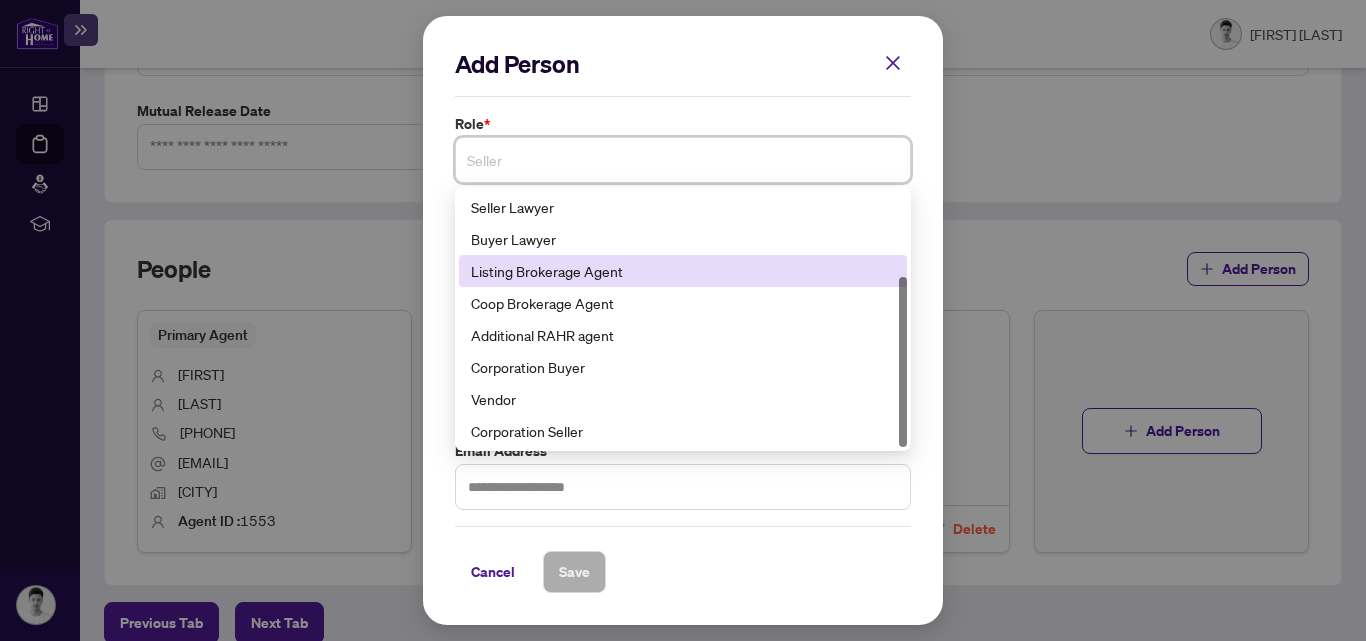 click on "Listing Brokerage Agent" at bounding box center (683, 271) 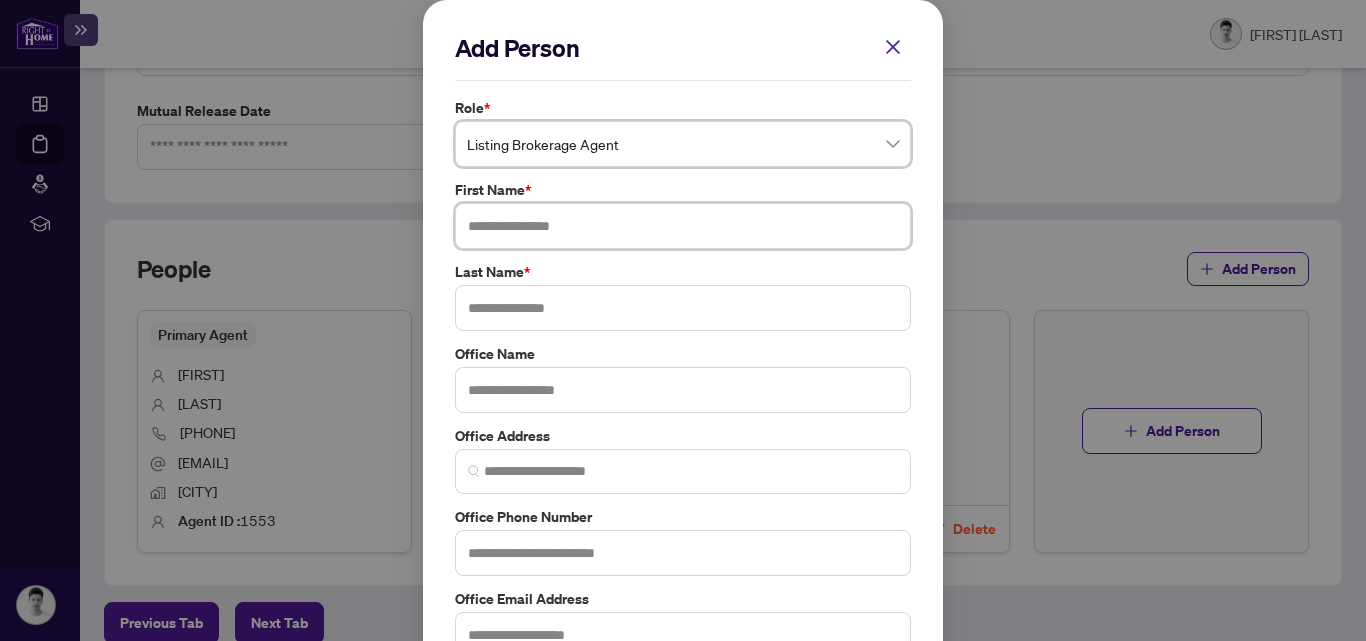 click at bounding box center (683, 226) 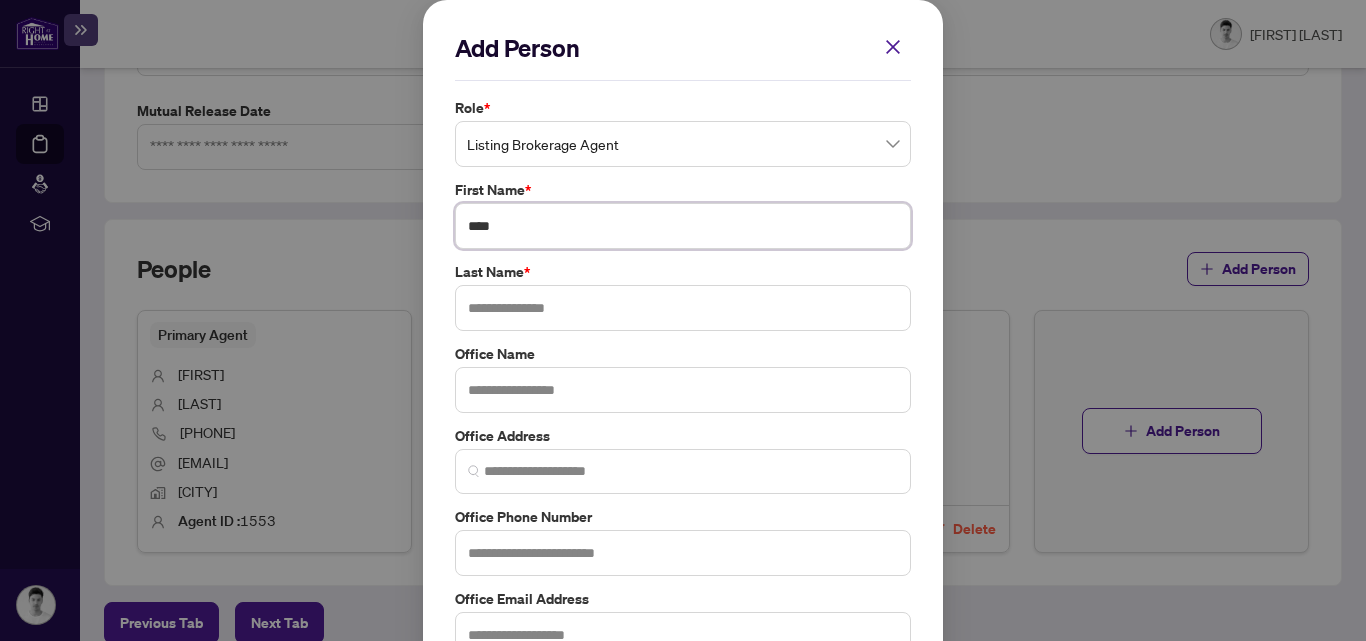 type on "****" 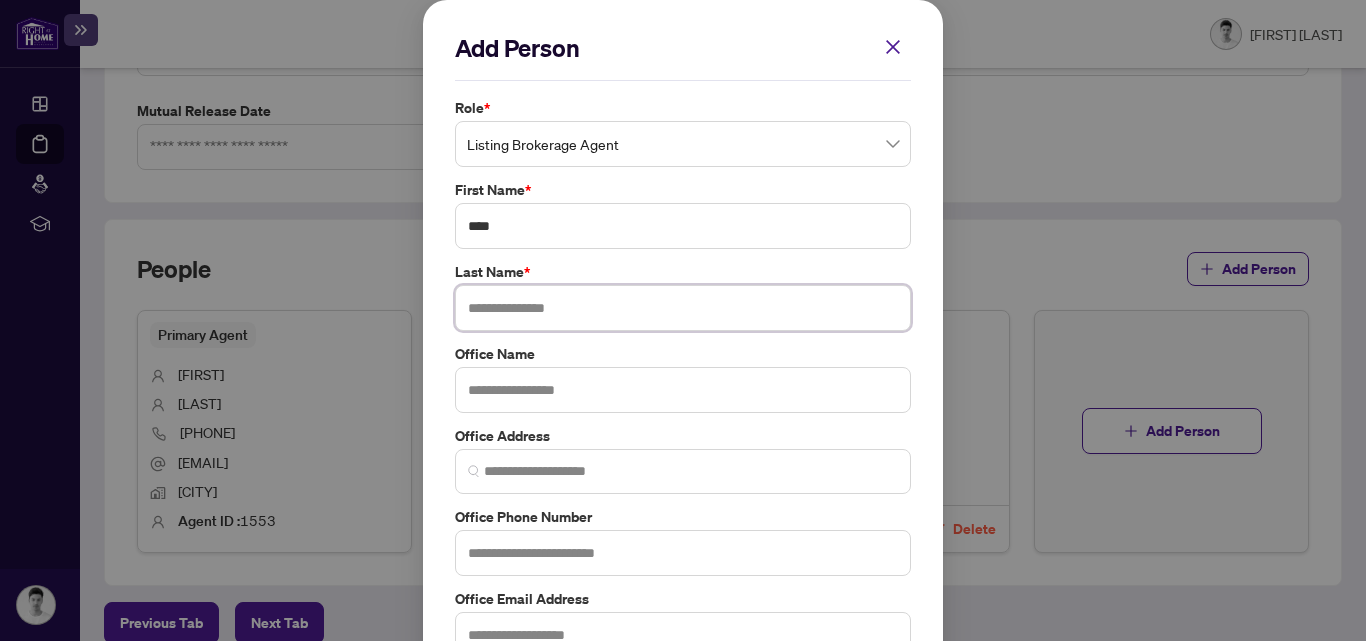 click at bounding box center (683, 308) 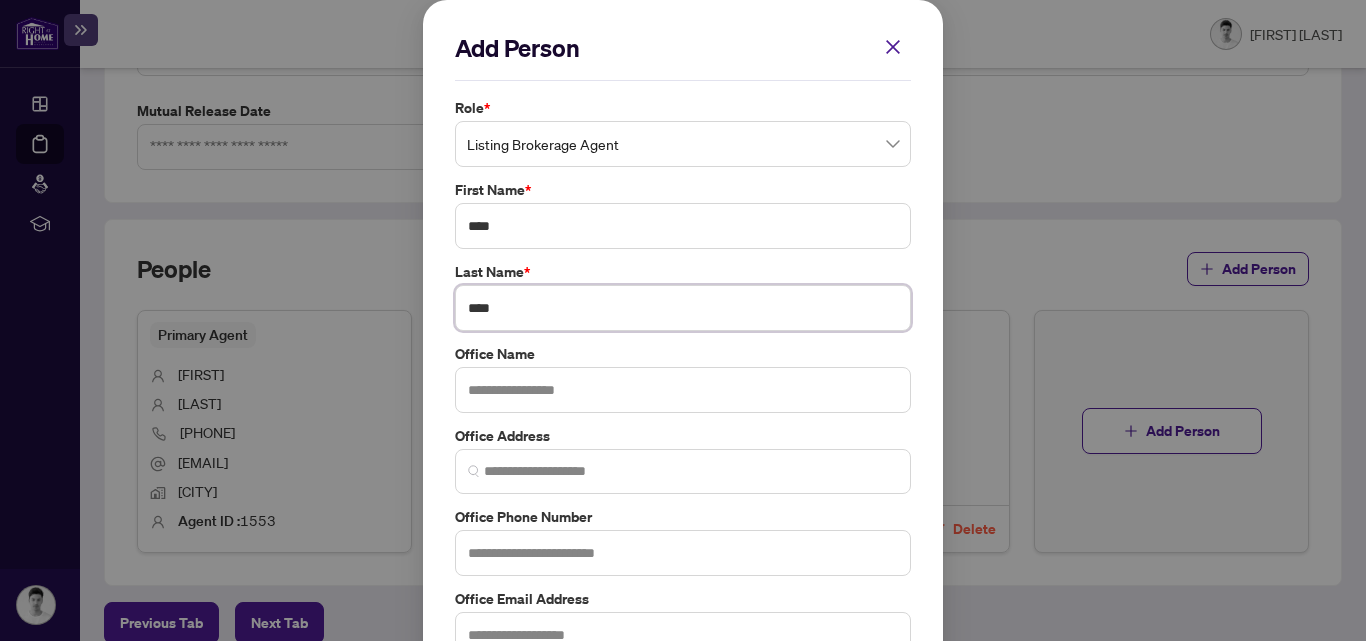 type on "****" 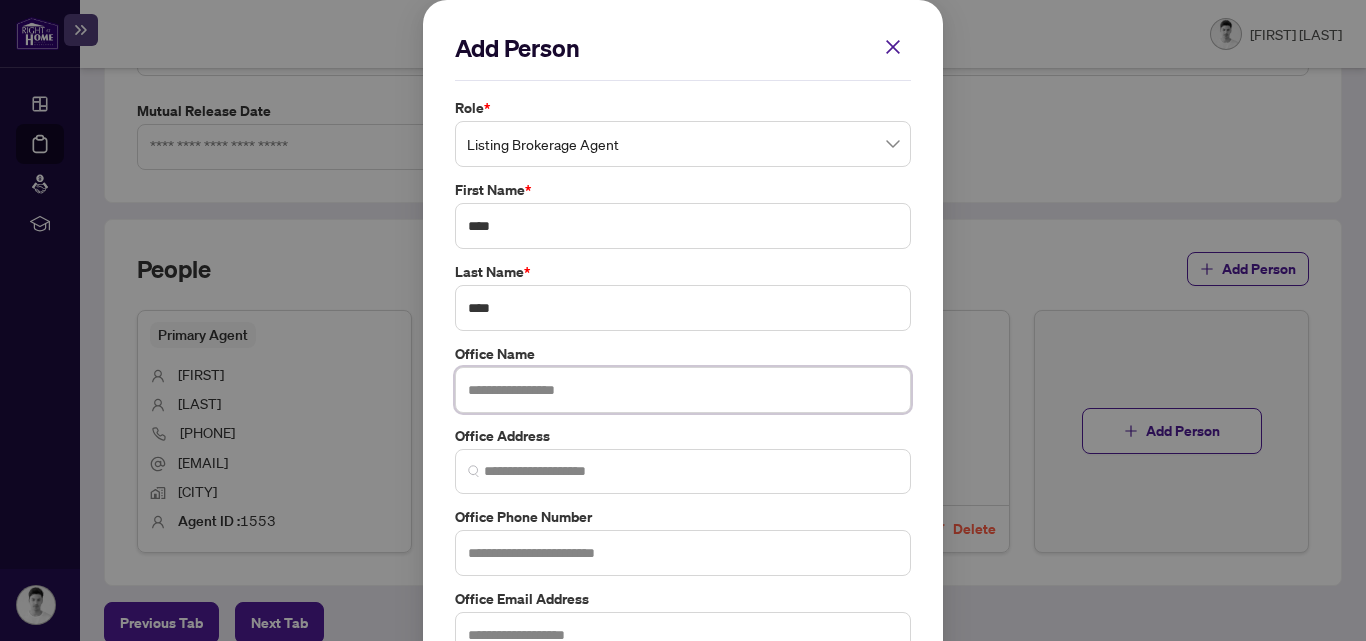 click at bounding box center (683, 390) 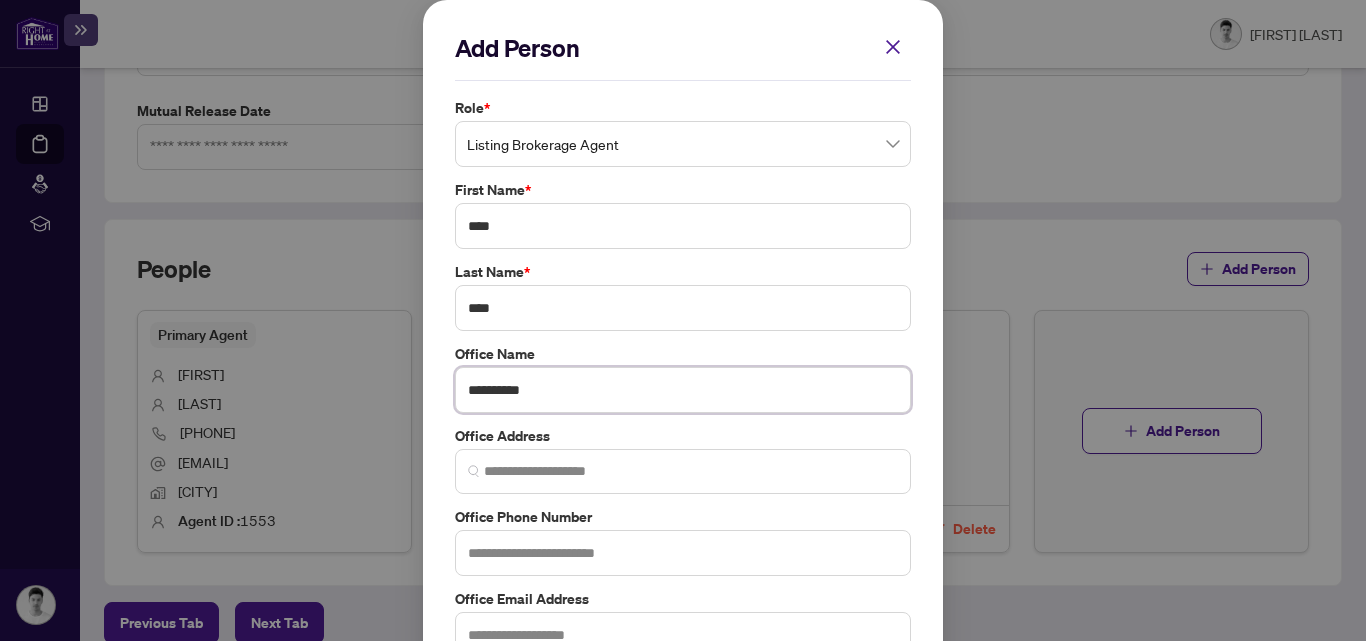 type on "**********" 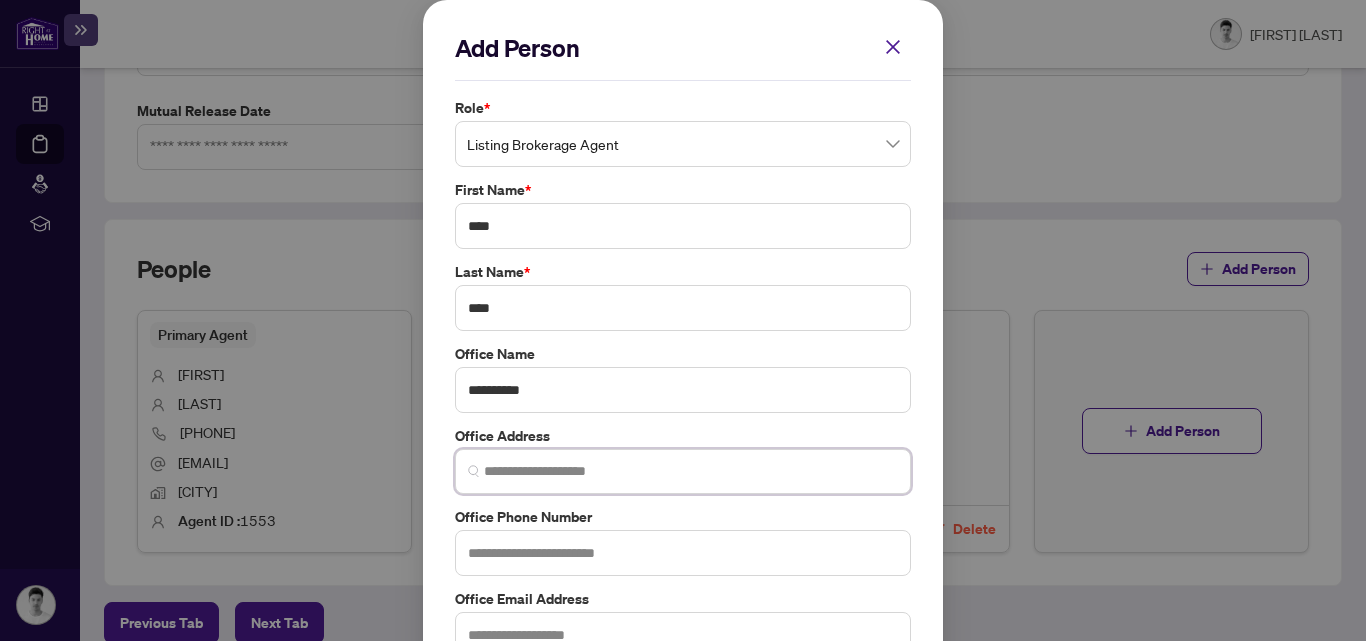 click at bounding box center (691, 471) 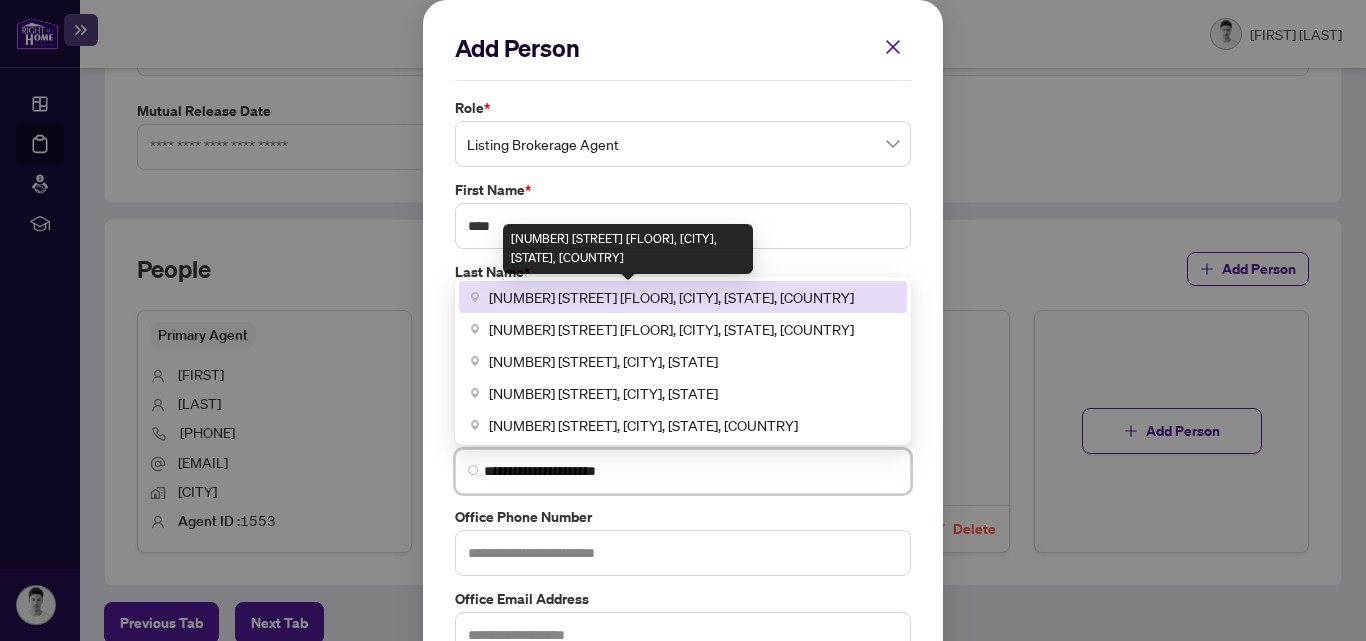 click on "[NUMBER] [STREET] [FLOOR], [CITY], [STATE], [COUNTRY]" at bounding box center (671, 297) 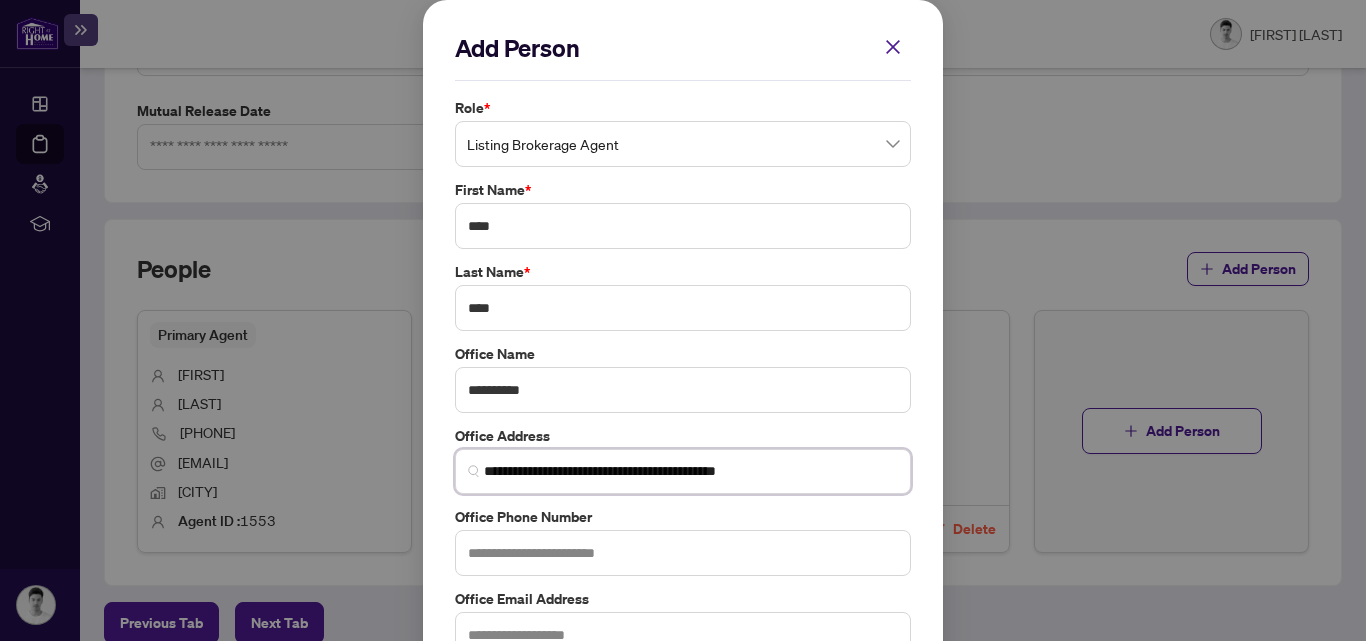 type on "**********" 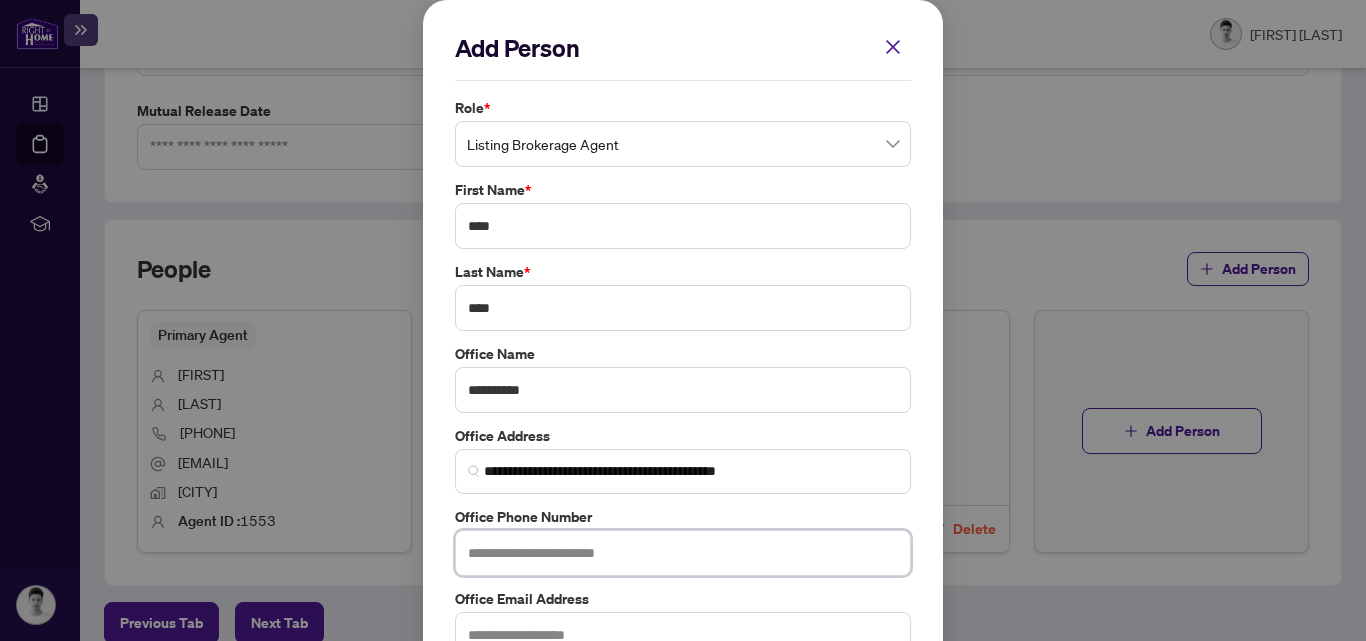 click at bounding box center [683, 553] 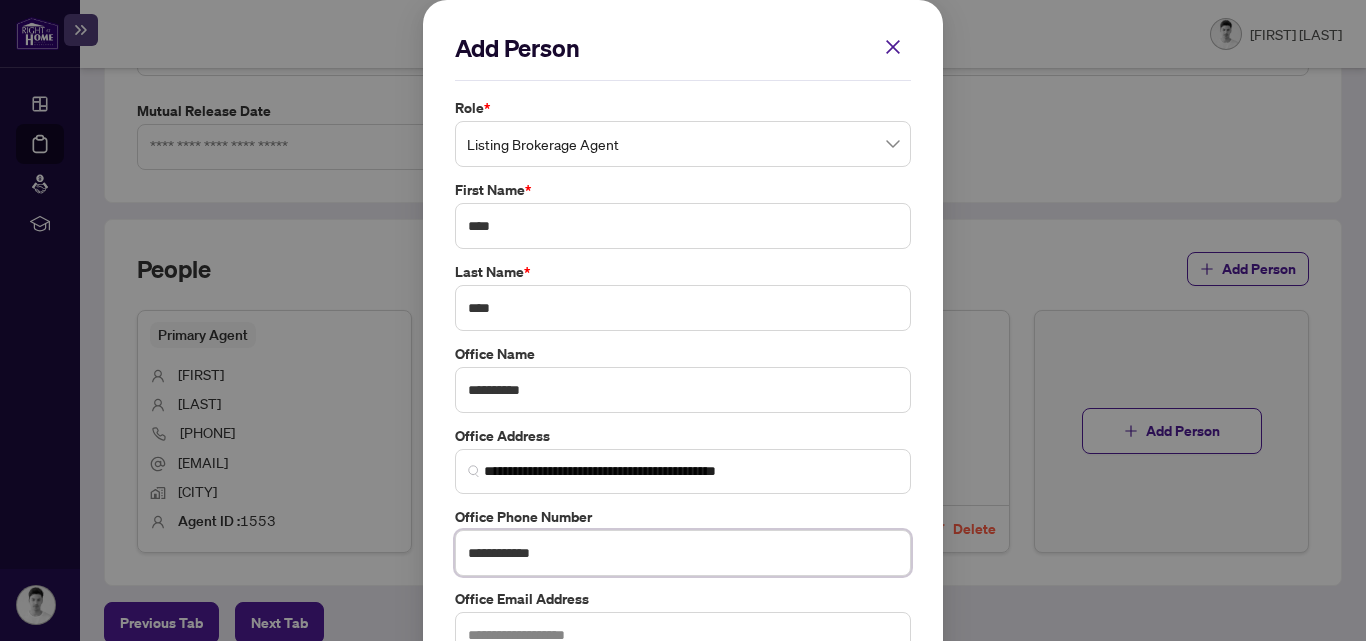 type on "**********" 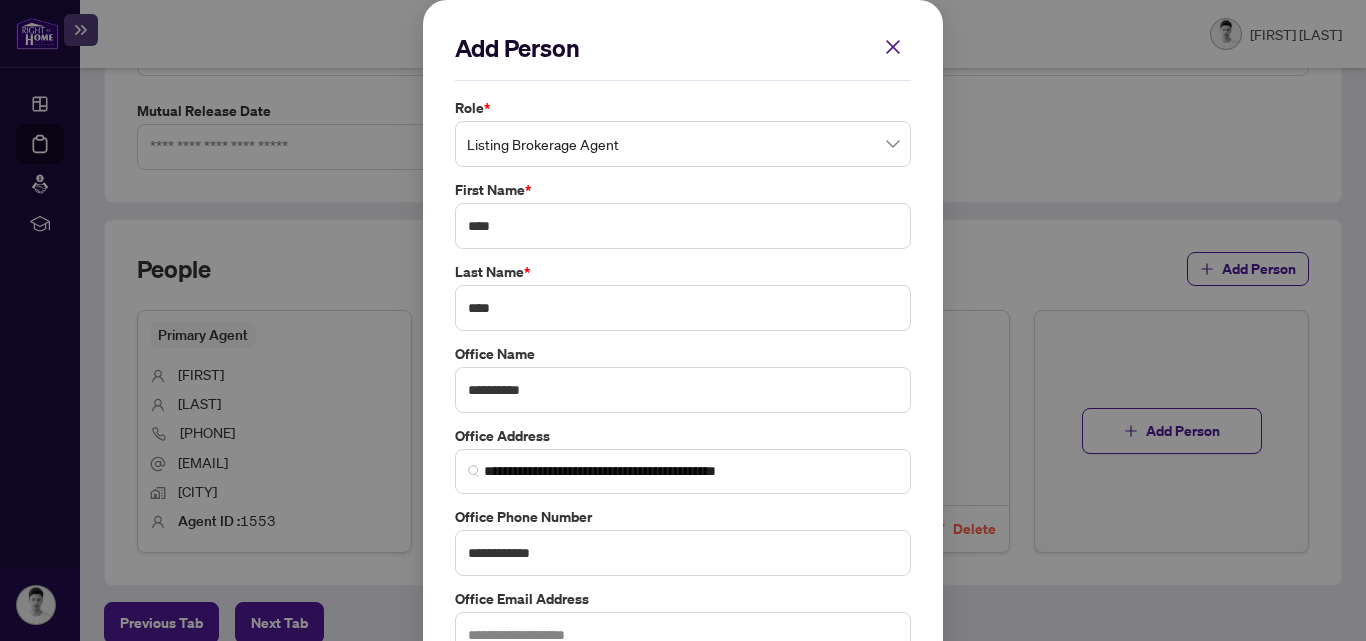 scroll, scrollTop: 132, scrollLeft: 0, axis: vertical 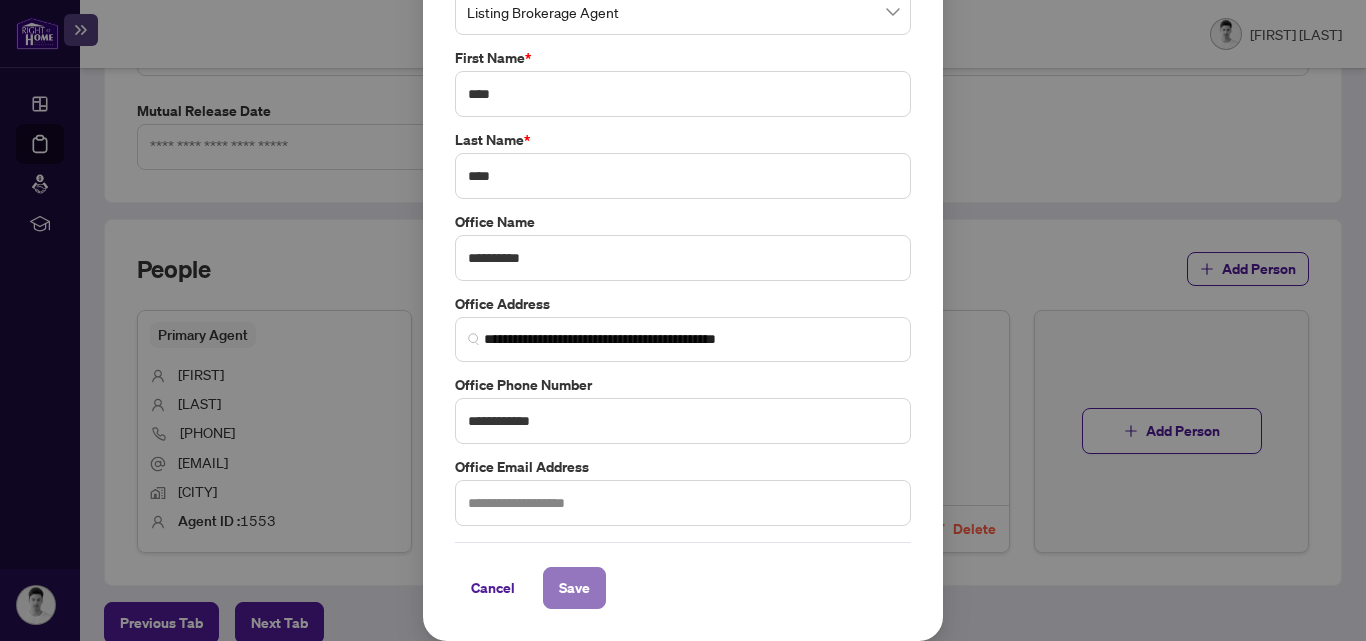 click on "Save" at bounding box center [574, 588] 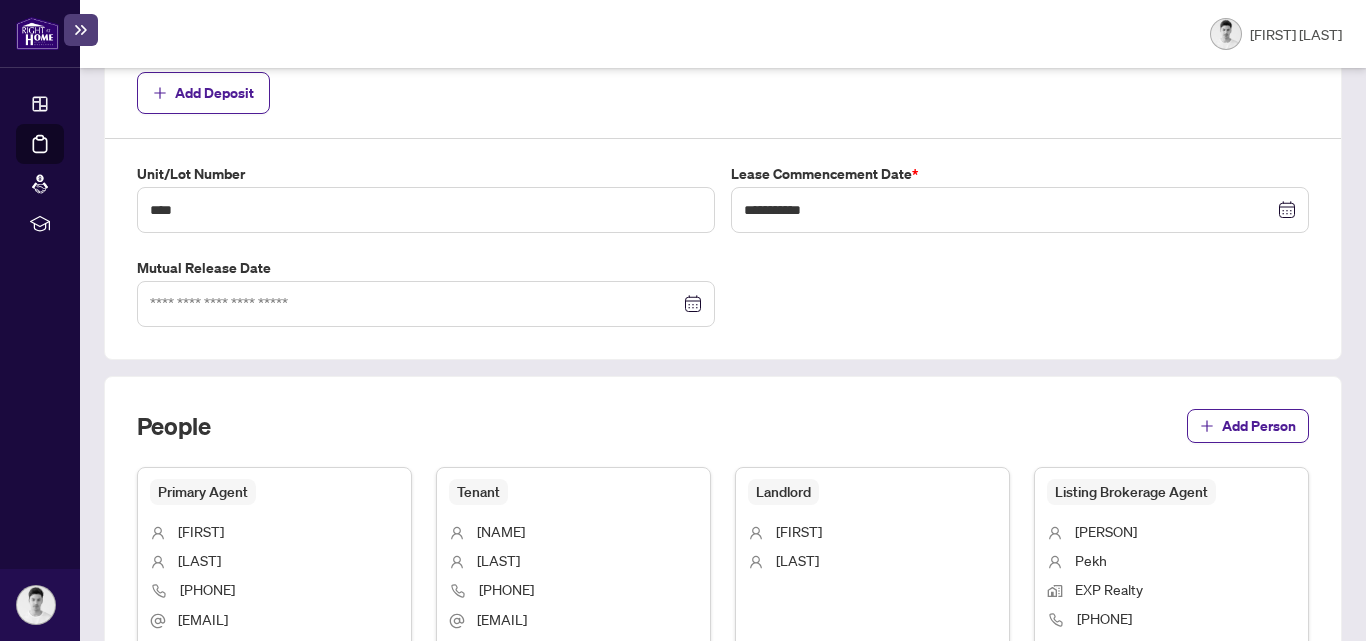 scroll, scrollTop: 1430, scrollLeft: 0, axis: vertical 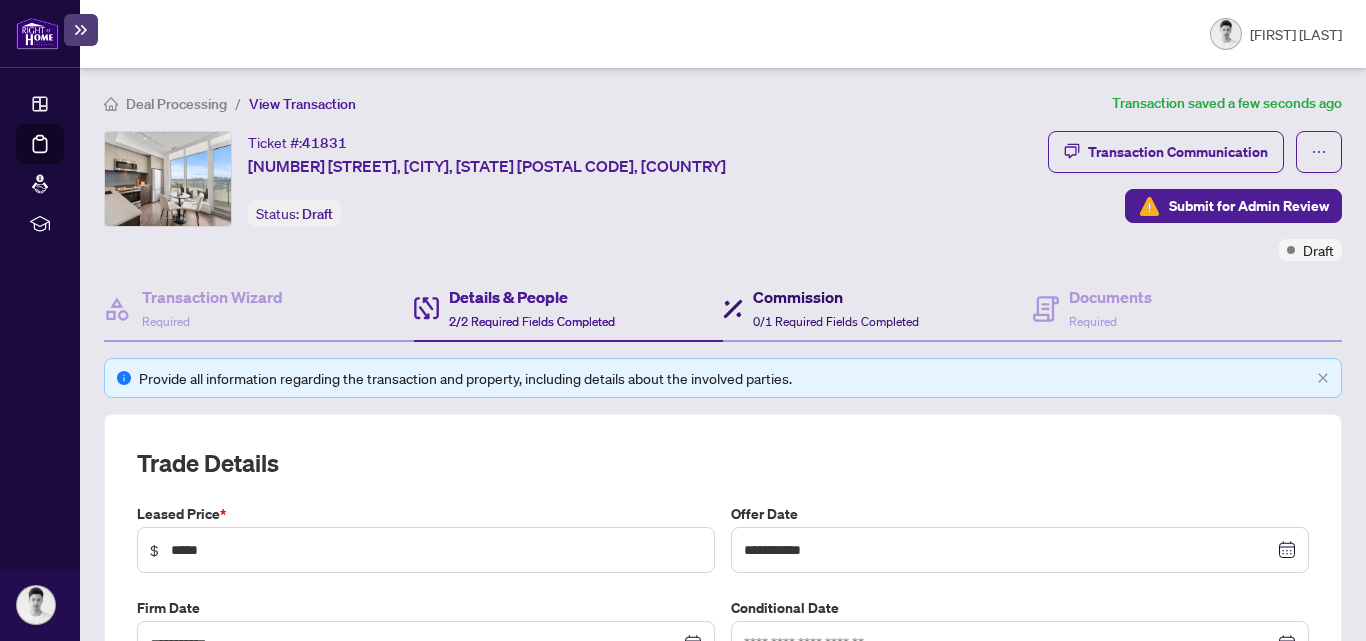 click on "Commission" at bounding box center [836, 297] 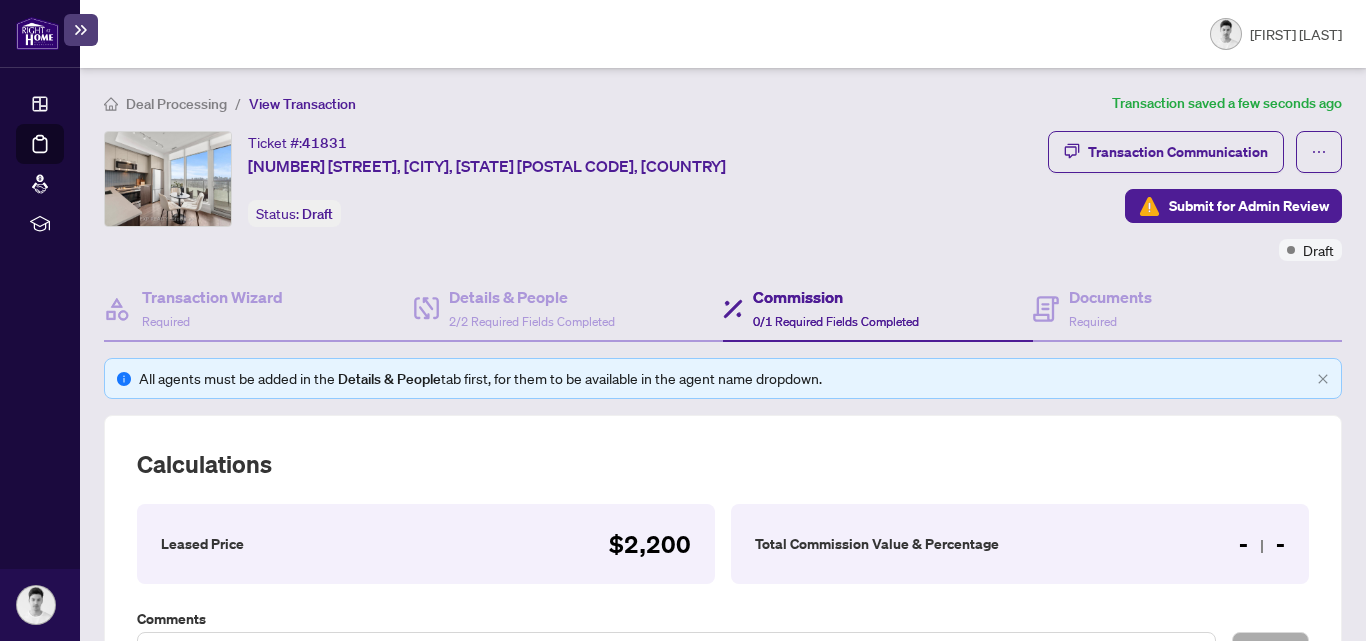 click on "Calculations" at bounding box center (723, 464) 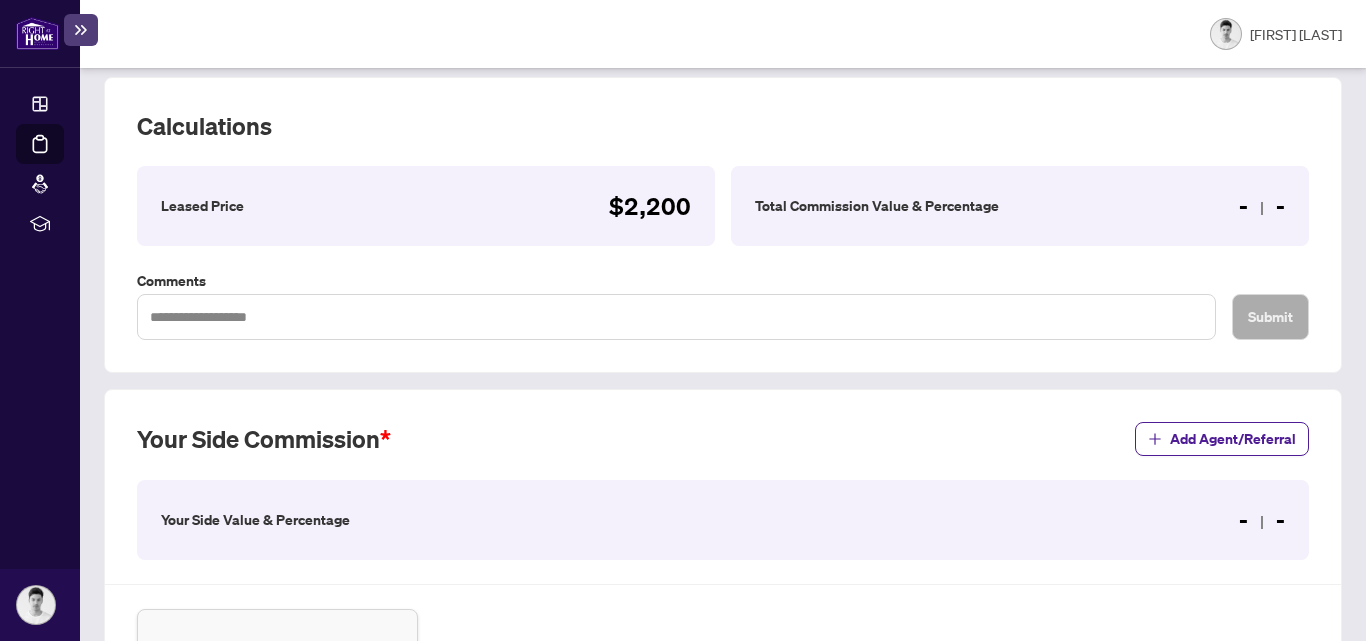 scroll, scrollTop: 219, scrollLeft: 0, axis: vertical 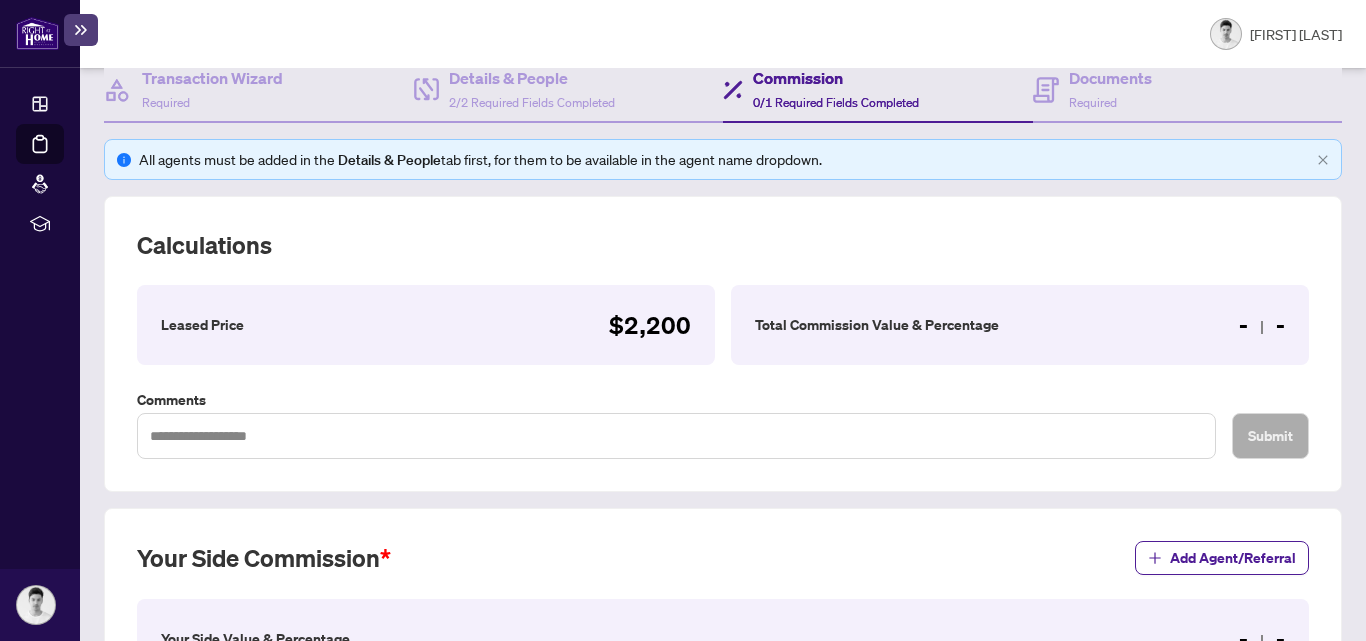 click on "Total Commission Value & Percentage" at bounding box center [202, 325] 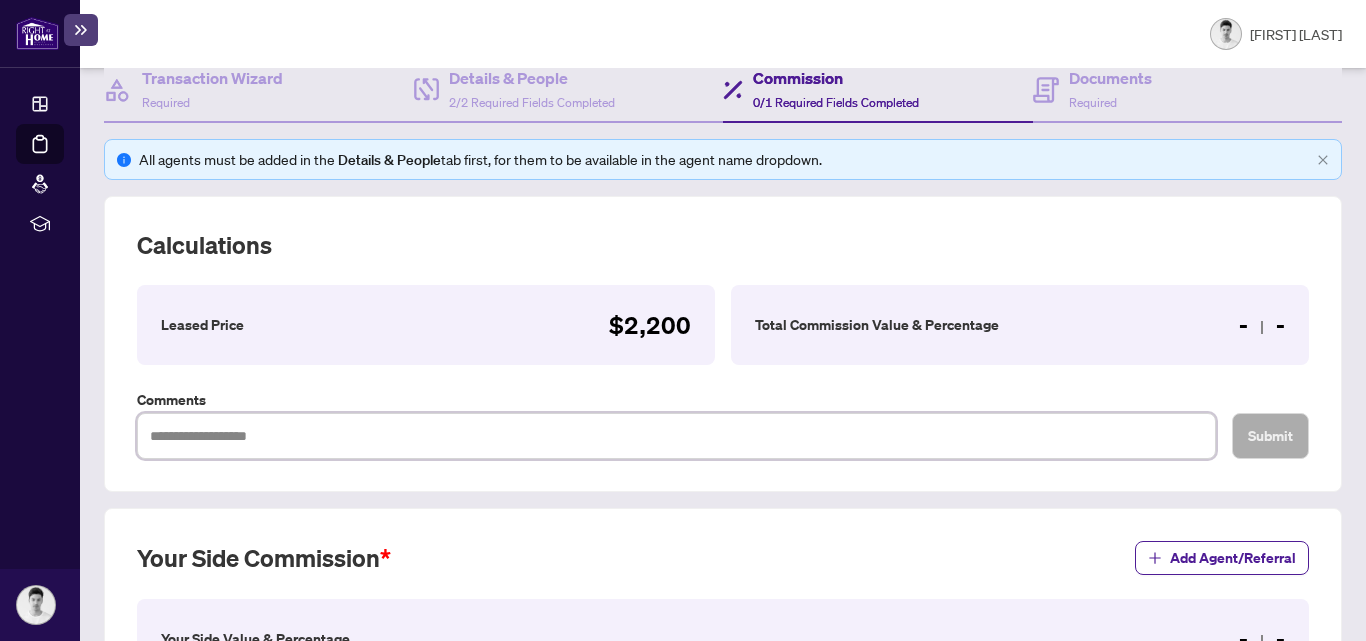 click at bounding box center (676, 436) 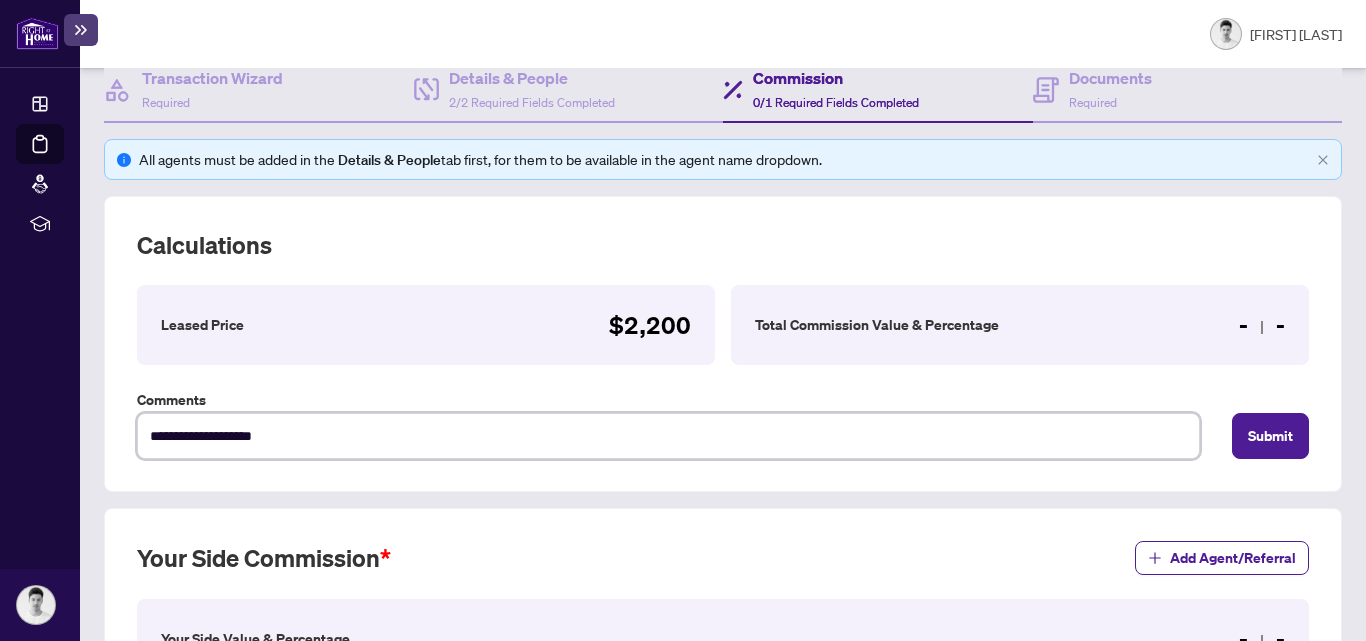 type on "**********" 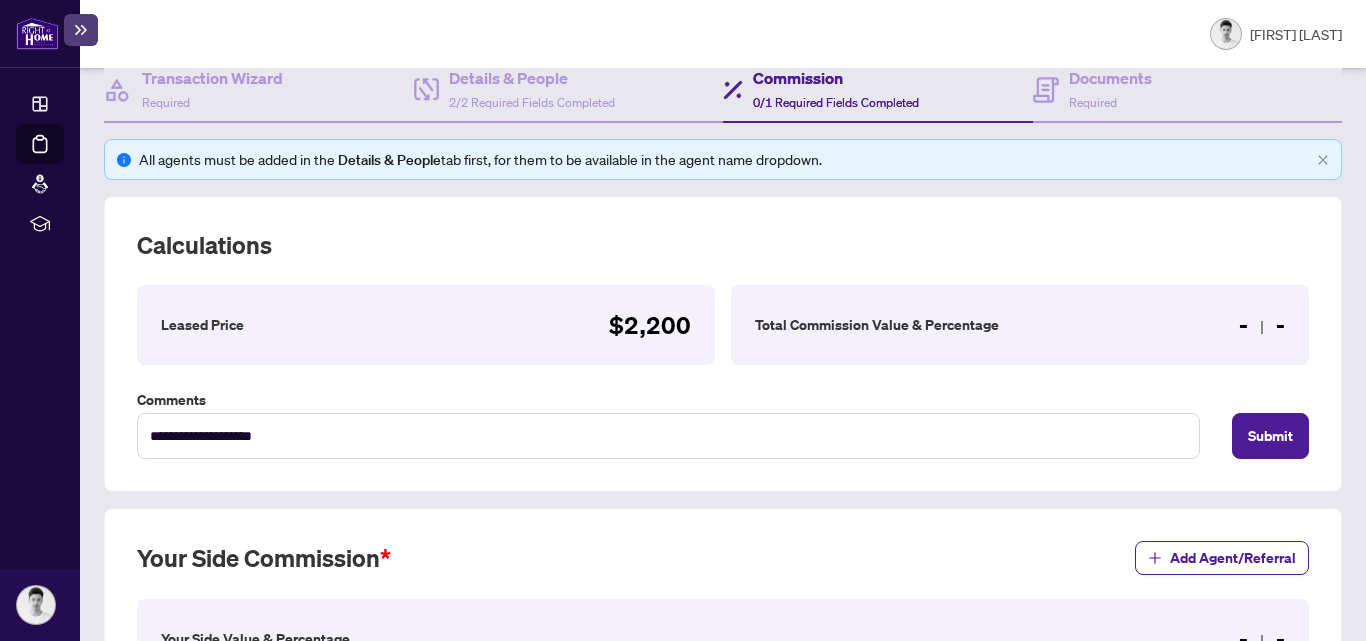 click on "Total Commission Value & Percentage - -" at bounding box center (426, 325) 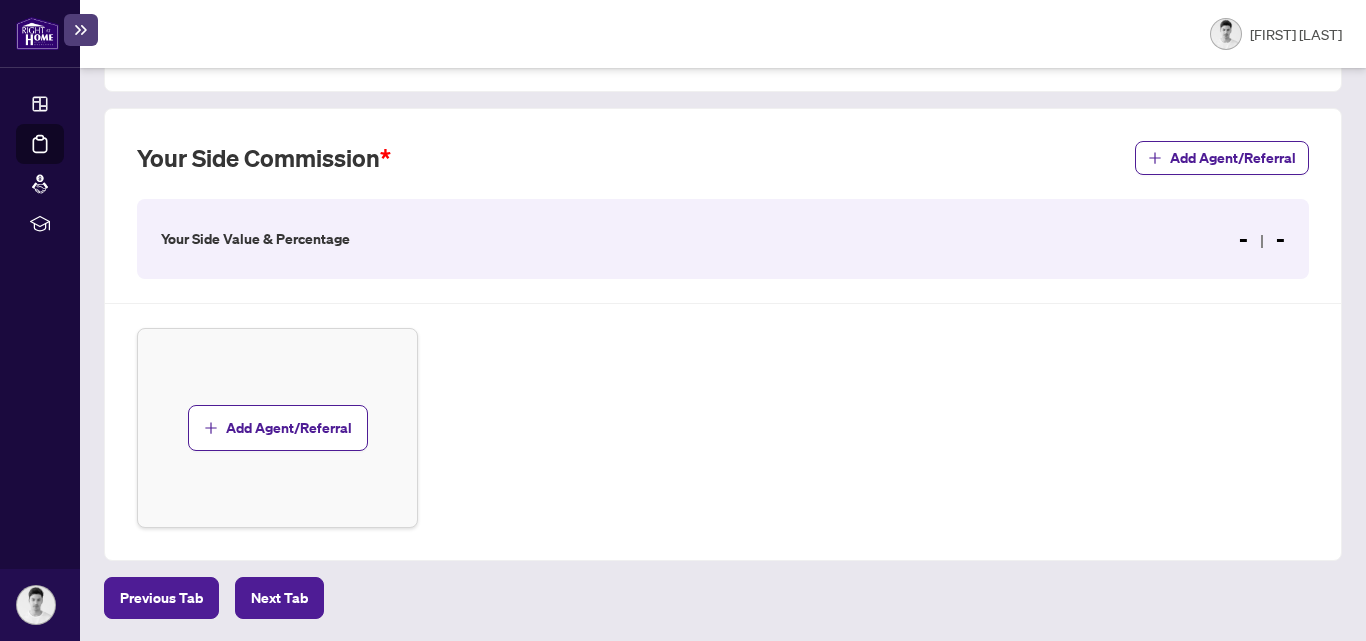 scroll, scrollTop: 0, scrollLeft: 0, axis: both 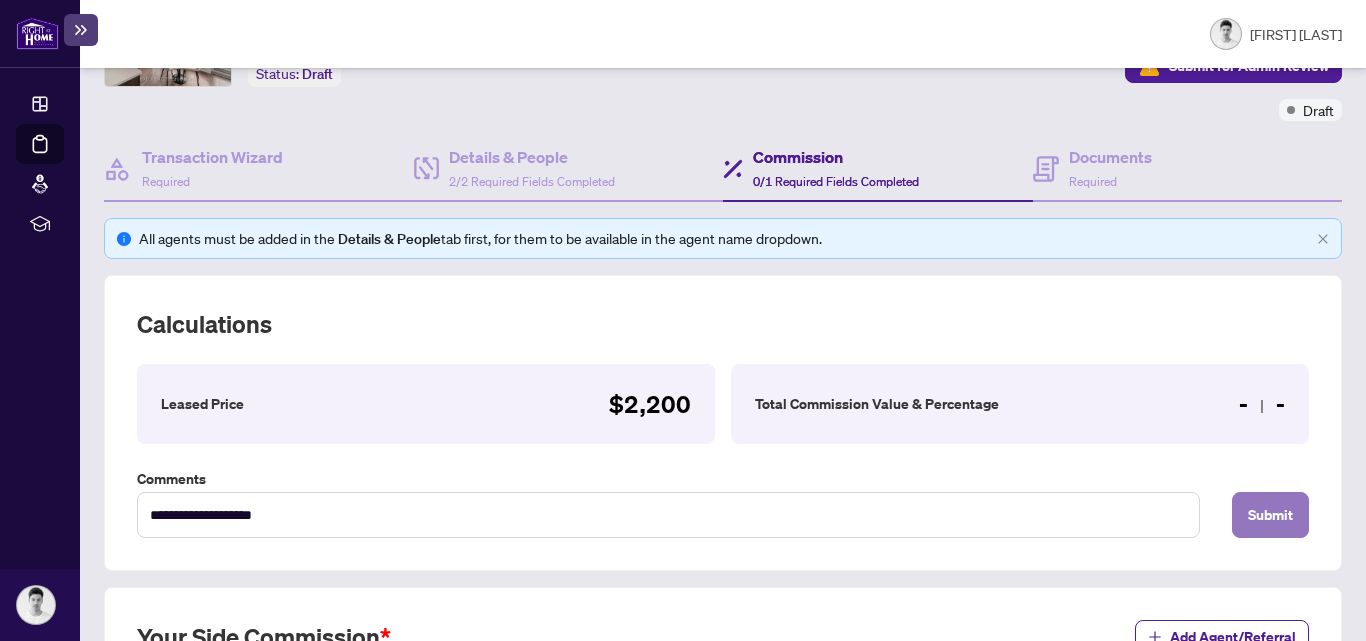 click on "Submit" at bounding box center [1270, 515] 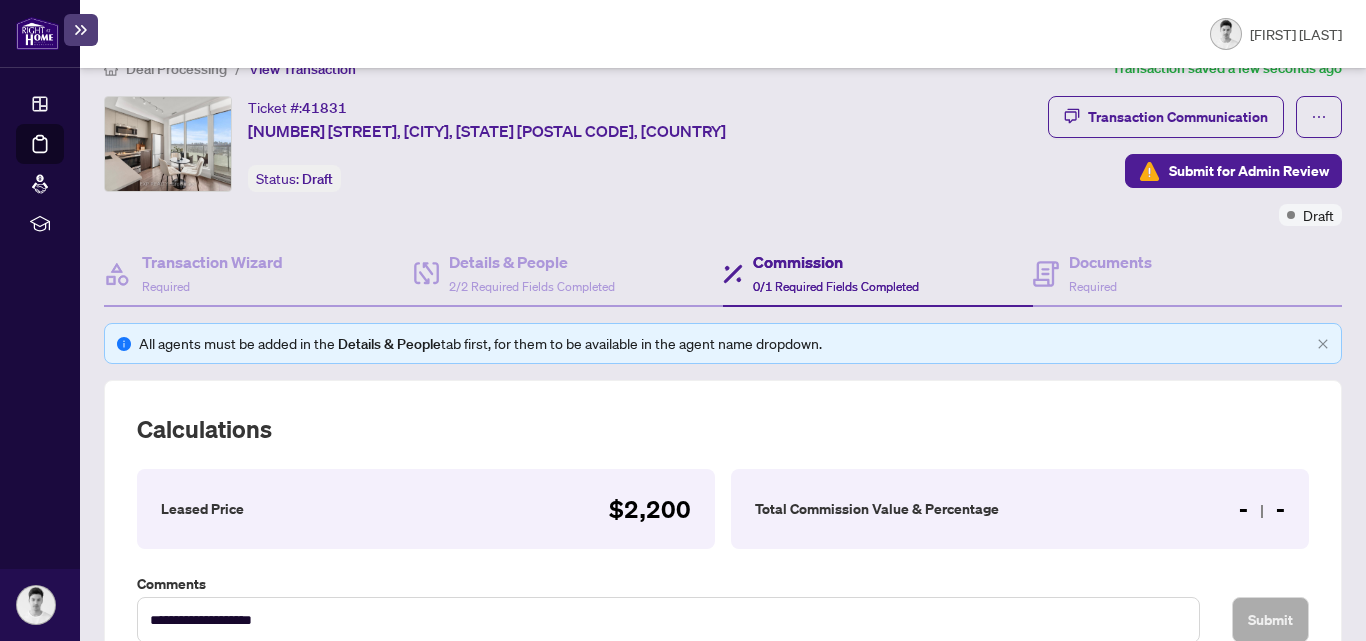scroll, scrollTop: 31, scrollLeft: 0, axis: vertical 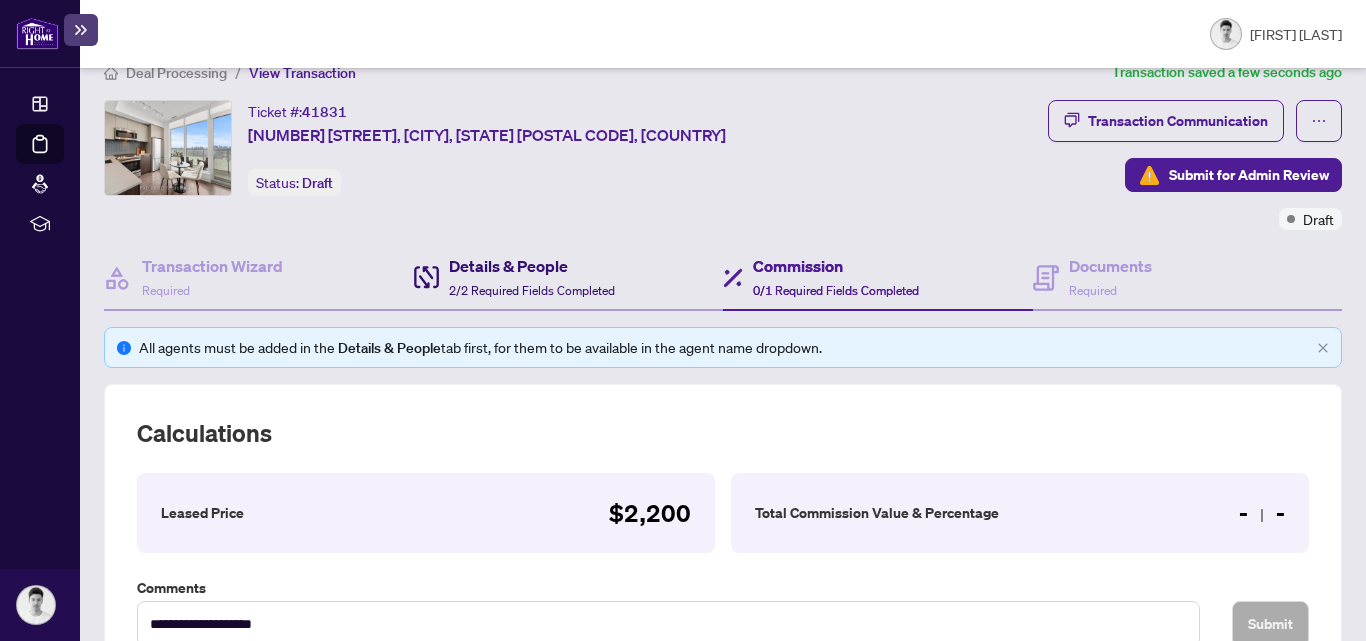 click on "2/2 Required Fields Completed" at bounding box center [532, 290] 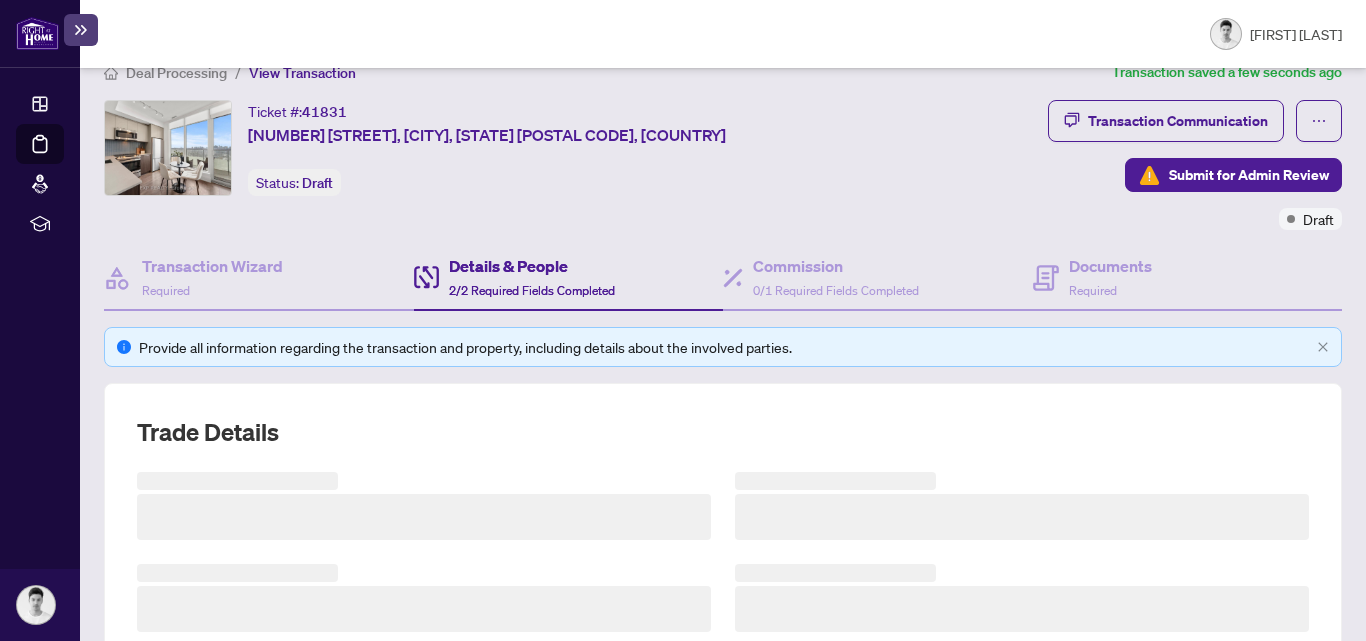 scroll, scrollTop: 0, scrollLeft: 0, axis: both 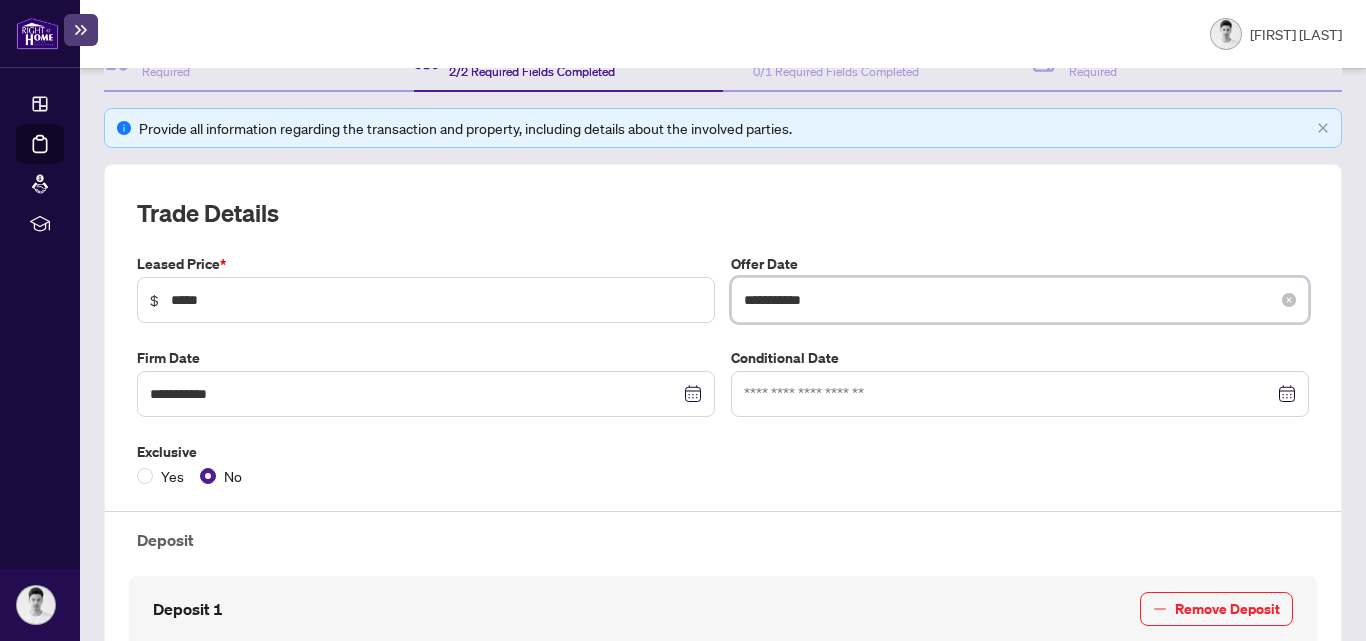 click on "**********" at bounding box center [1009, 300] 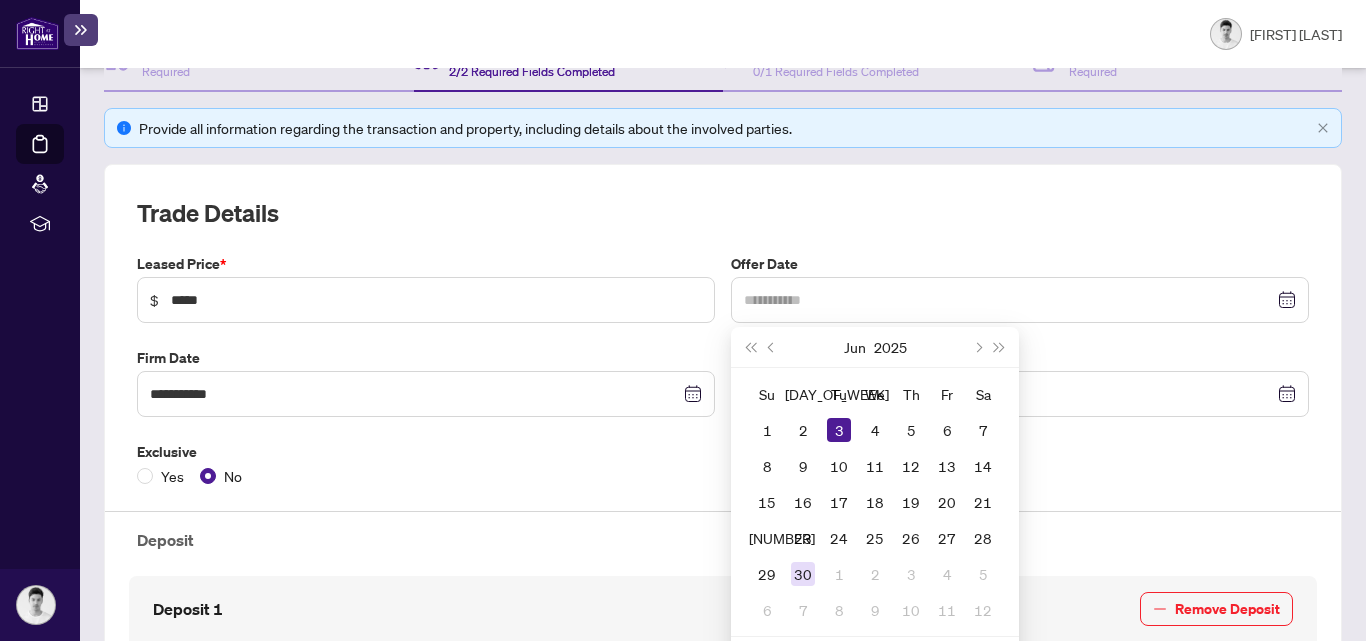 click on "30" at bounding box center [803, 574] 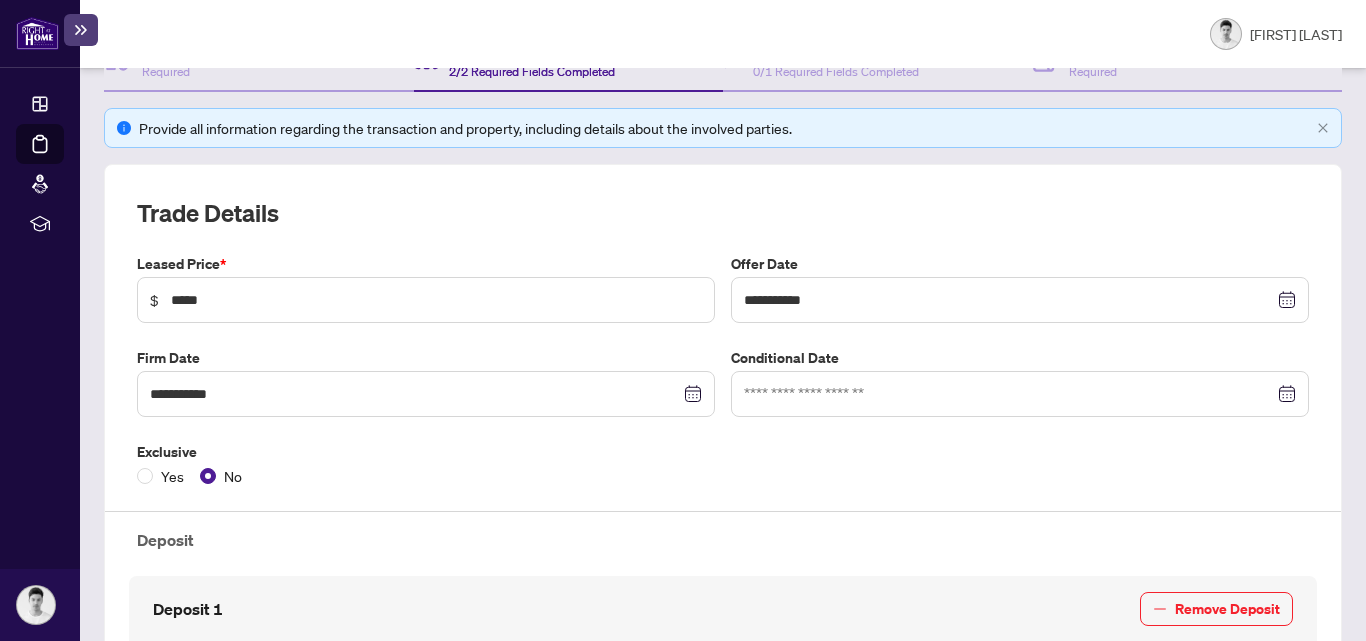 click on "**********" at bounding box center (723, 649) 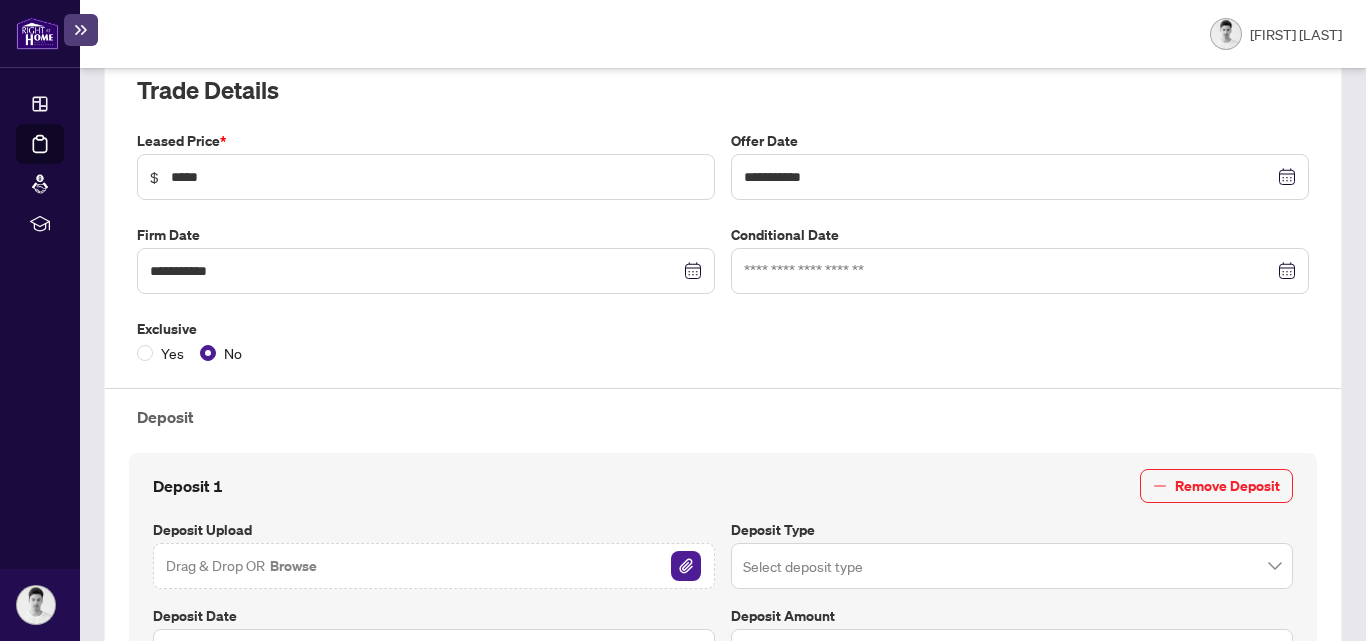 scroll, scrollTop: 67, scrollLeft: 0, axis: vertical 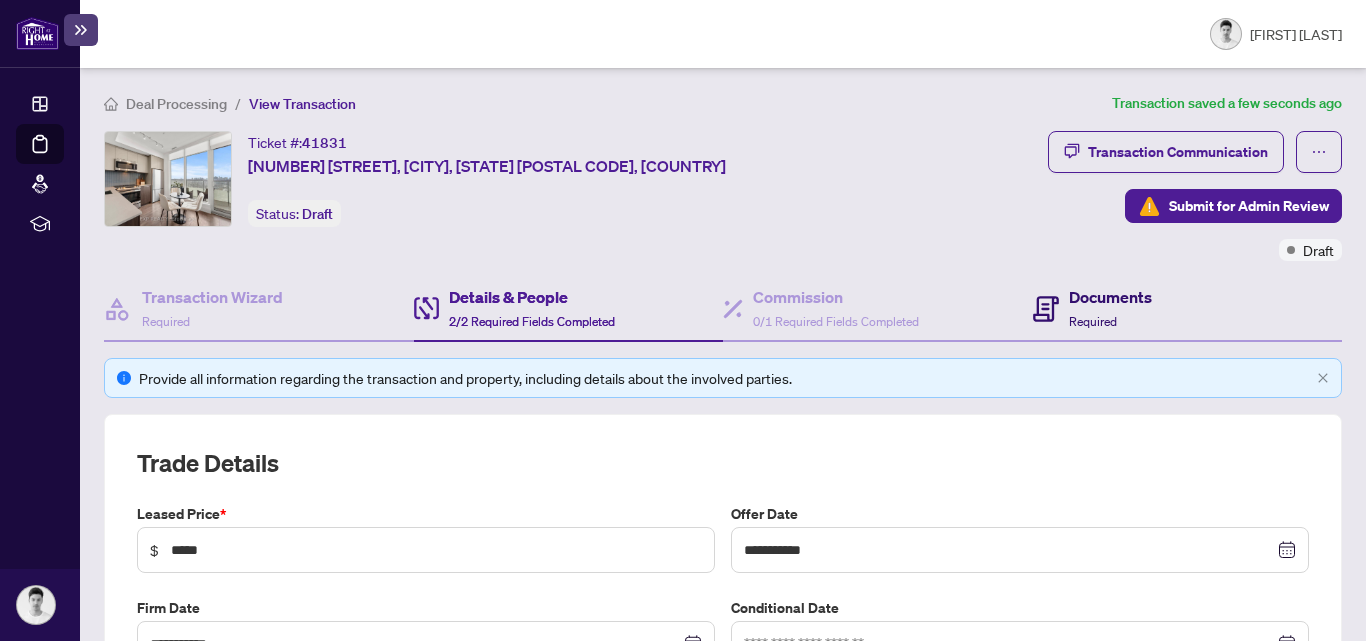 click on "Documents" at bounding box center [1110, 297] 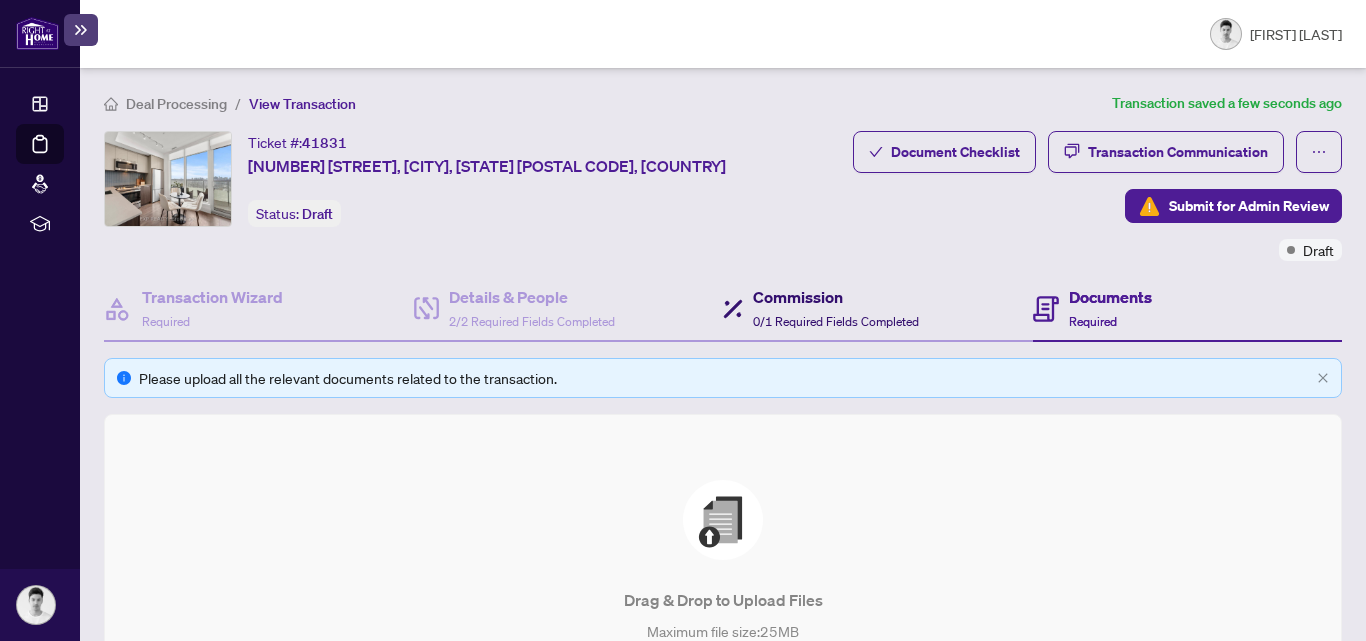 click on "0/1 Required Fields Completed" at bounding box center [836, 321] 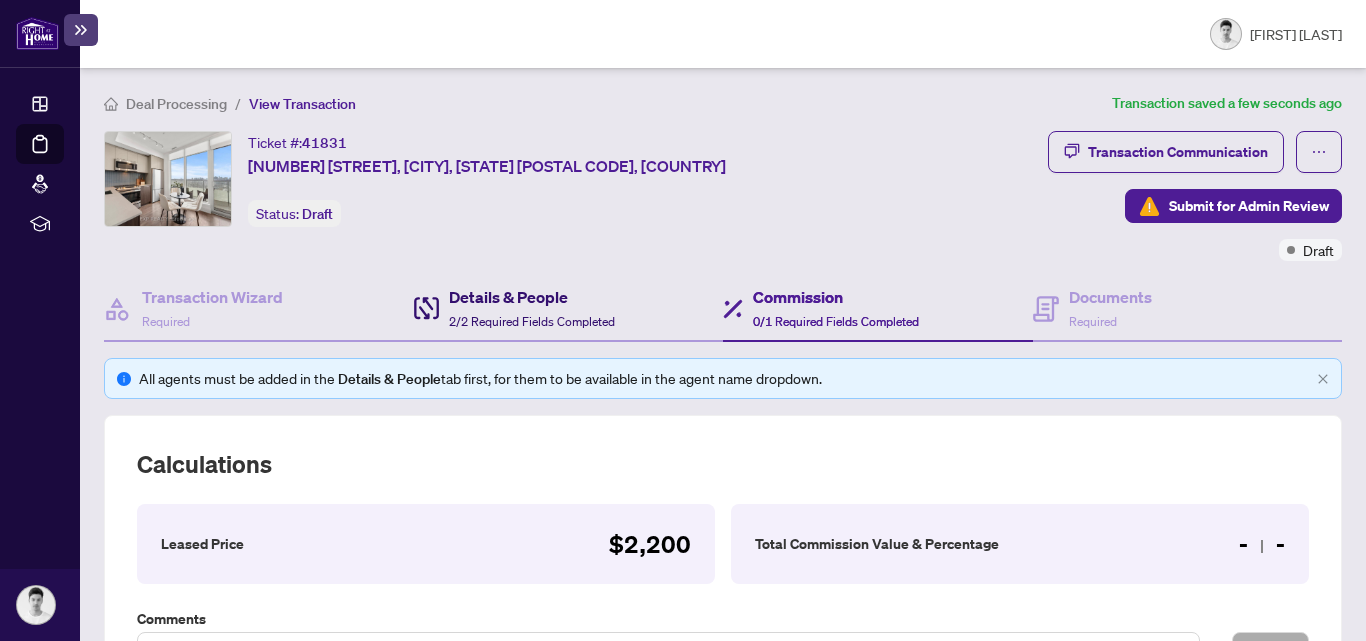 click on "Details & People" at bounding box center (532, 297) 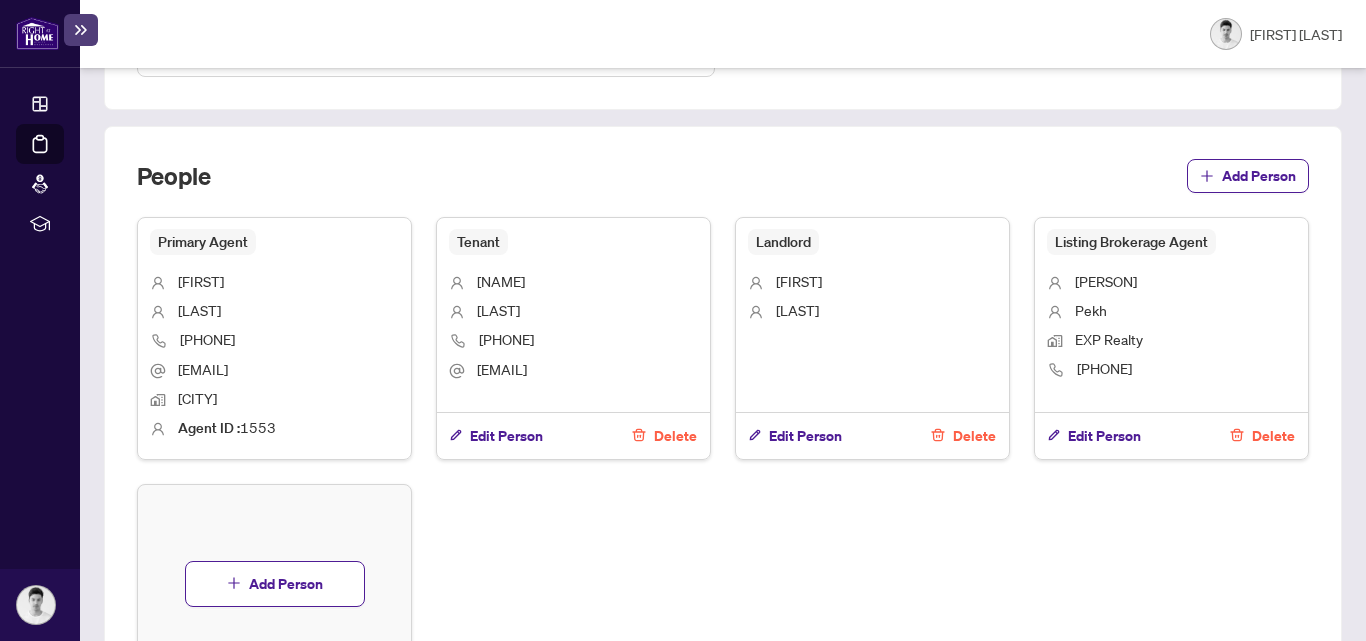scroll, scrollTop: 1430, scrollLeft: 0, axis: vertical 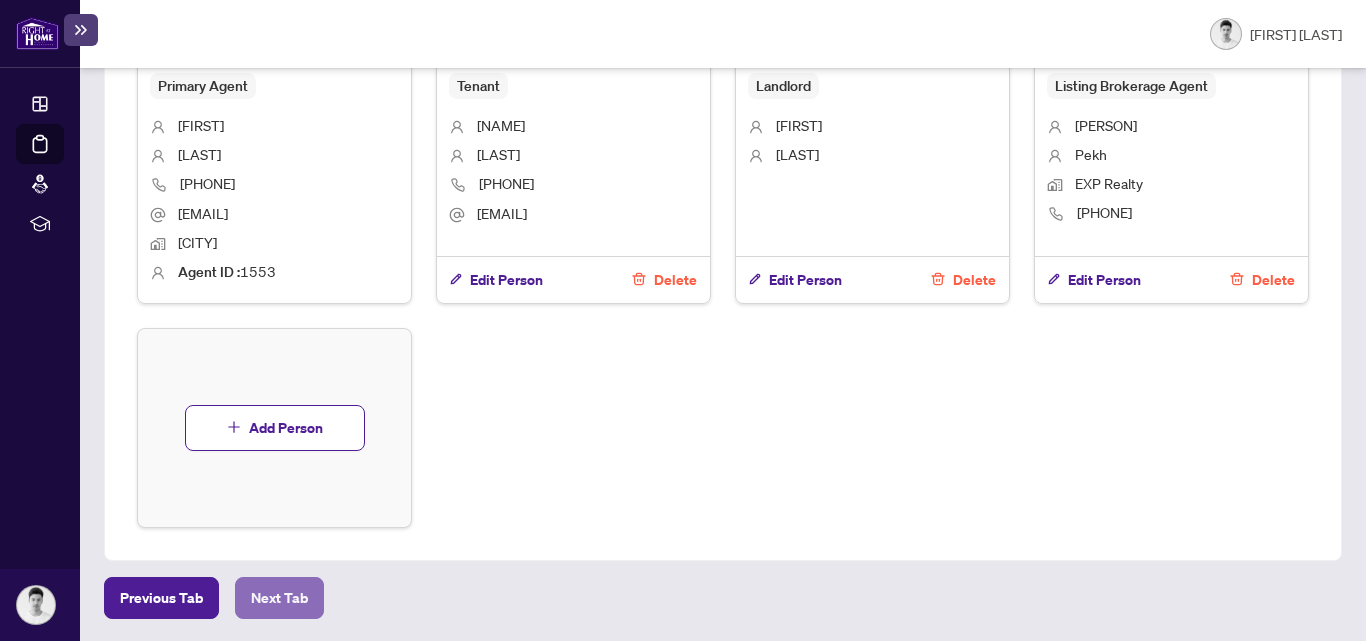 click on "Next Tab" at bounding box center [161, 598] 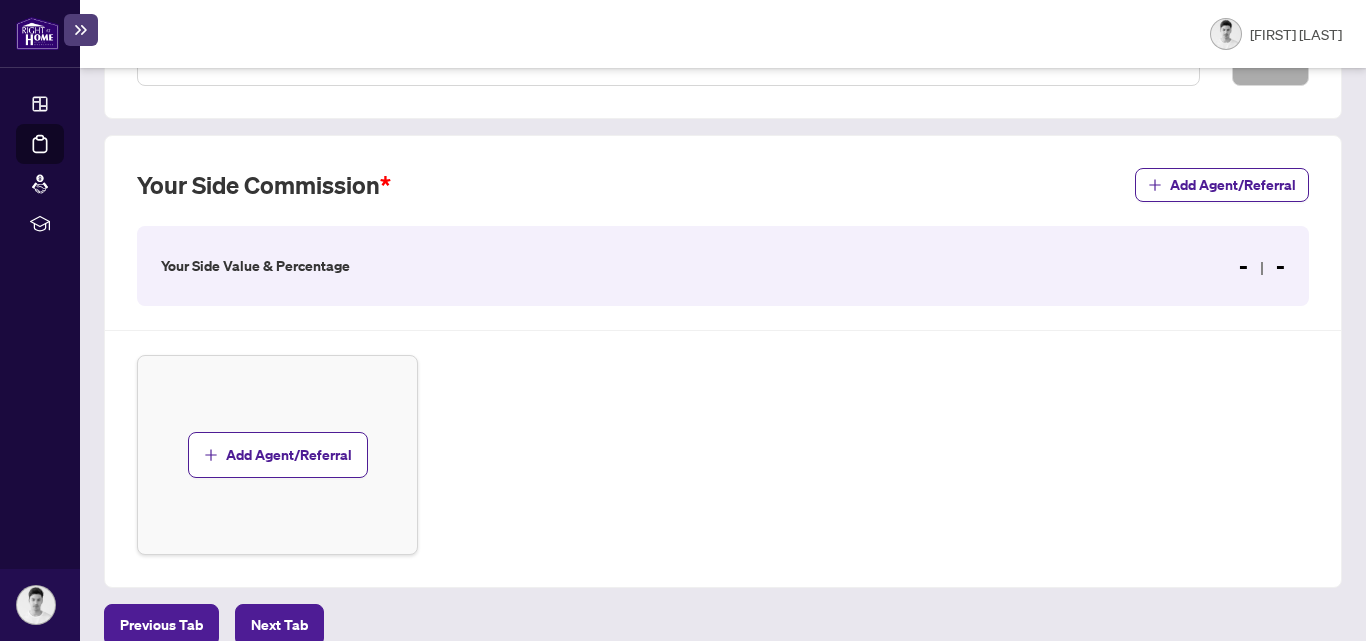 scroll, scrollTop: 619, scrollLeft: 0, axis: vertical 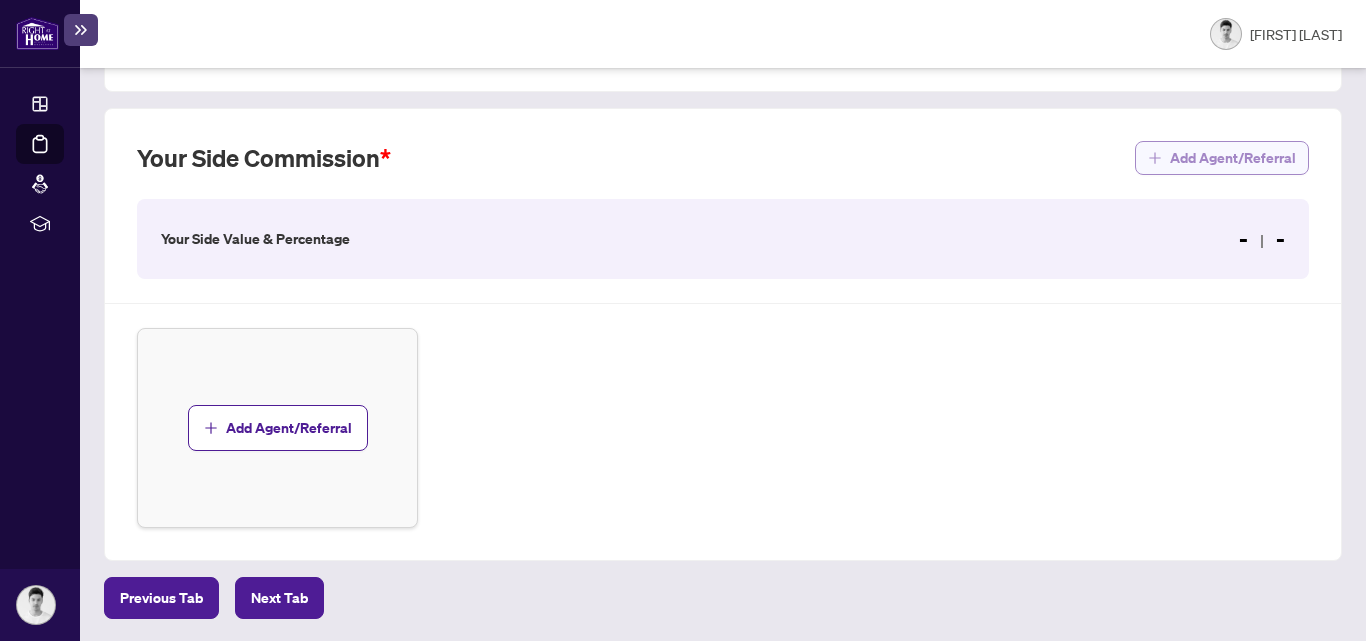 click on "Add Agent/Referral" at bounding box center [1233, 158] 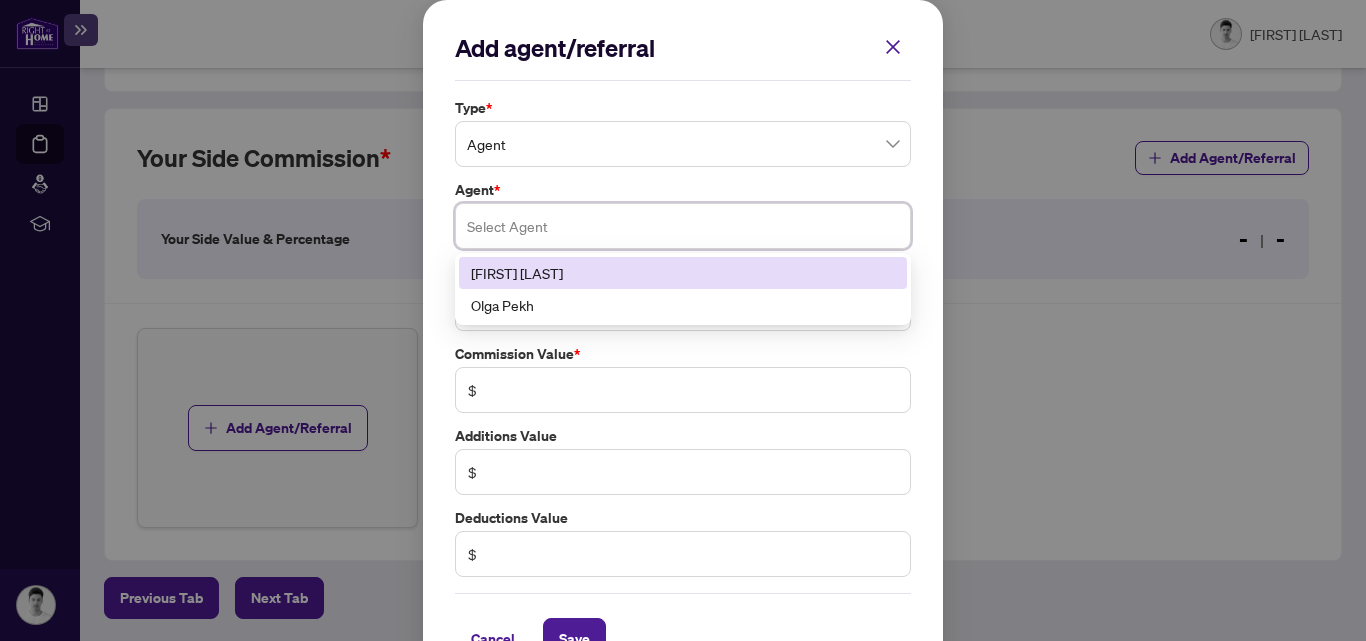 click at bounding box center (683, 226) 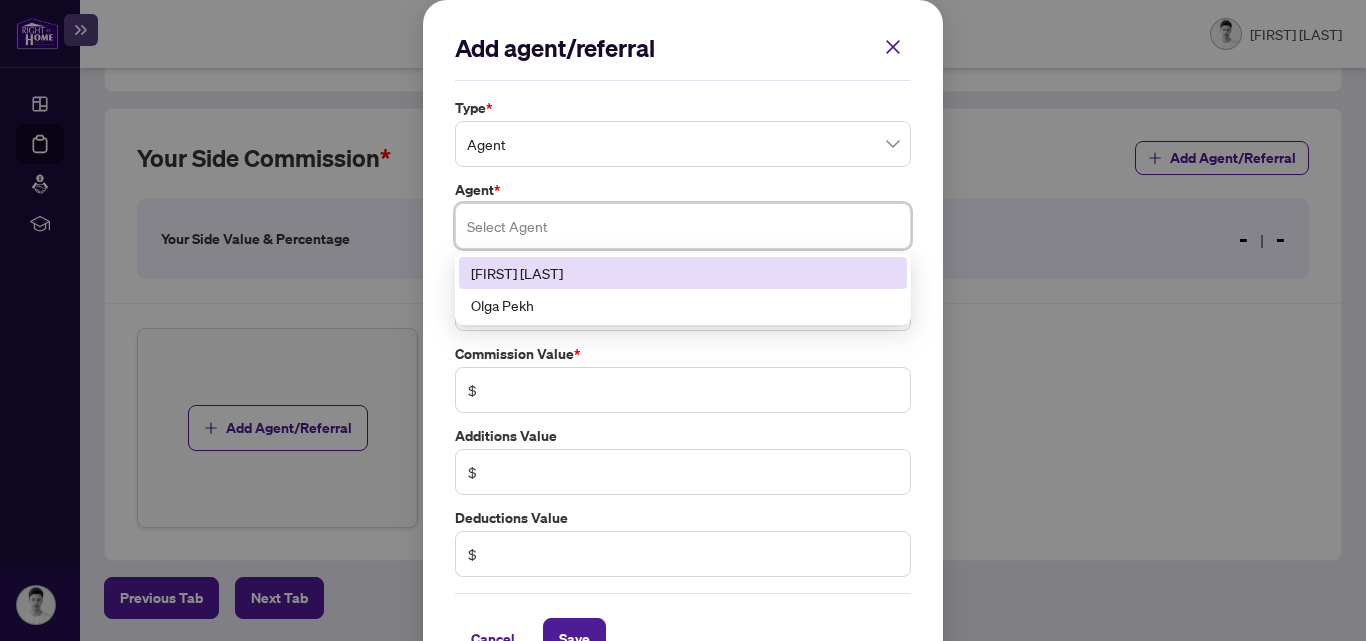 click on "[FIRST] [LAST]" at bounding box center (683, 273) 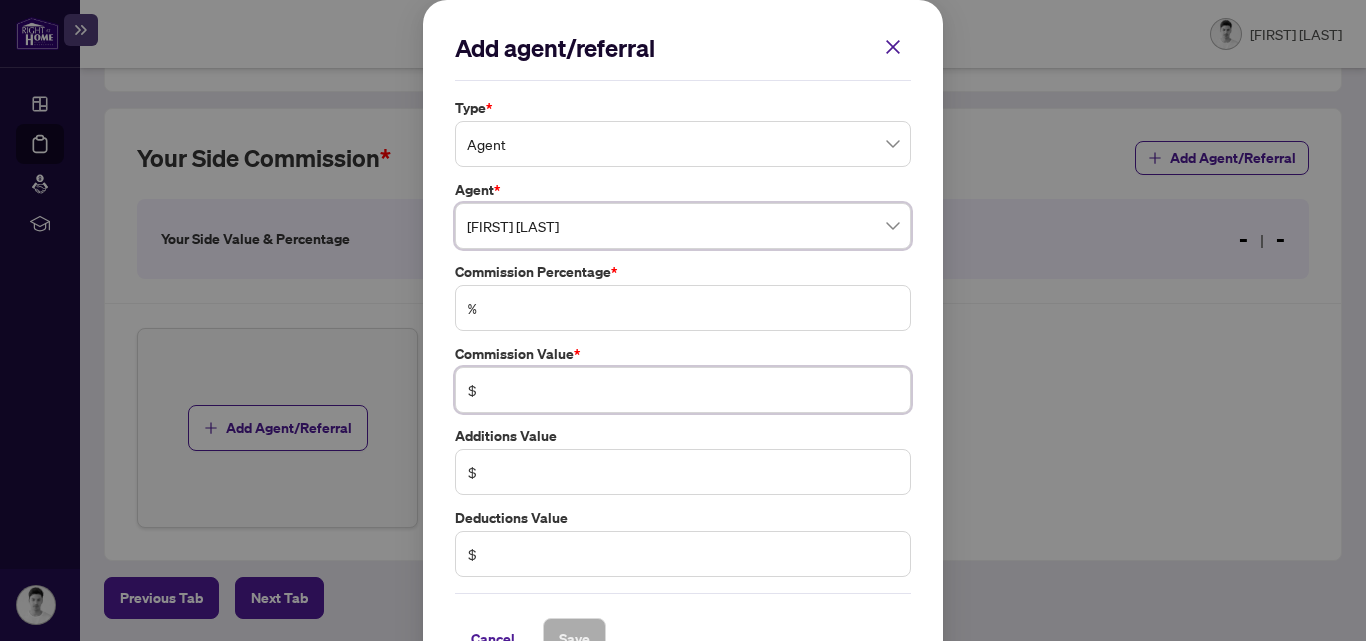 click at bounding box center (693, 390) 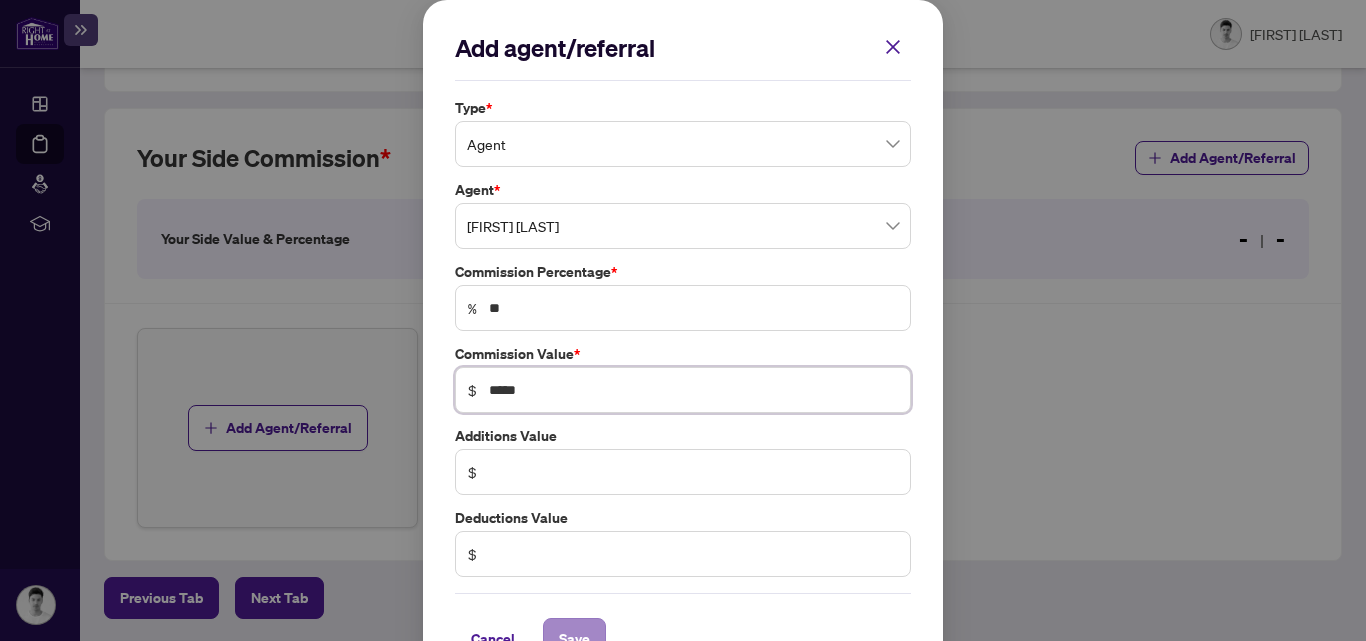 type on "**********" 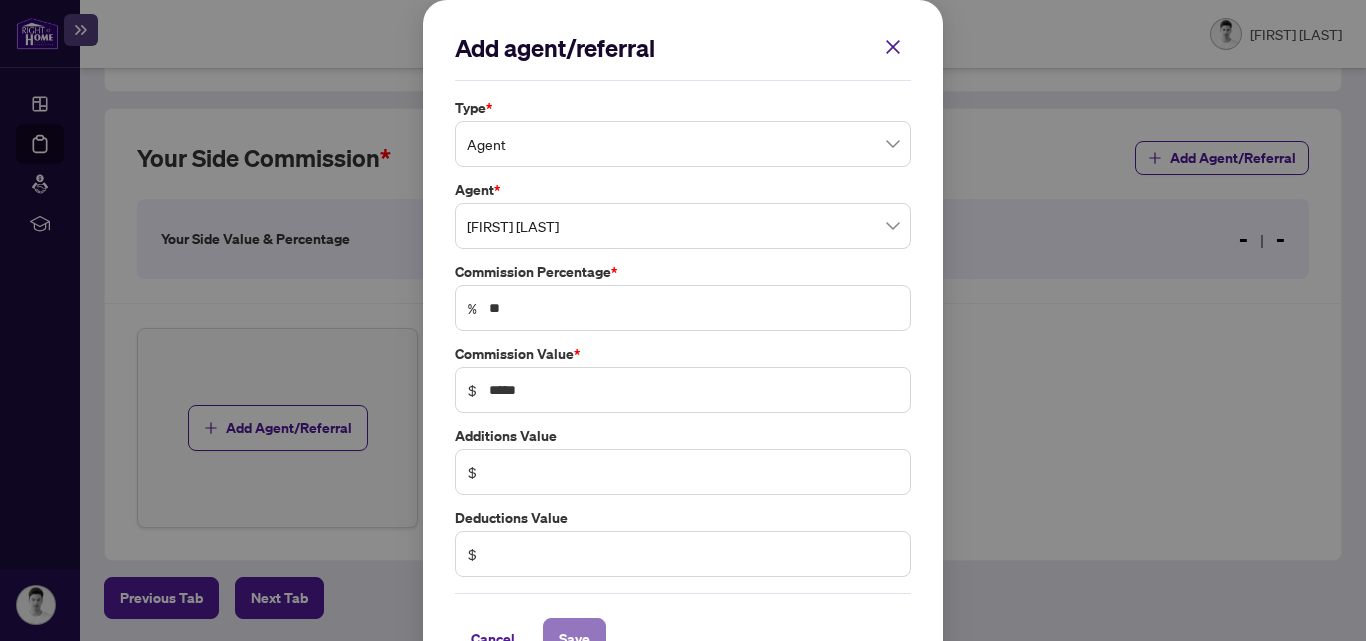 click on "Save" at bounding box center [574, 639] 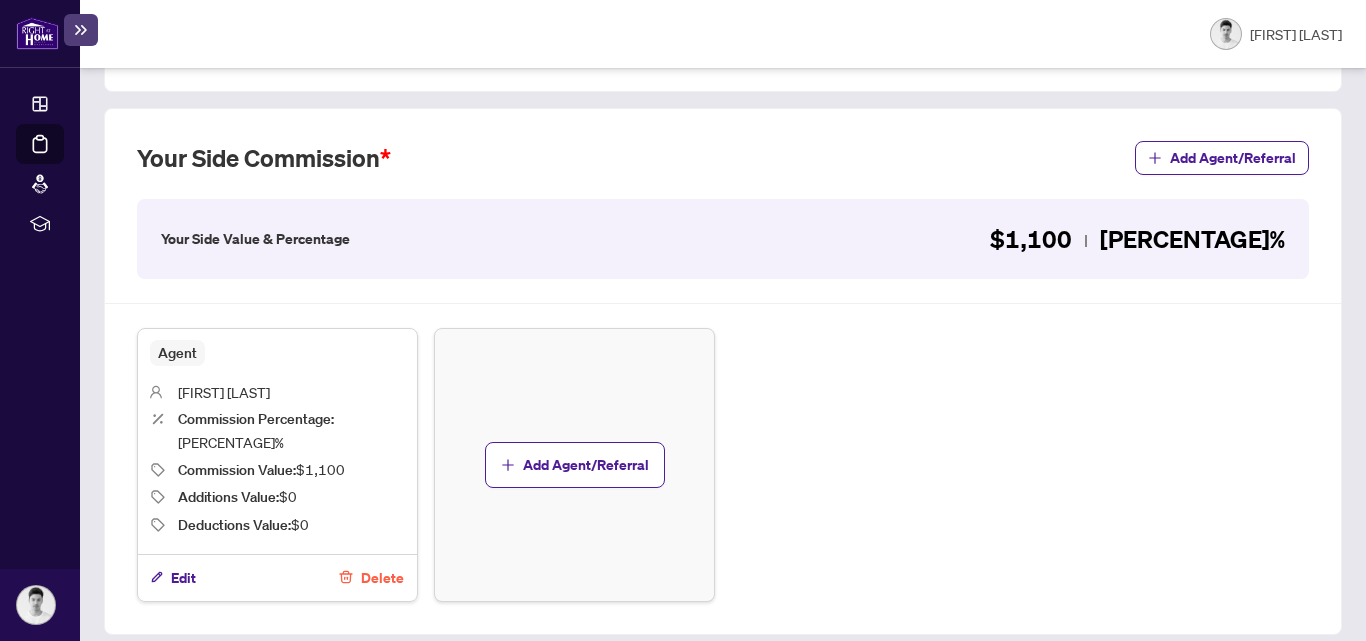 scroll, scrollTop: 665, scrollLeft: 0, axis: vertical 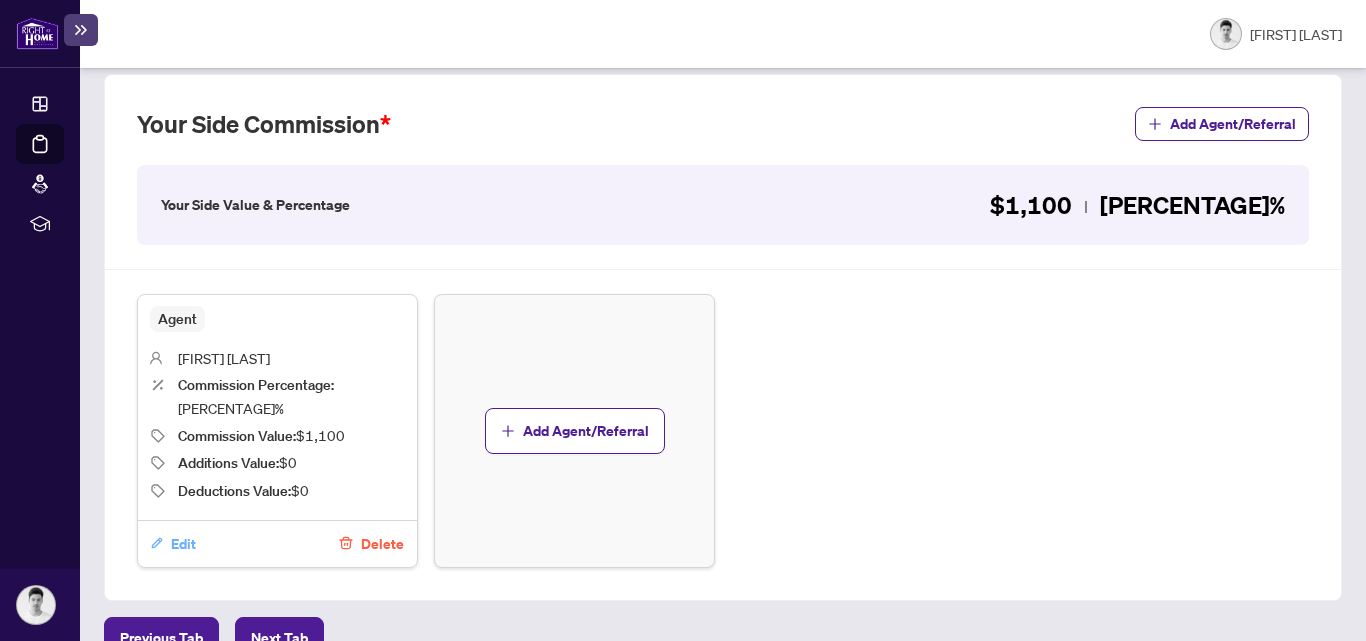 click on "Edit" at bounding box center (183, 544) 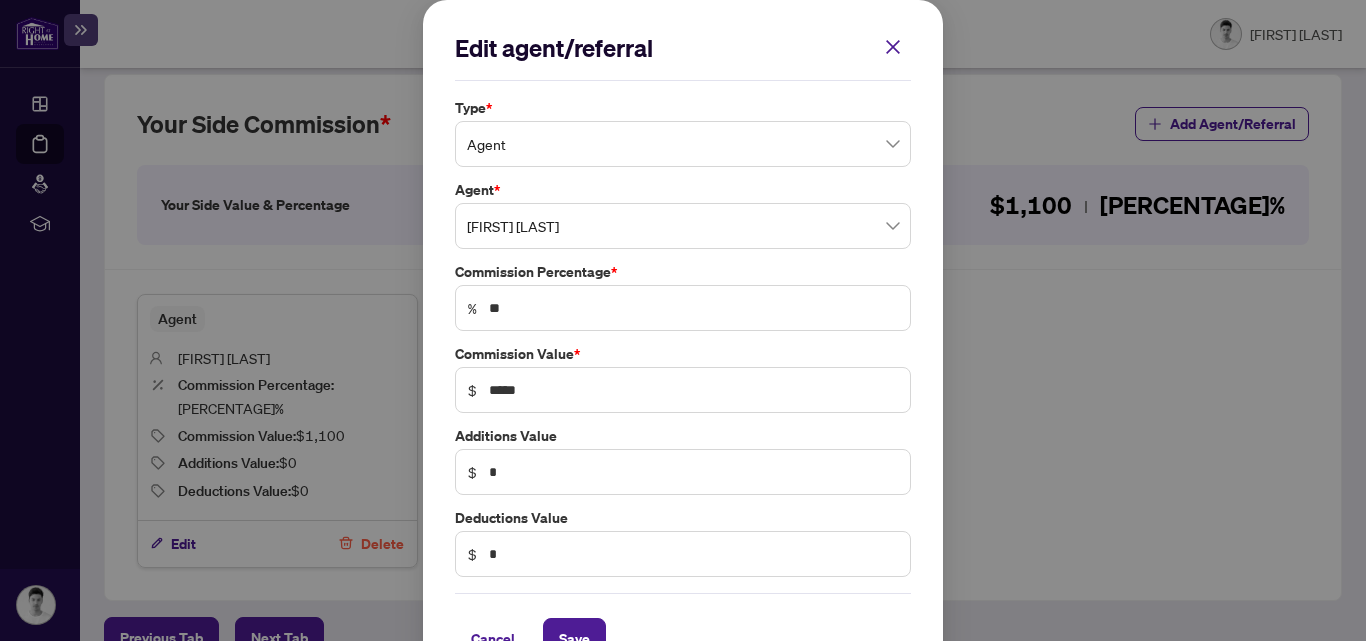 scroll, scrollTop: 51, scrollLeft: 0, axis: vertical 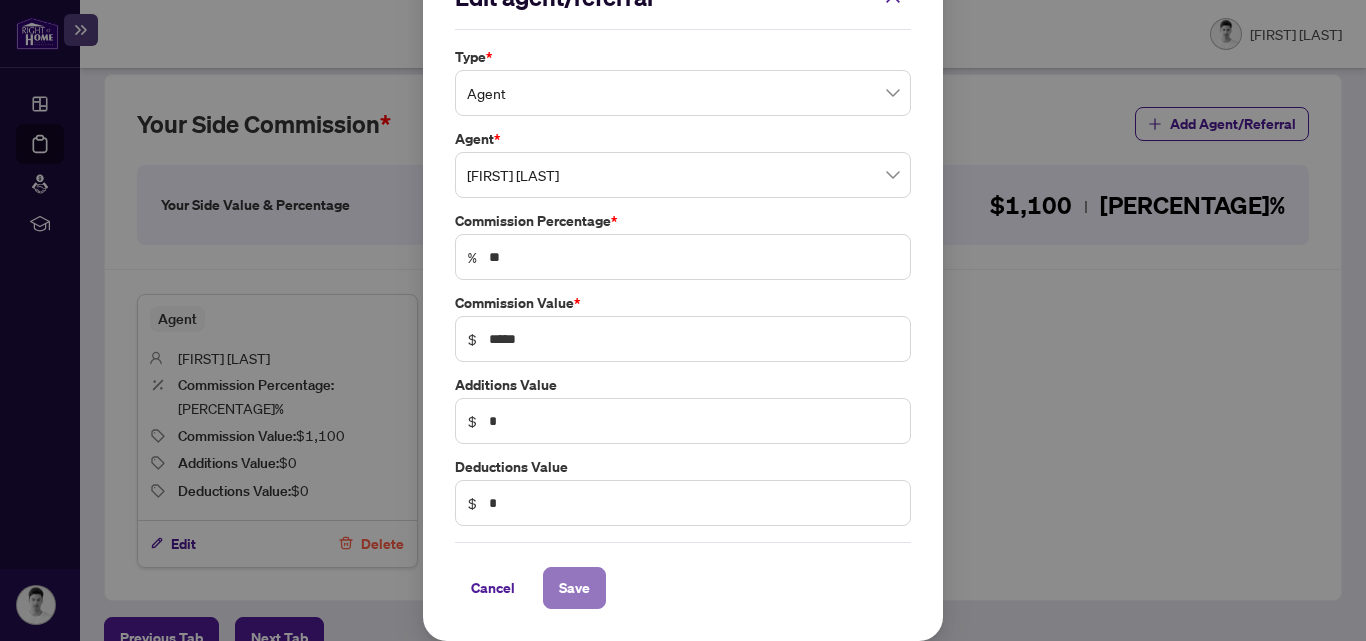 click on "Save" at bounding box center (574, 588) 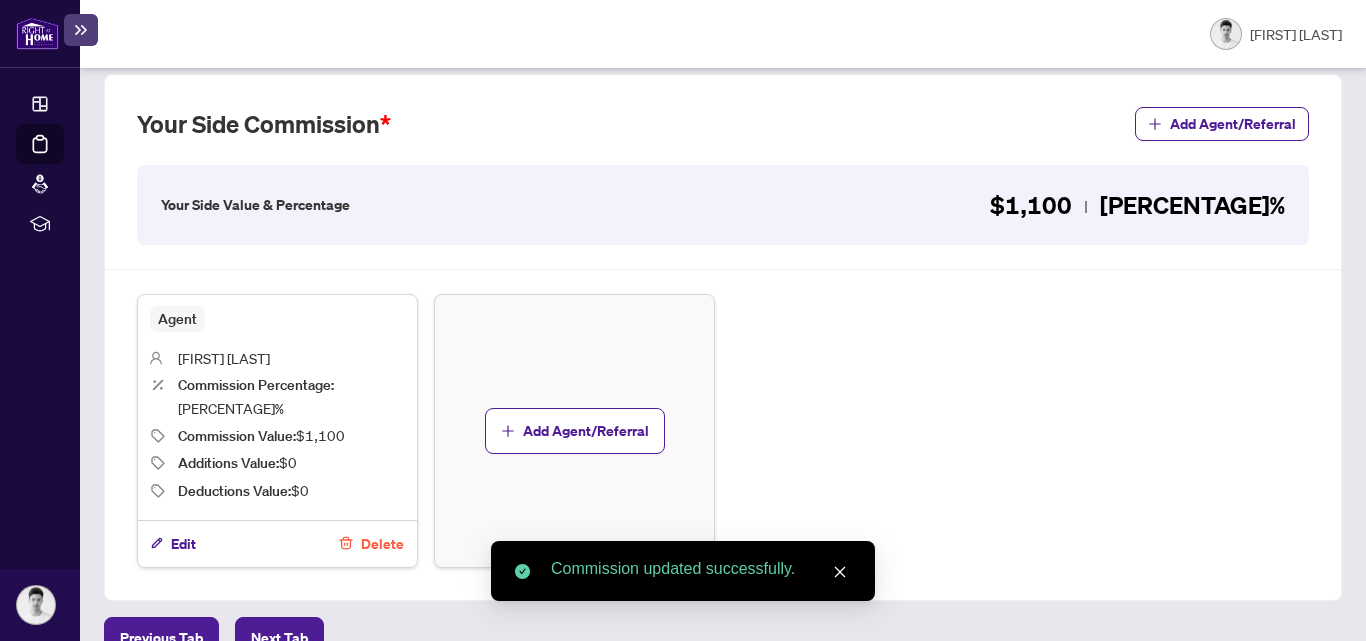 scroll, scrollTop: 164, scrollLeft: 0, axis: vertical 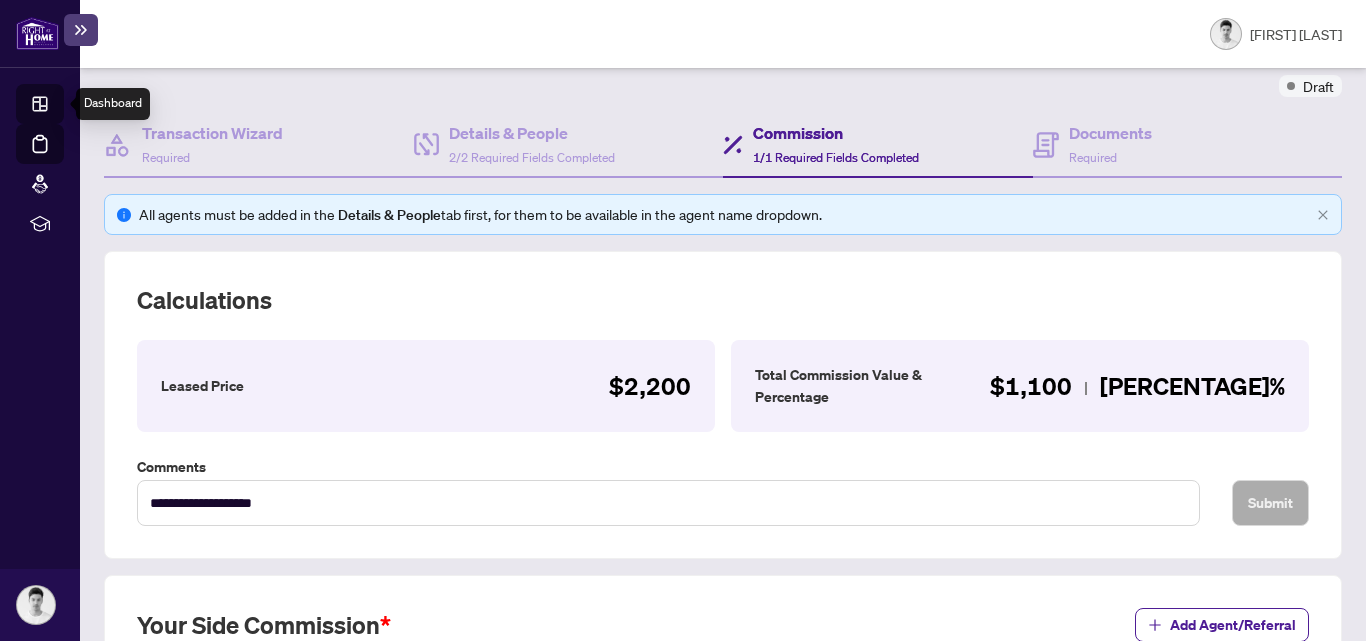 click on "Dashboard" at bounding box center [62, 107] 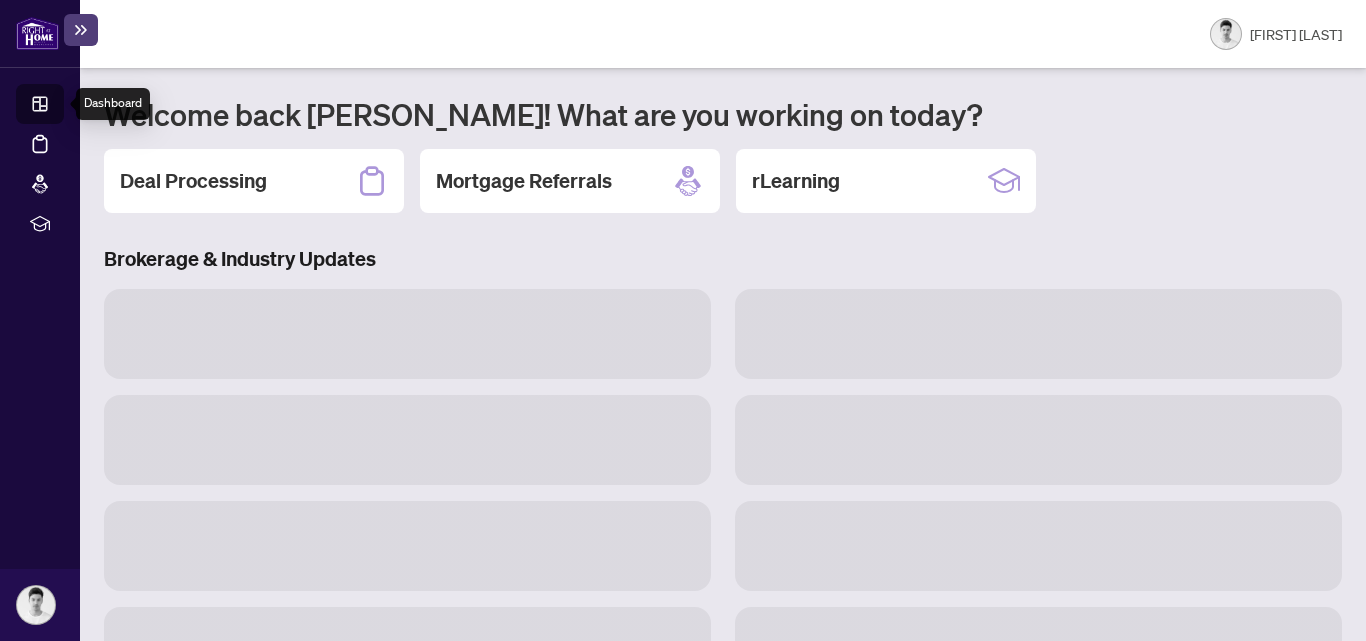 scroll, scrollTop: 162, scrollLeft: 0, axis: vertical 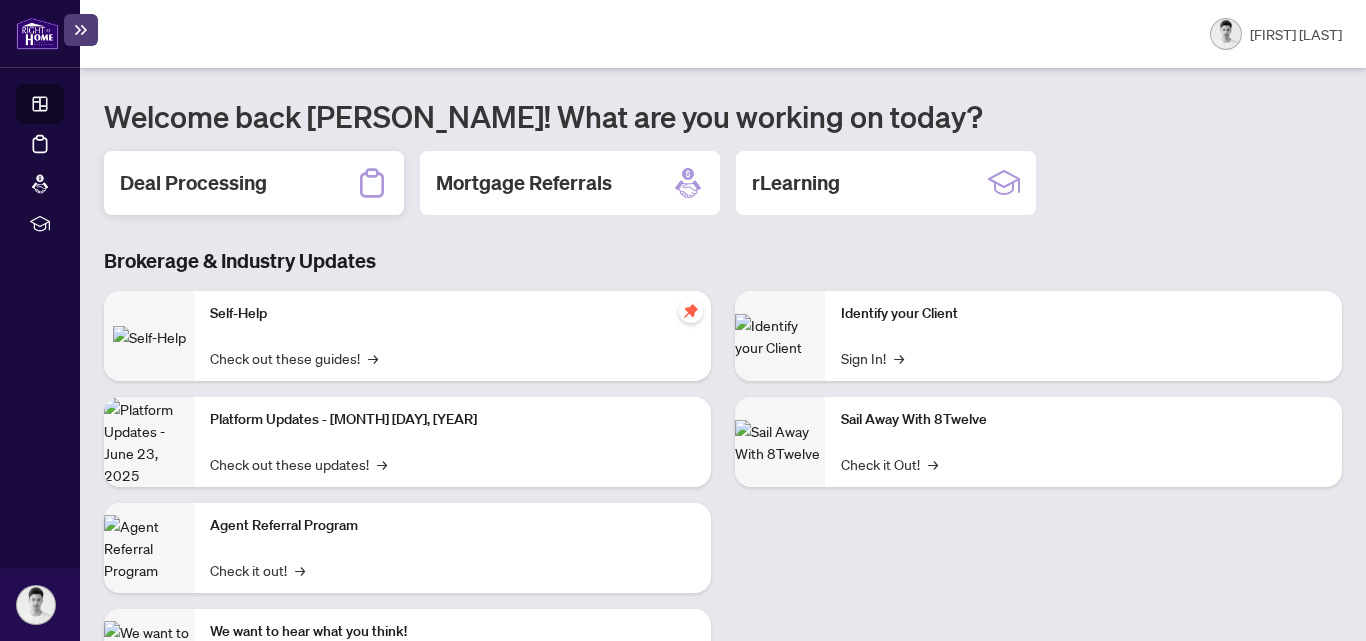 click on "Deal Processing" at bounding box center [254, 183] 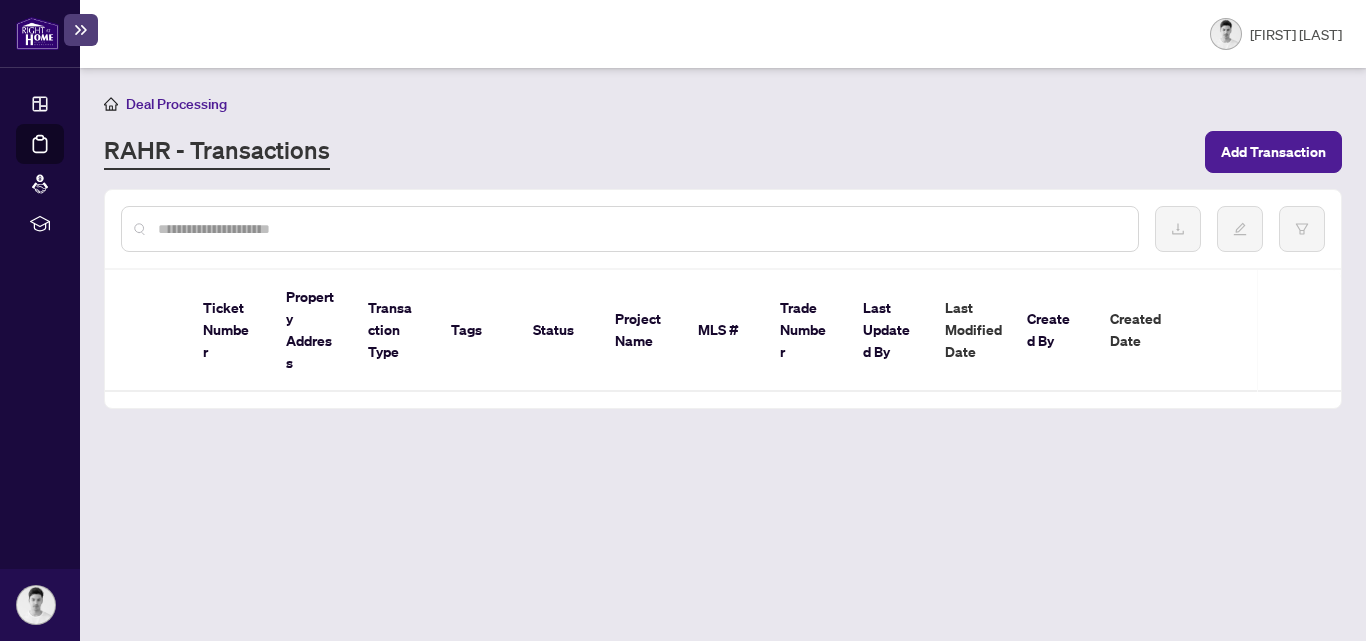 scroll, scrollTop: 0, scrollLeft: 0, axis: both 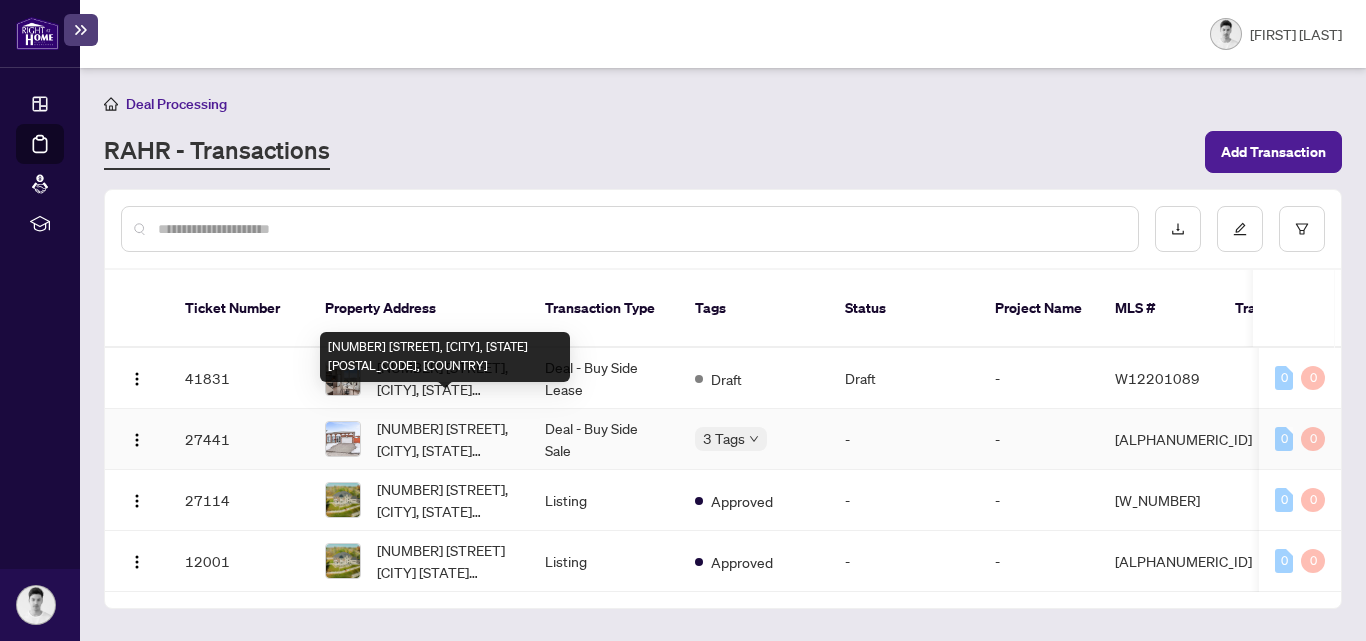 click on "[NUMBER] [STREET], [CITY], [STATE] [POSTAL_CODE], [COUNTRY]" at bounding box center (445, 439) 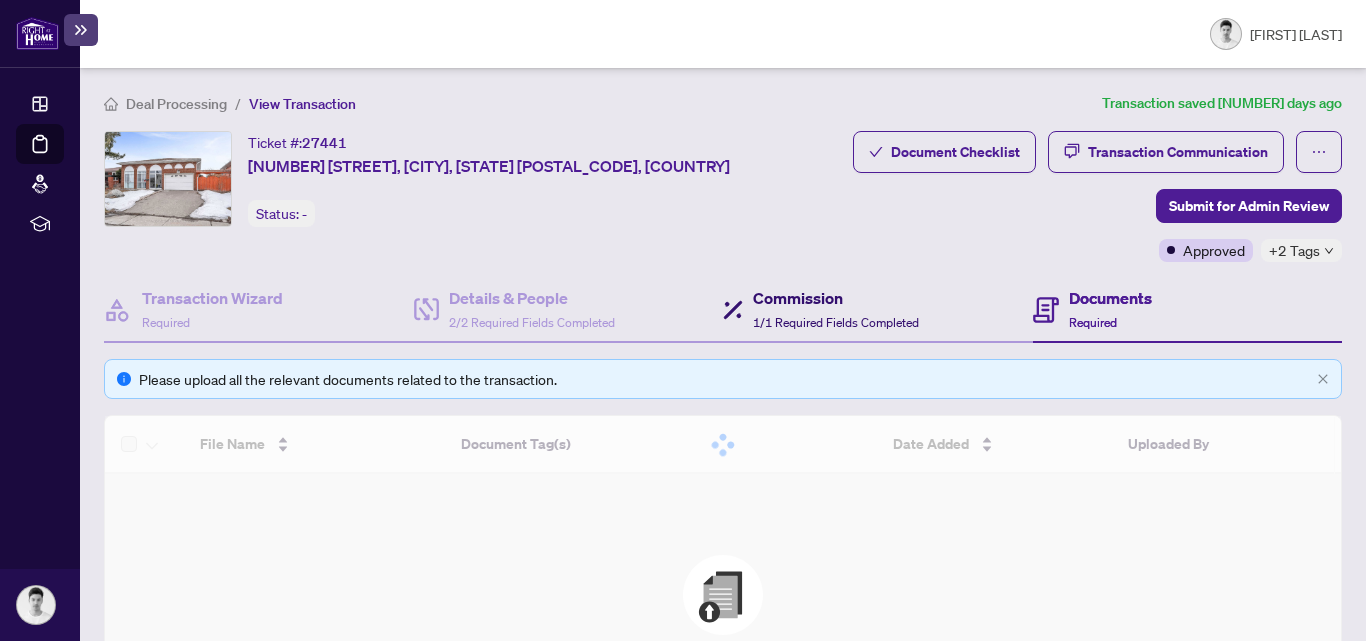 click on "Commission" at bounding box center [836, 298] 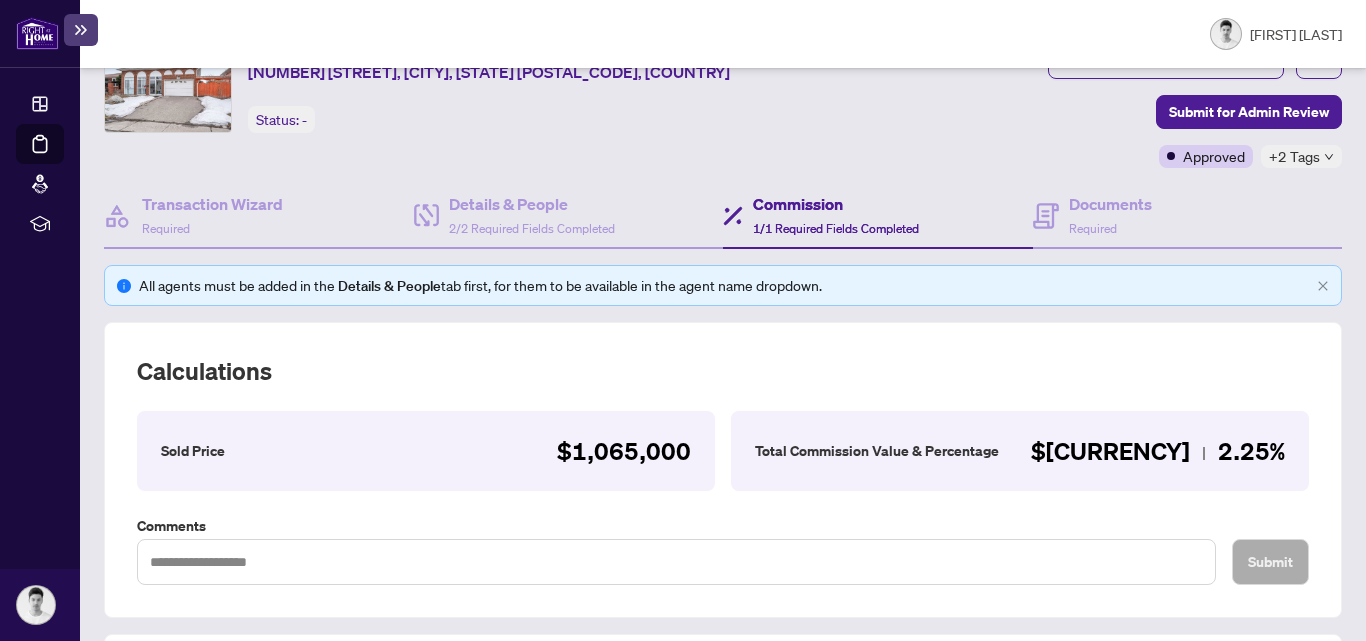 scroll, scrollTop: 92, scrollLeft: 0, axis: vertical 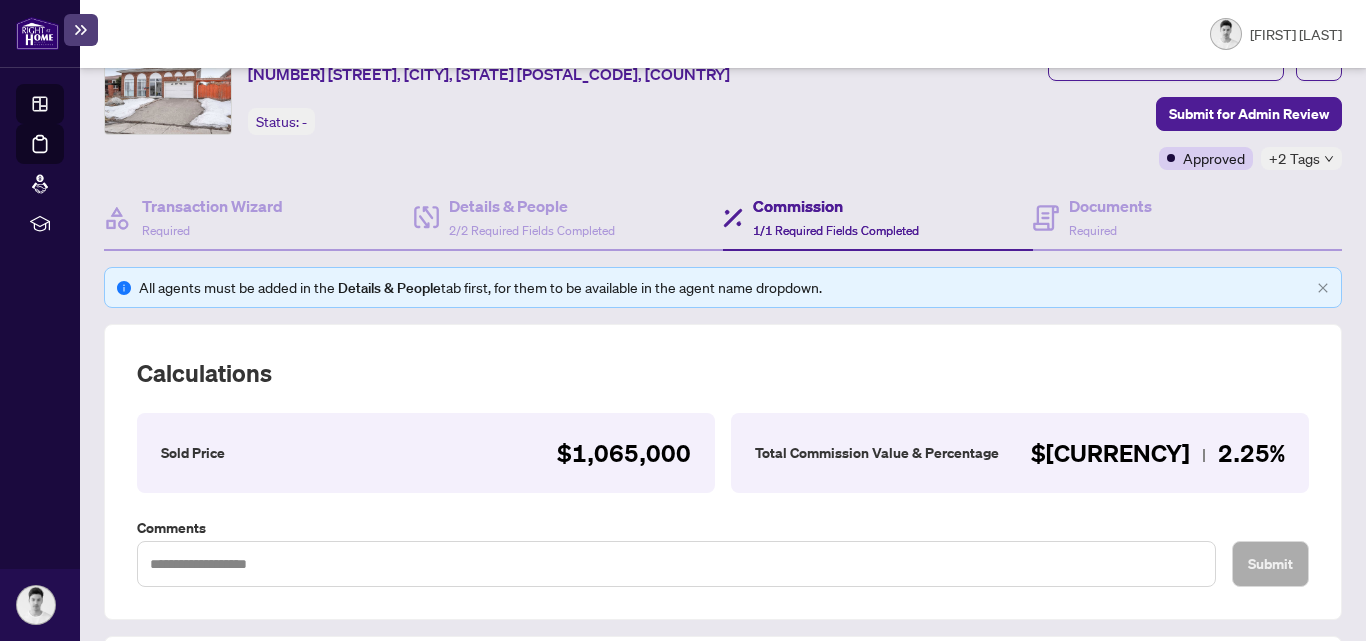 click on "Dashboard" at bounding box center (62, 107) 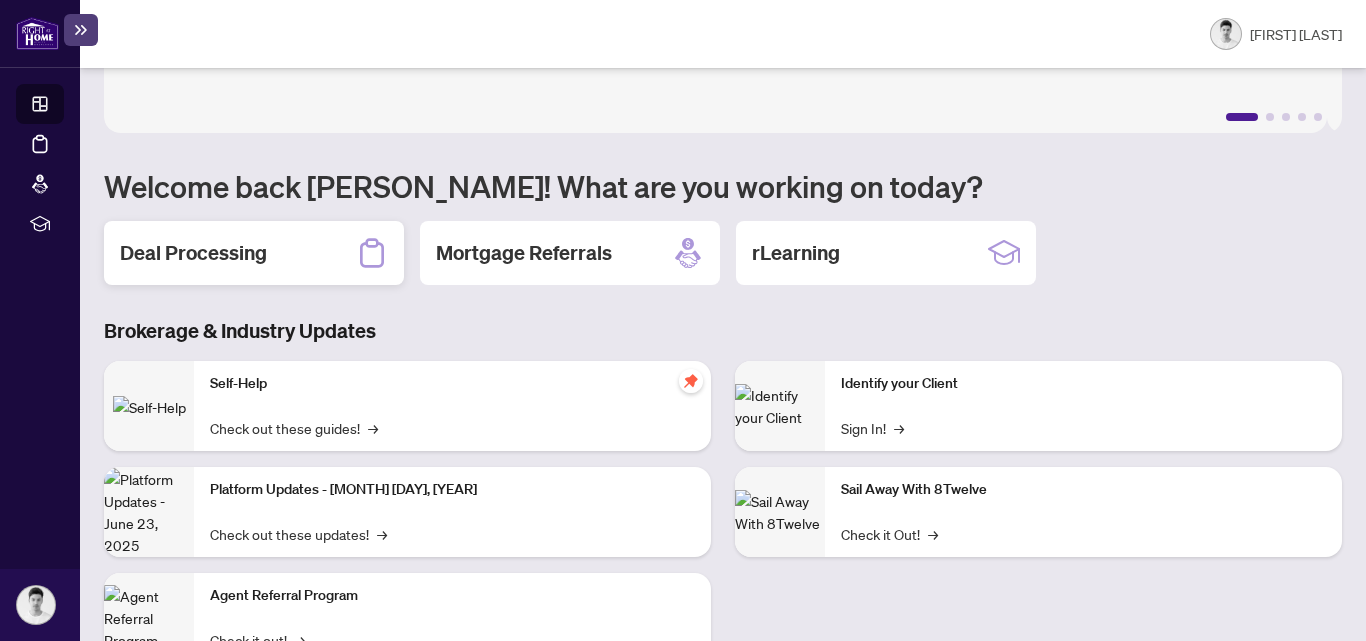 click on "Deal Processing" at bounding box center [193, 253] 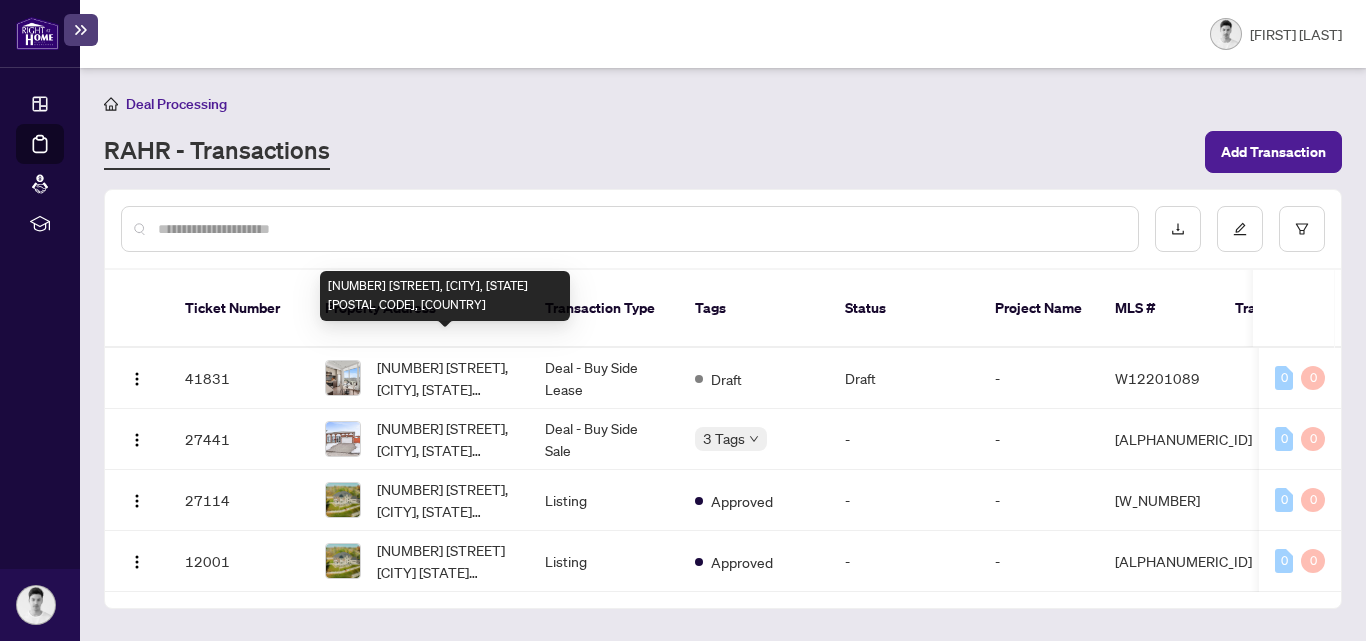 click on "[NUMBER] [STREET], [CITY], [STATE] [POSTAL CODE], [COUNTRY]" at bounding box center (445, 378) 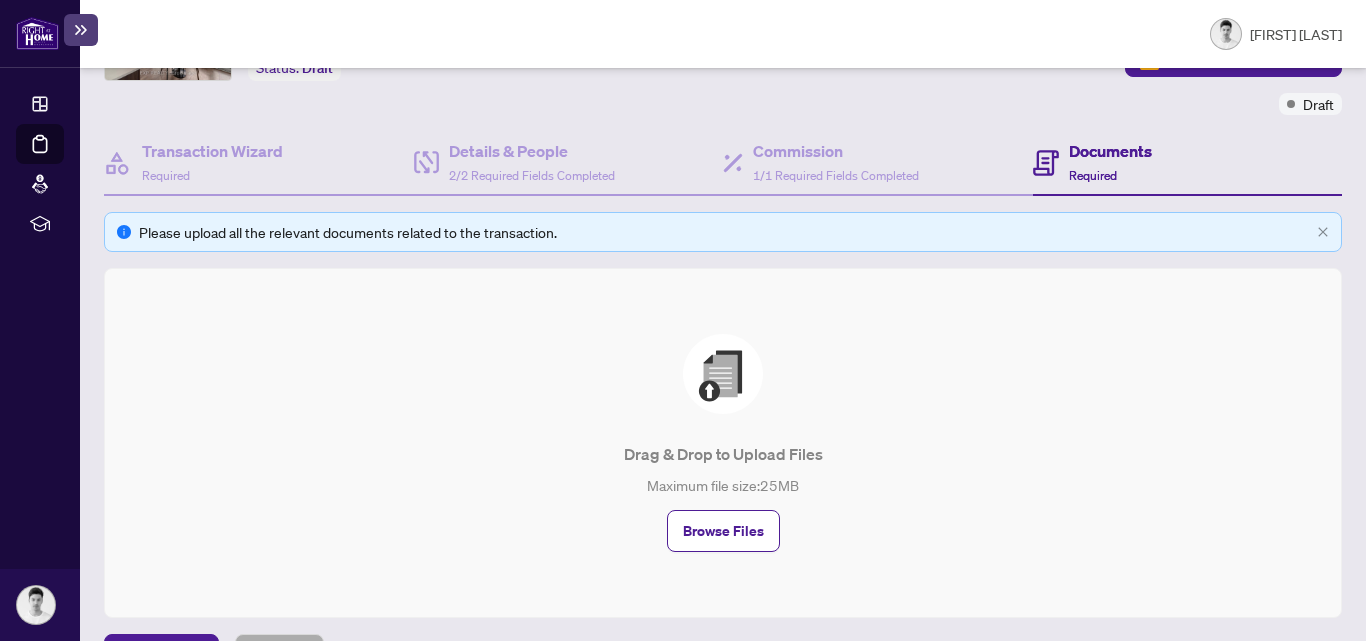 scroll, scrollTop: 204, scrollLeft: 0, axis: vertical 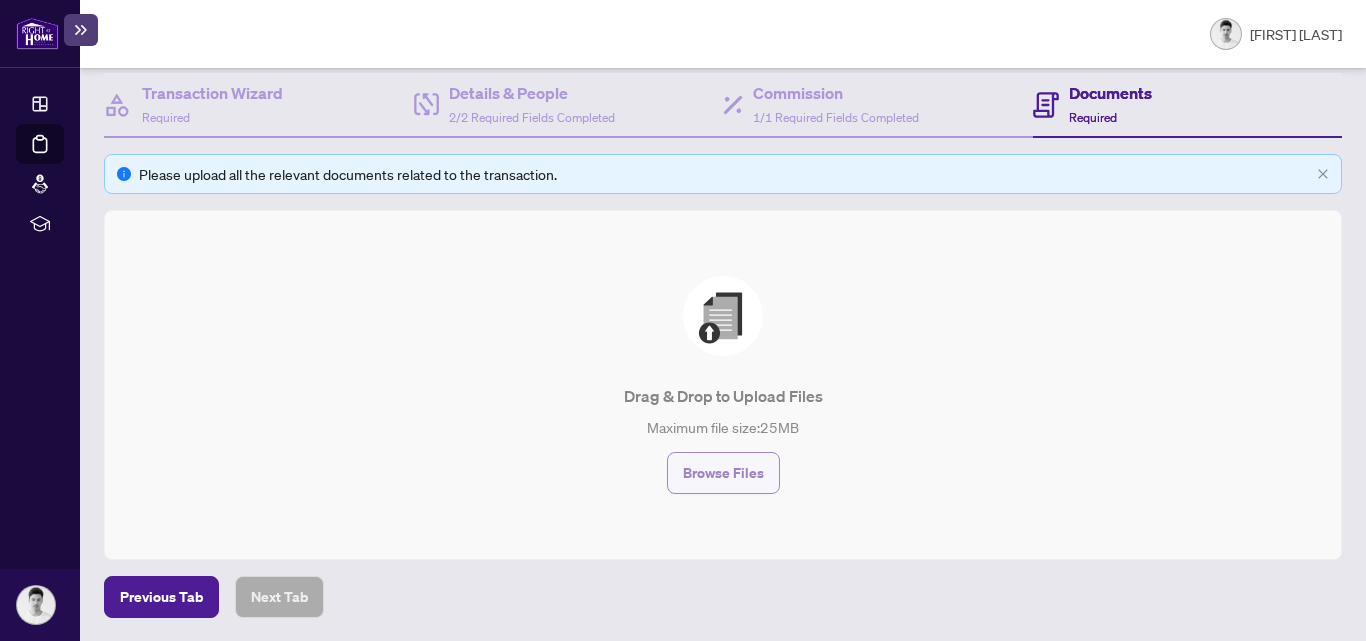 click on "Browse Files" at bounding box center [723, 473] 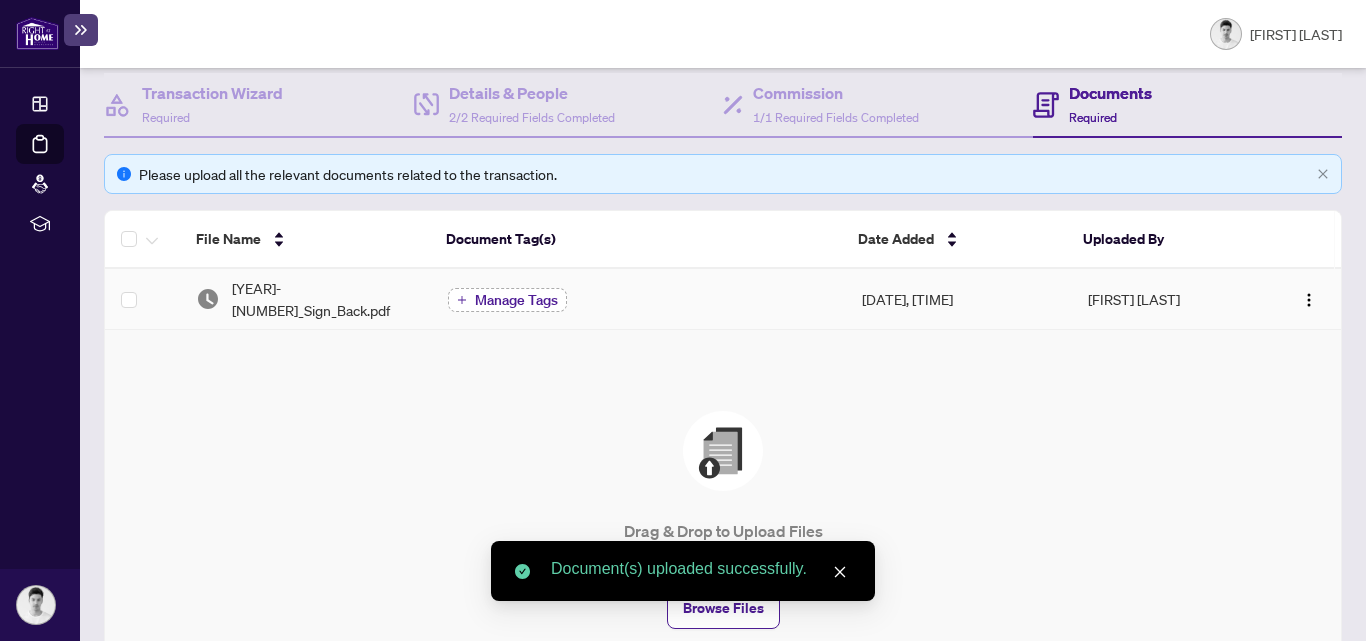 click on "Manage Tags" at bounding box center [516, 300] 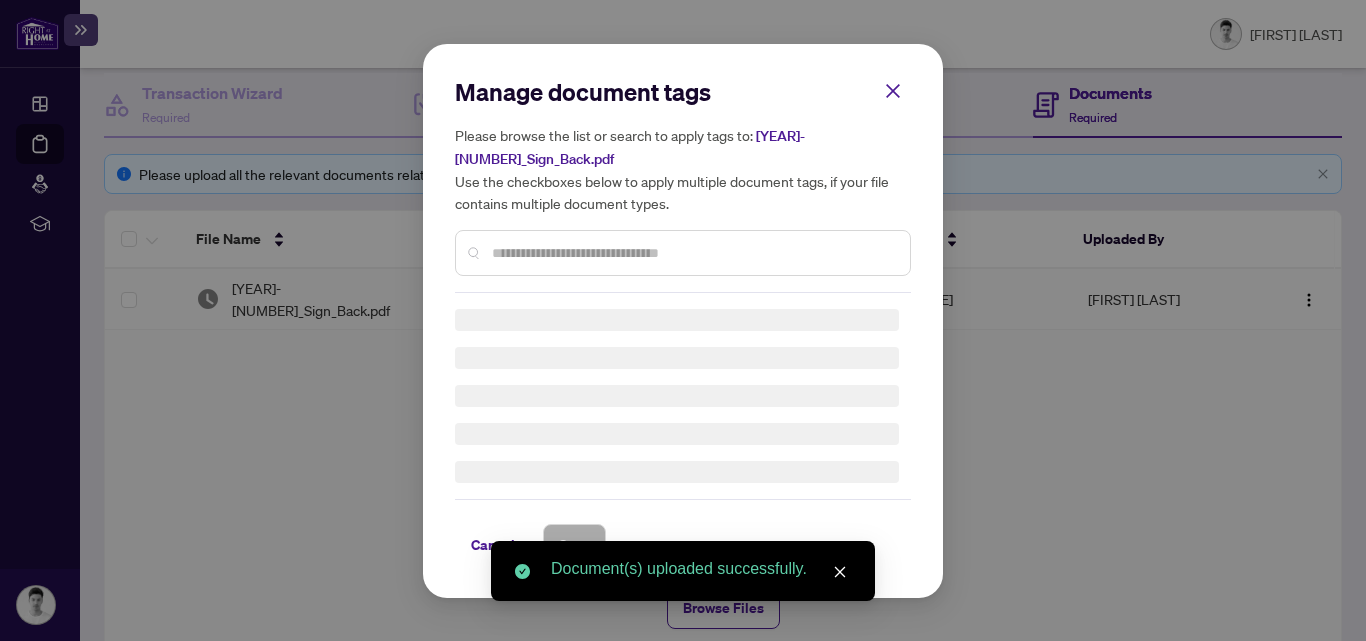 click on "Manage document tags Please browse the list or search to apply tags to:   [YEAR]-[MONTH] [STREET_NAME] Sign Back.pdf   Use the checkboxes below to apply multiple document tags, if your file contains multiple document types.   Cancel Save" at bounding box center [683, 321] 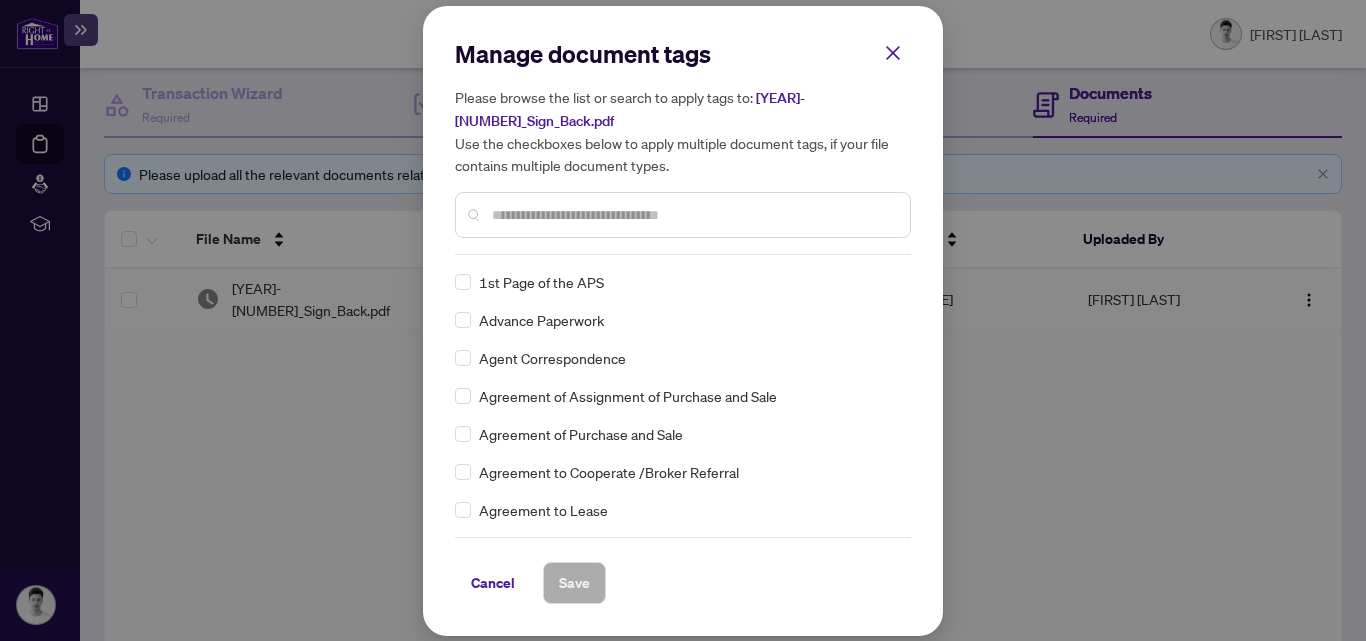 click at bounding box center (693, 215) 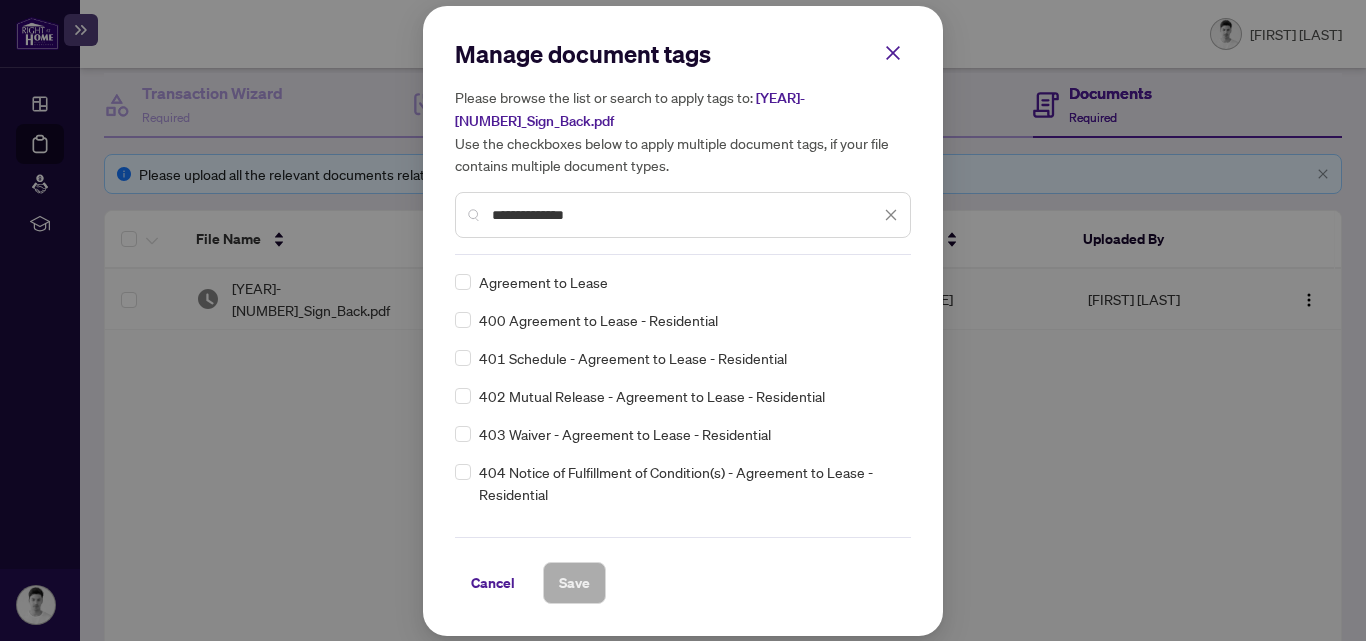type on "**********" 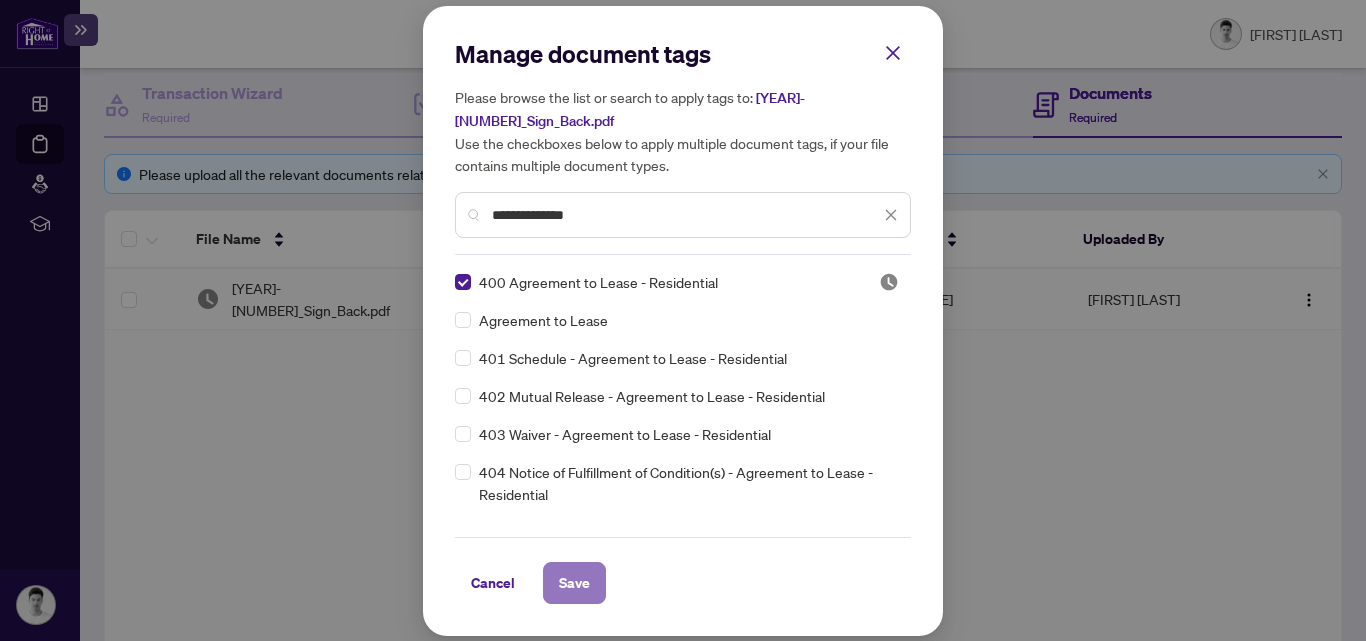 click on "Save" at bounding box center [574, 583] 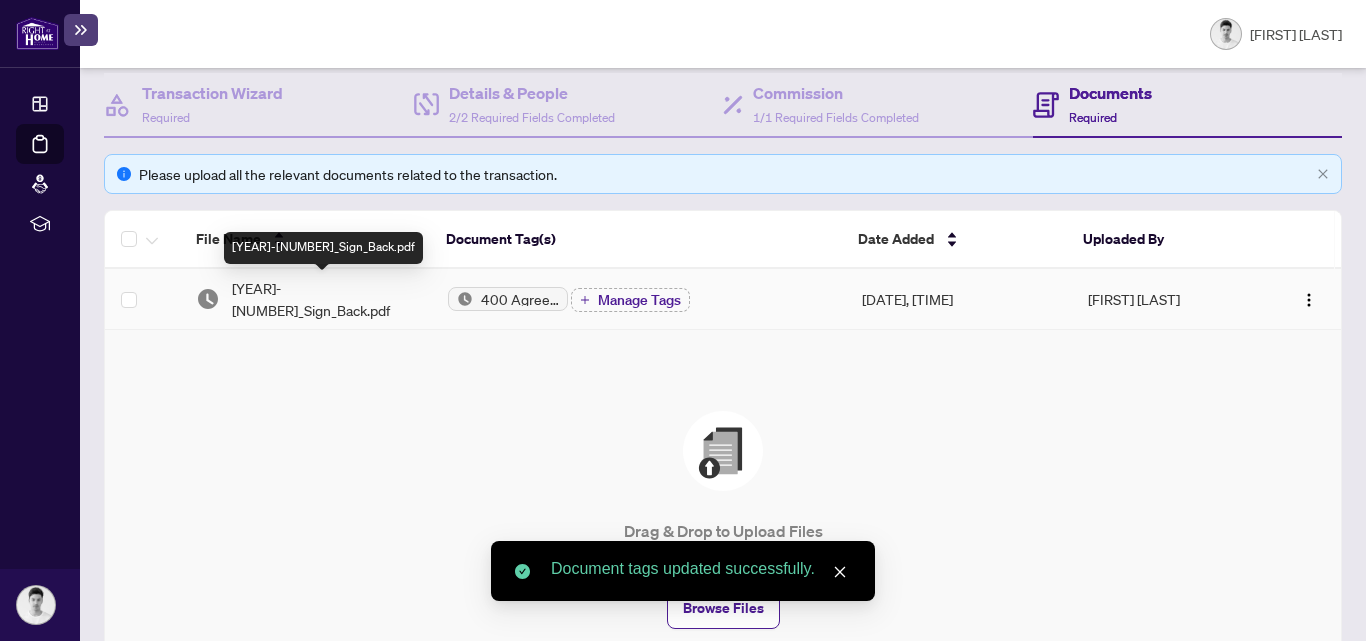 click on "[YEAR]-[NUMBER]_Sign_Back.pdf" at bounding box center (323, 299) 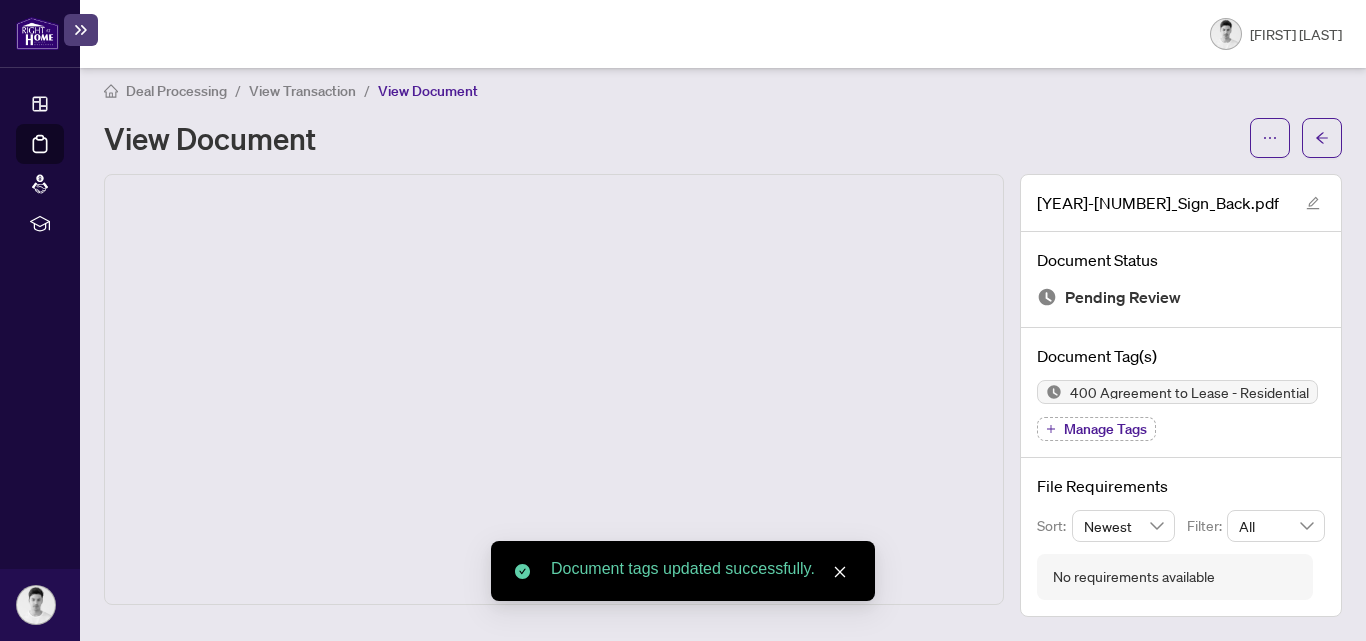 scroll, scrollTop: 12, scrollLeft: 0, axis: vertical 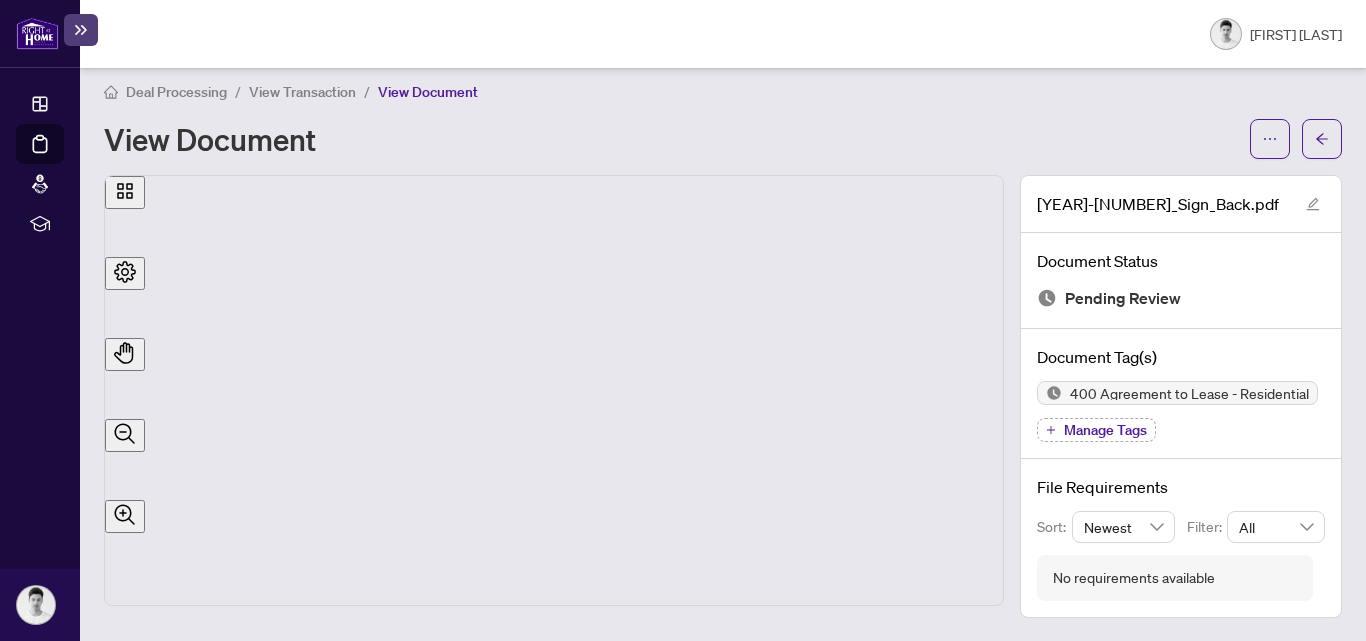 click on "View Transaction" at bounding box center [302, 92] 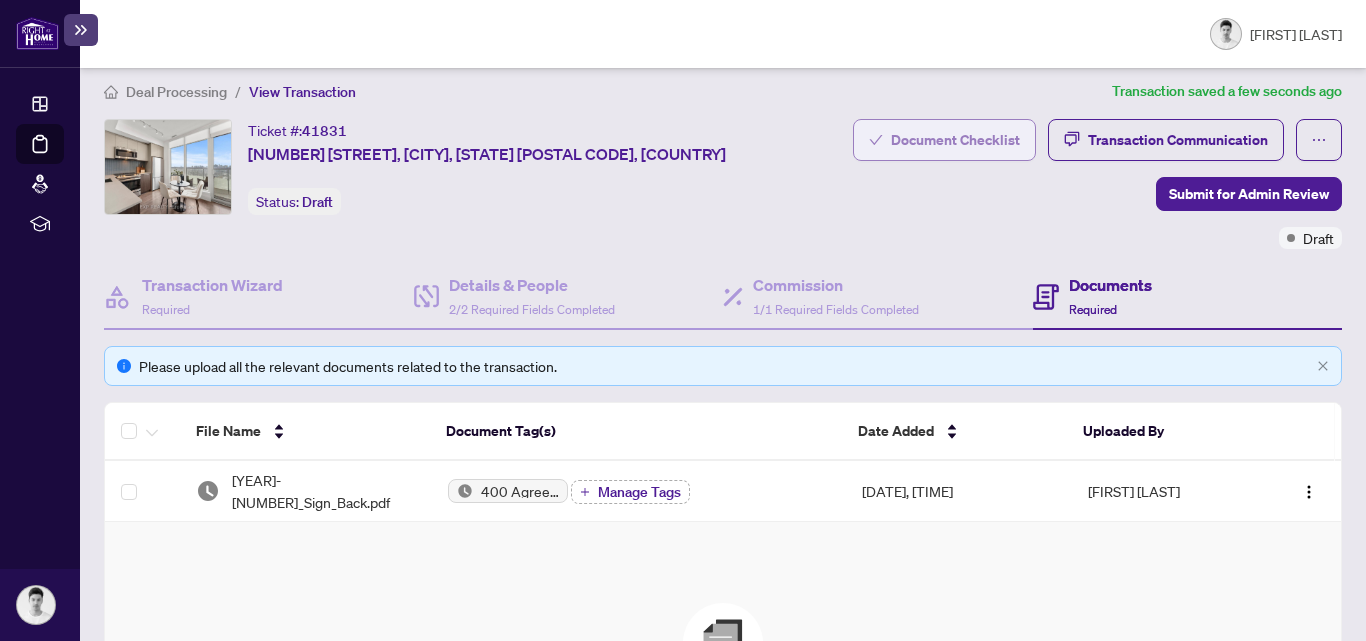 click on "Document Checklist" at bounding box center (955, 140) 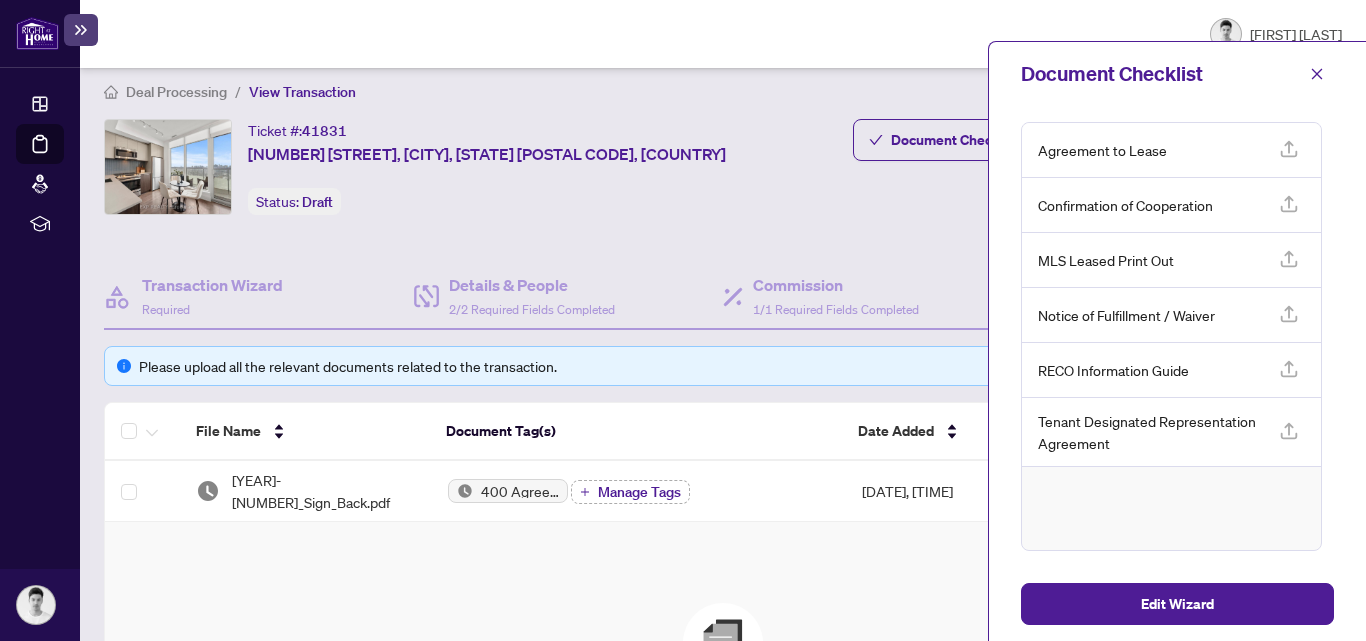 click on "Drag & Drop to Upload Files Maximum file size:  25  MB Browse Files" at bounding box center (723, 712) 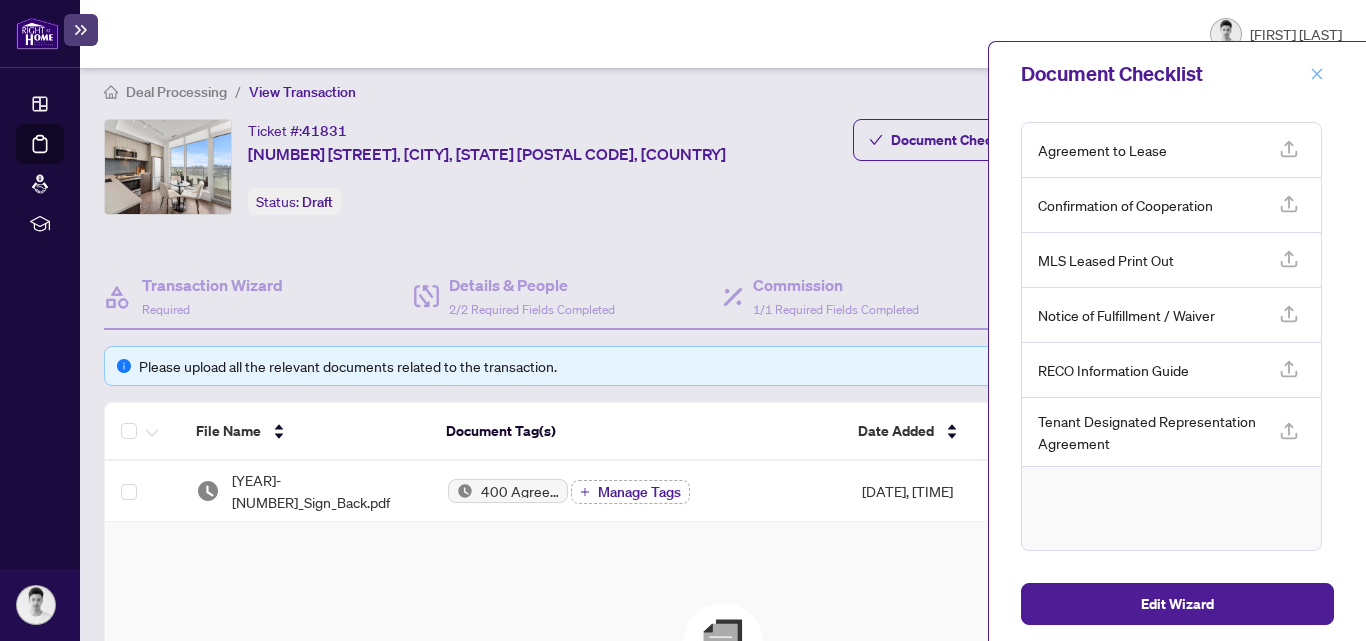click at bounding box center (1317, 74) 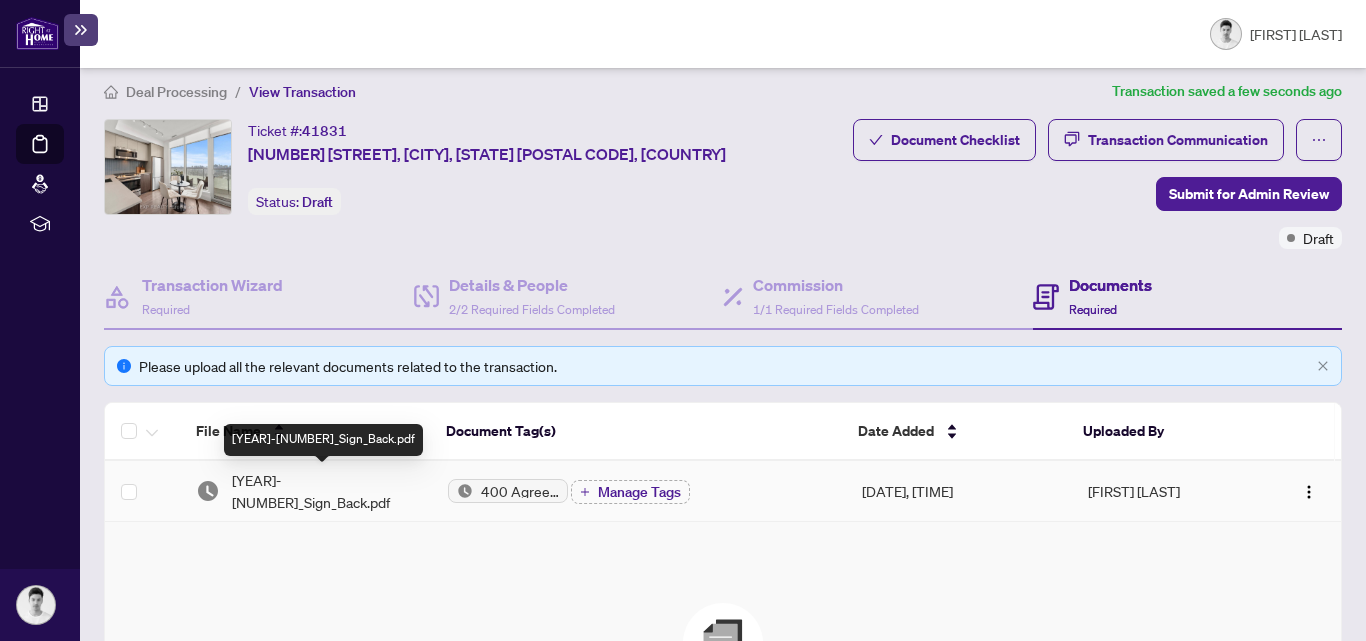 click on "[YEAR]-[NUMBER]_Sign_Back.pdf" at bounding box center (323, 491) 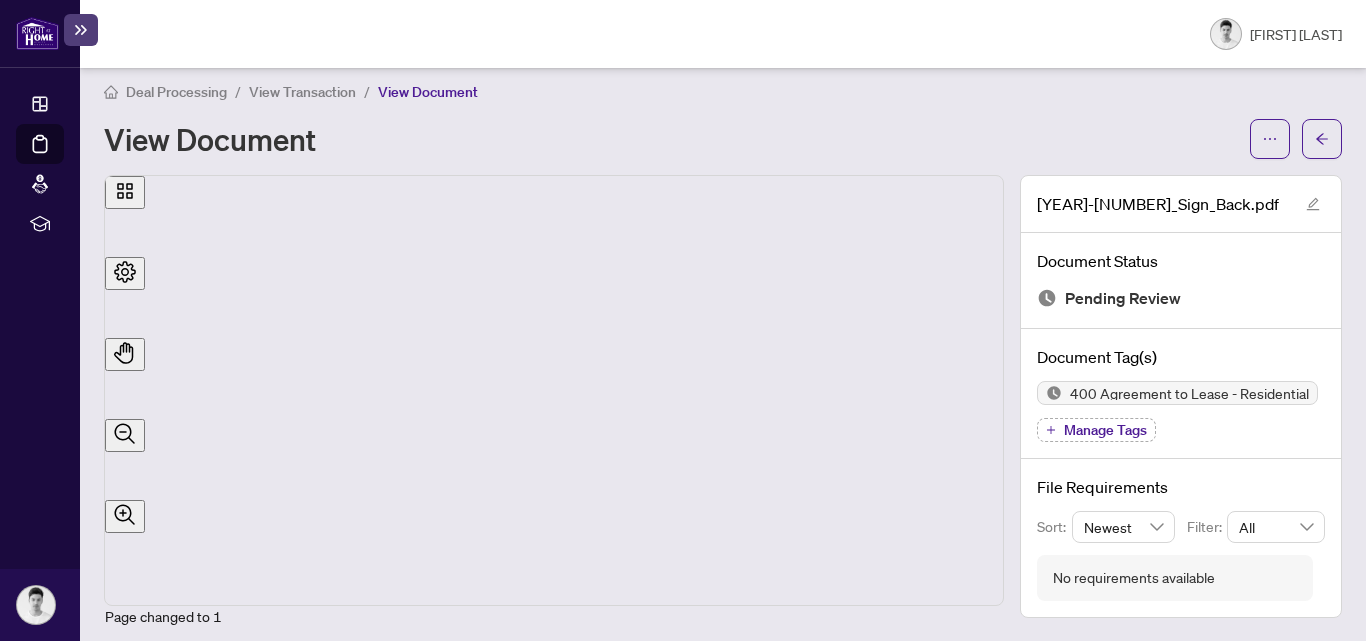 scroll, scrollTop: 0, scrollLeft: 0, axis: both 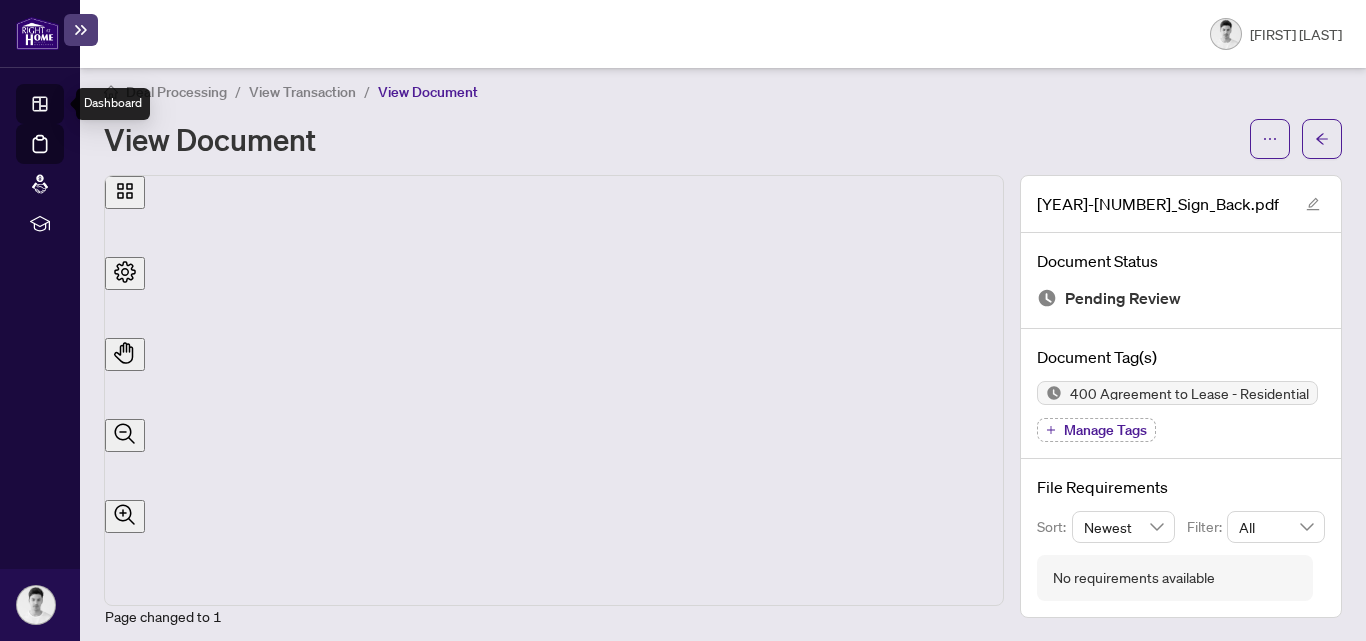 click on "Dashboard" at bounding box center [62, 107] 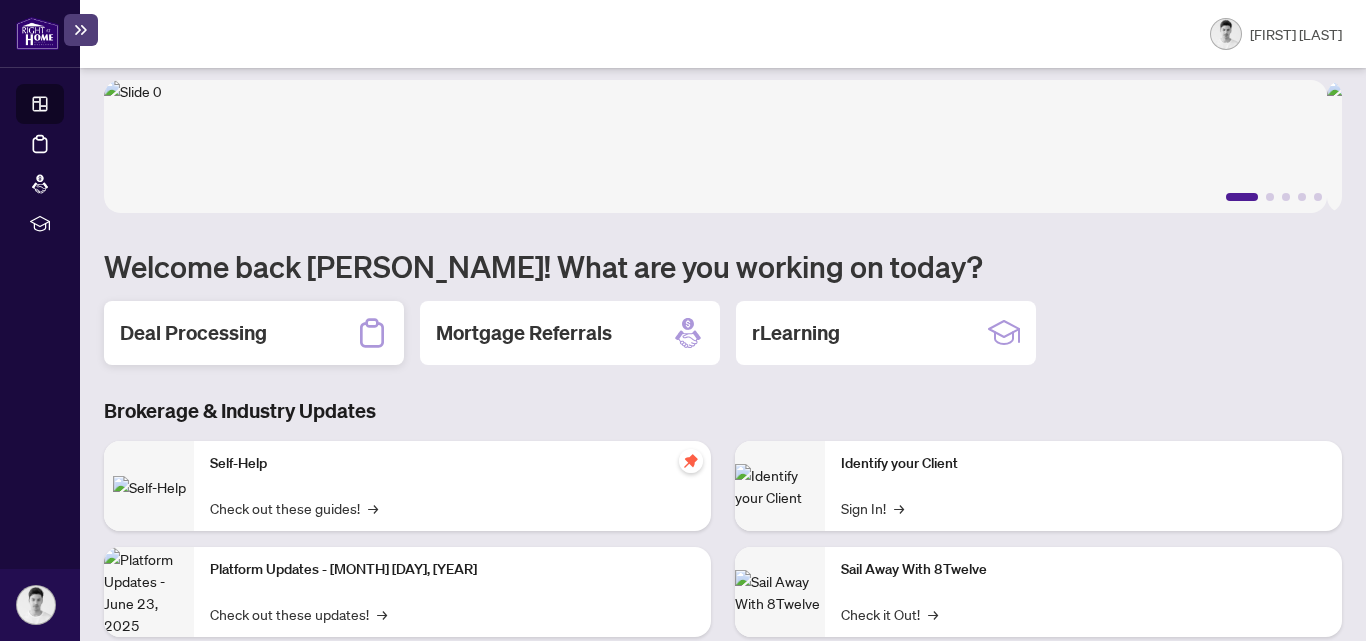 click on "Deal Processing" at bounding box center (193, 333) 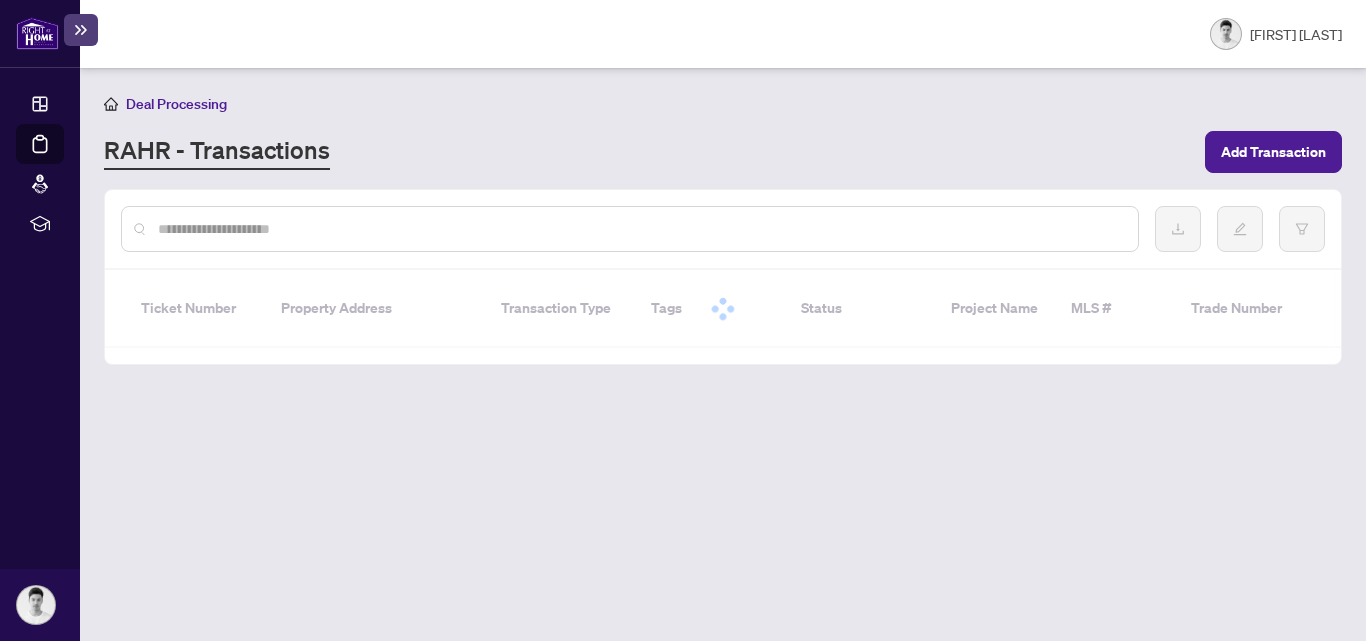 scroll, scrollTop: 0, scrollLeft: 0, axis: both 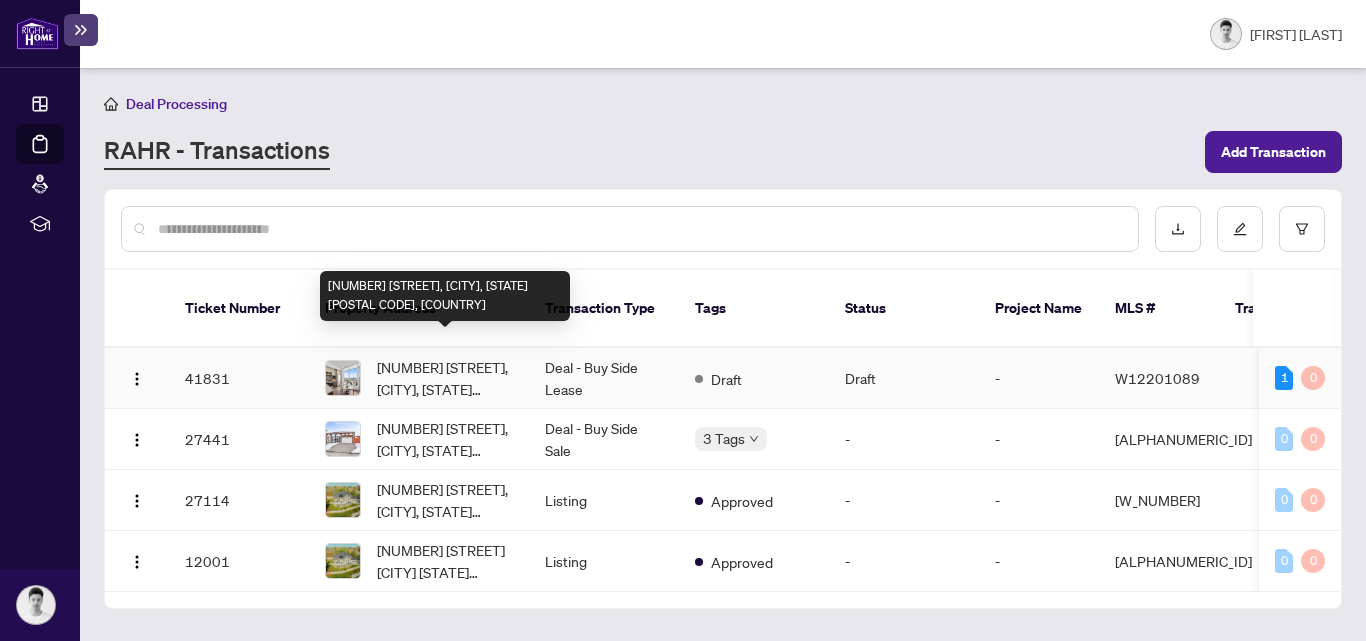 click on "[NUMBER] [STREET], [CITY], [STATE] [POSTAL CODE], [COUNTRY]" at bounding box center (445, 378) 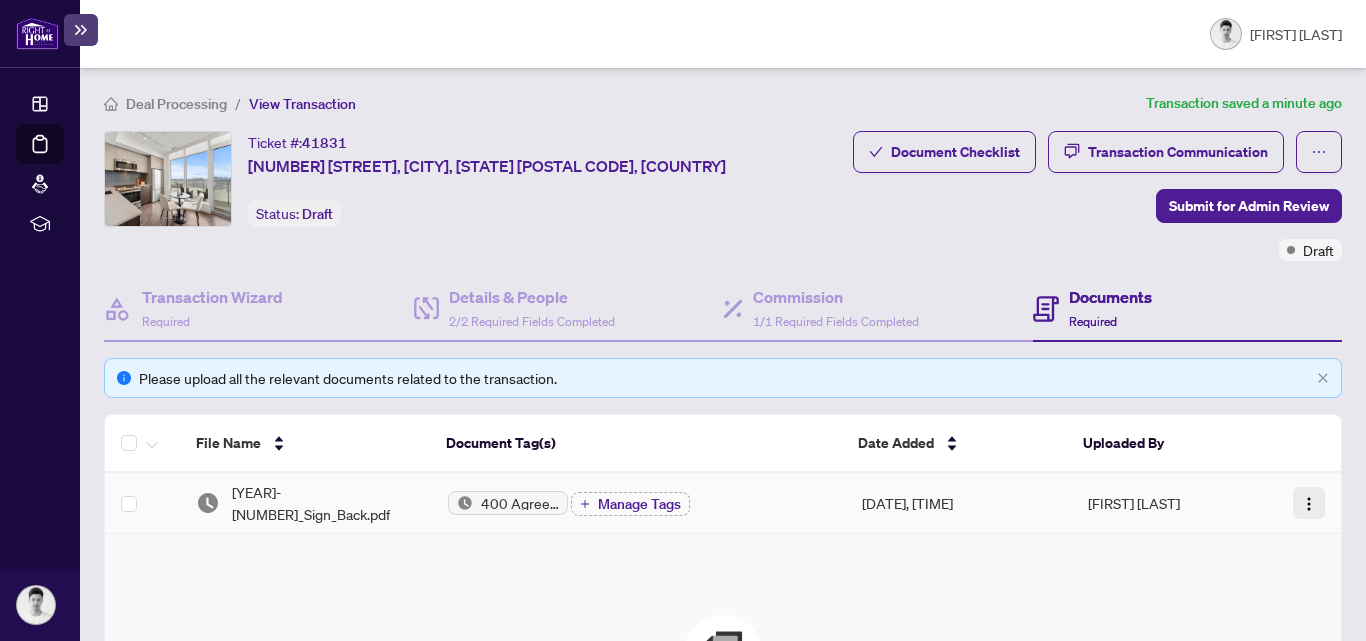 click at bounding box center [1309, 503] 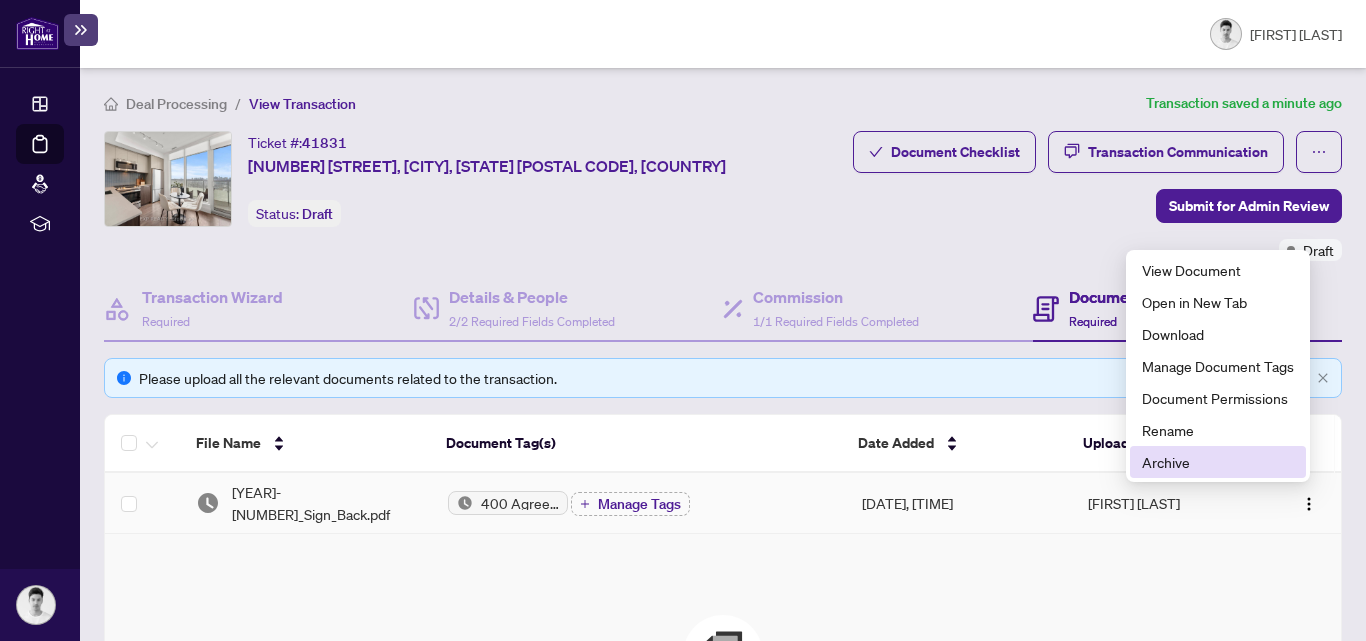 click on "Archive" at bounding box center [1218, 462] 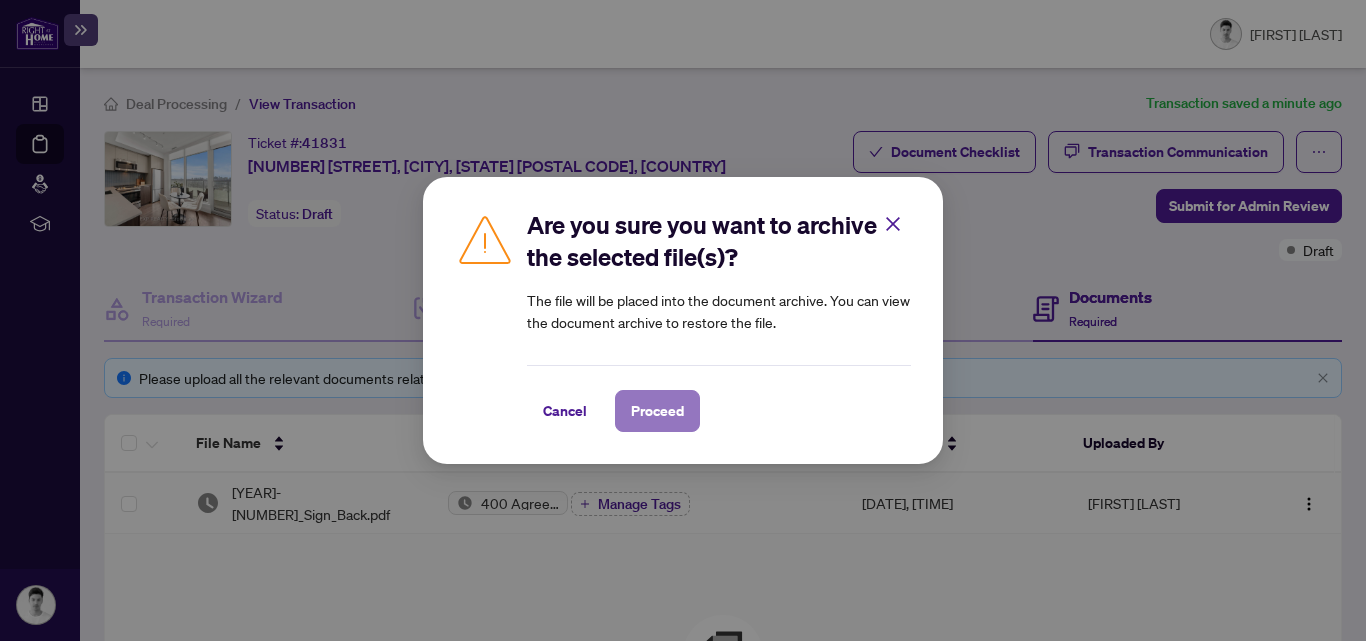 click on "Proceed" at bounding box center (657, 411) 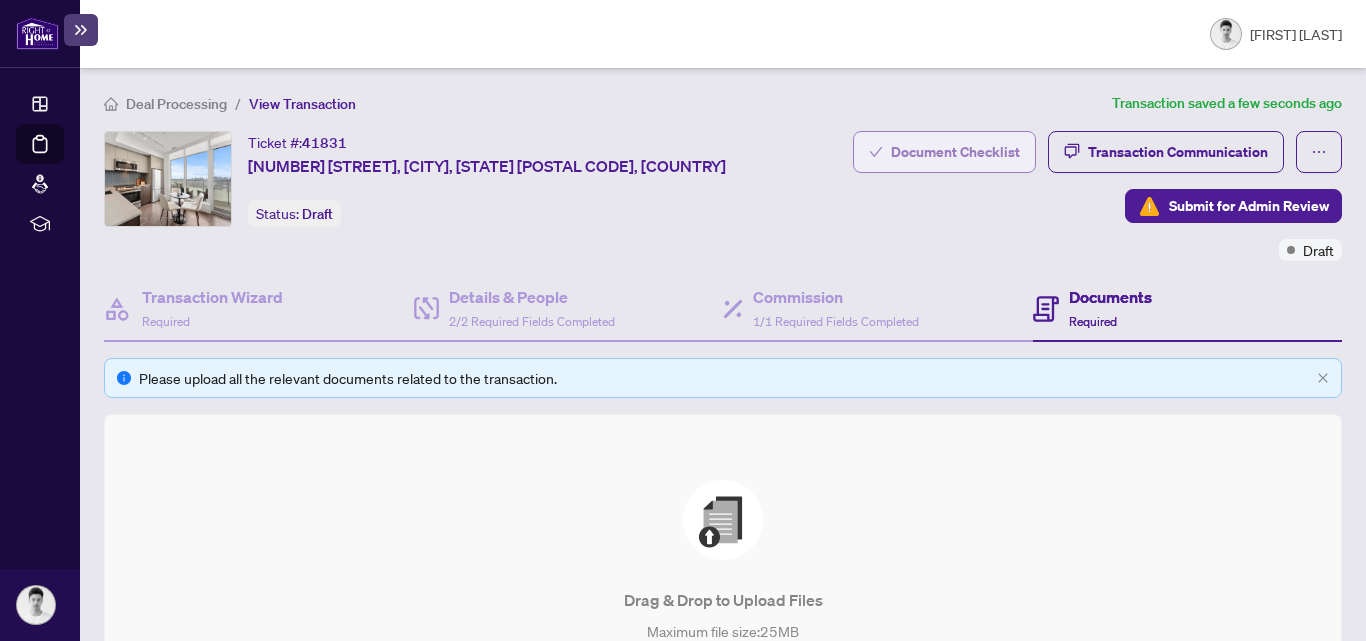 click on "Document Checklist" at bounding box center [955, 152] 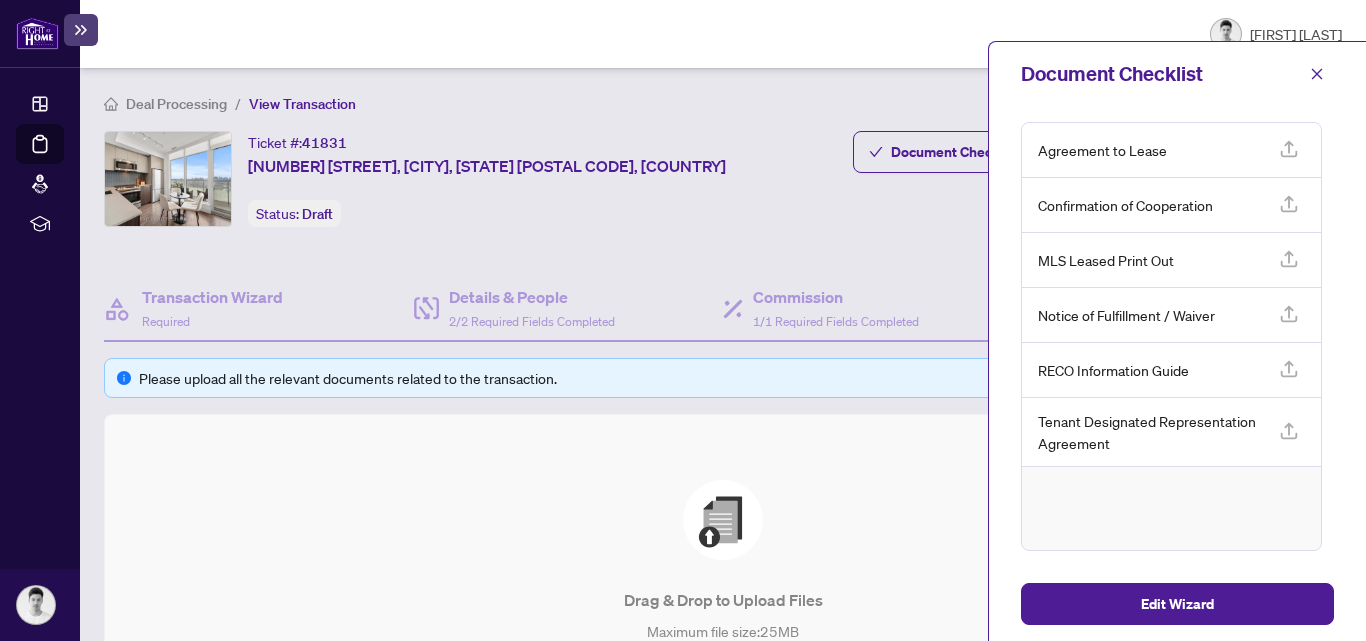 click at bounding box center [1289, 150] 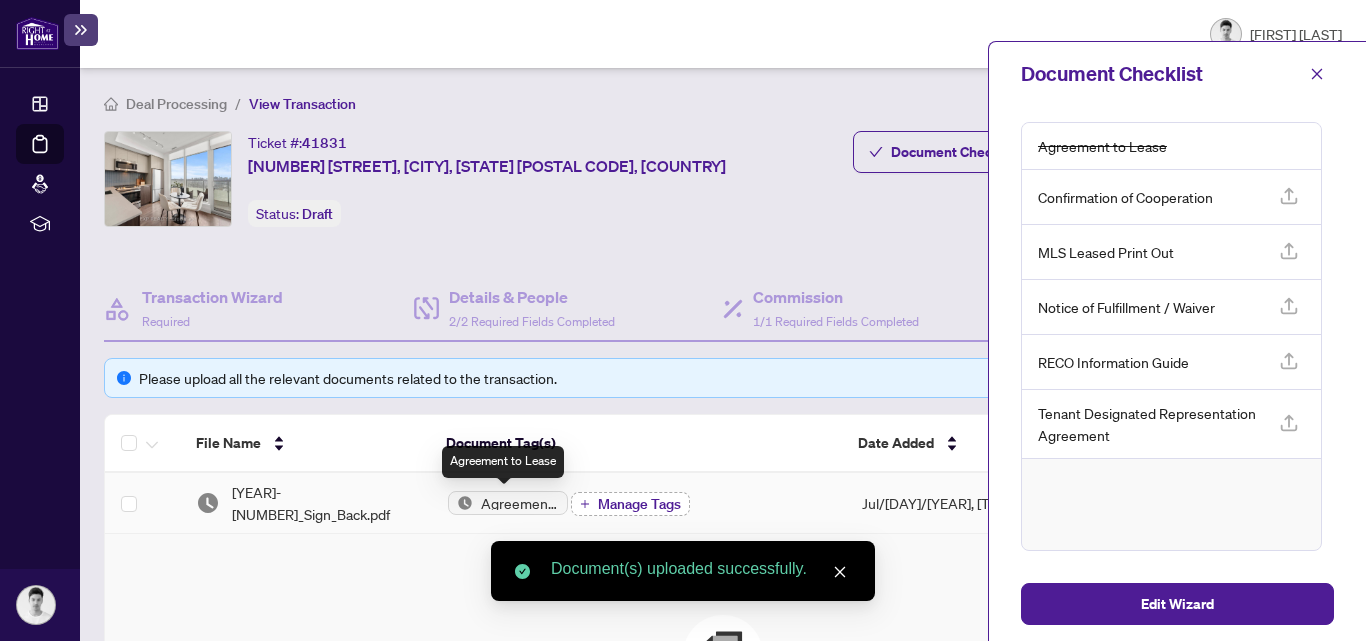 click on "Manage Tags" at bounding box center (639, 504) 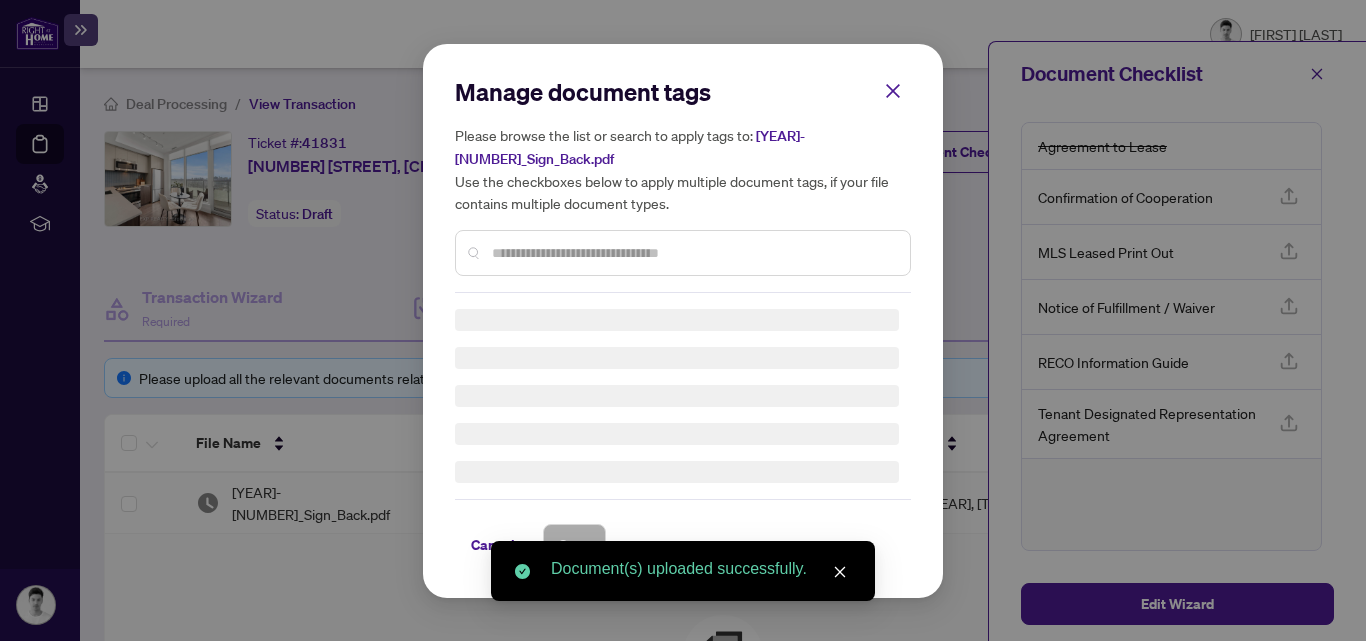 click on "Manage document tags Please browse the list or search to apply tags to: 1909-20_Brin_Drive_Sign_Back.pdf Use the checkboxes below to apply multiple document tags, if your file contains multiple document types. Cancel Save" at bounding box center [683, 321] 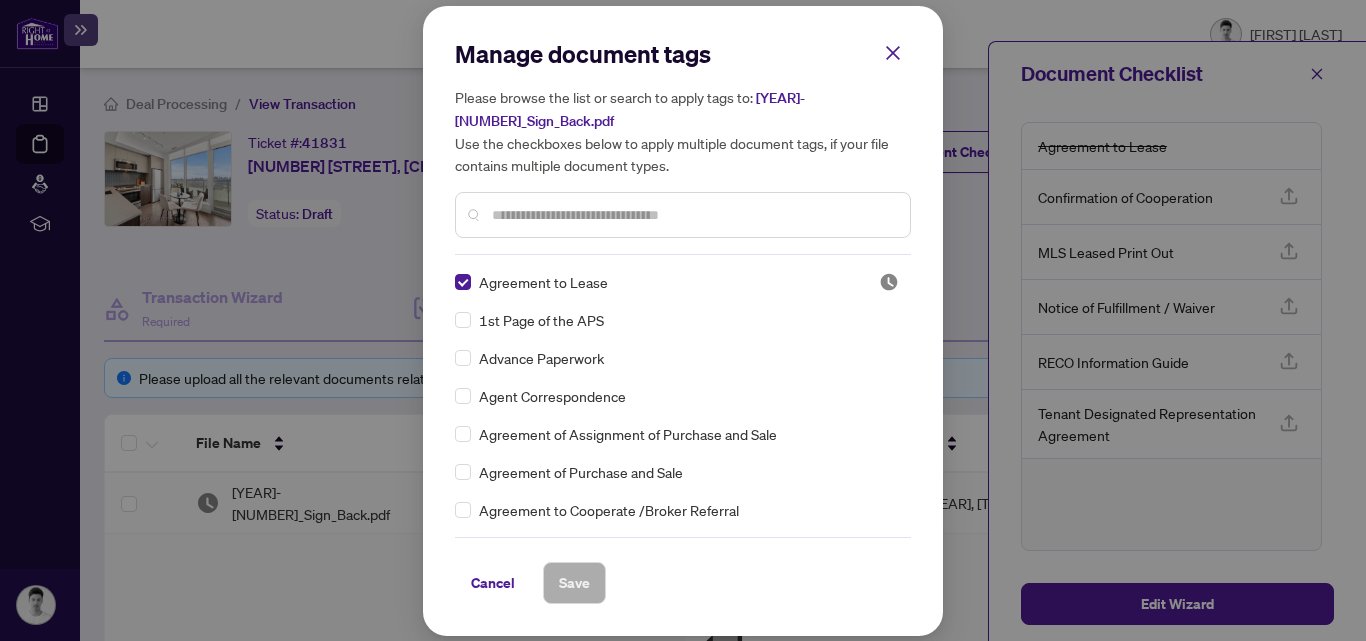 click at bounding box center (693, 215) 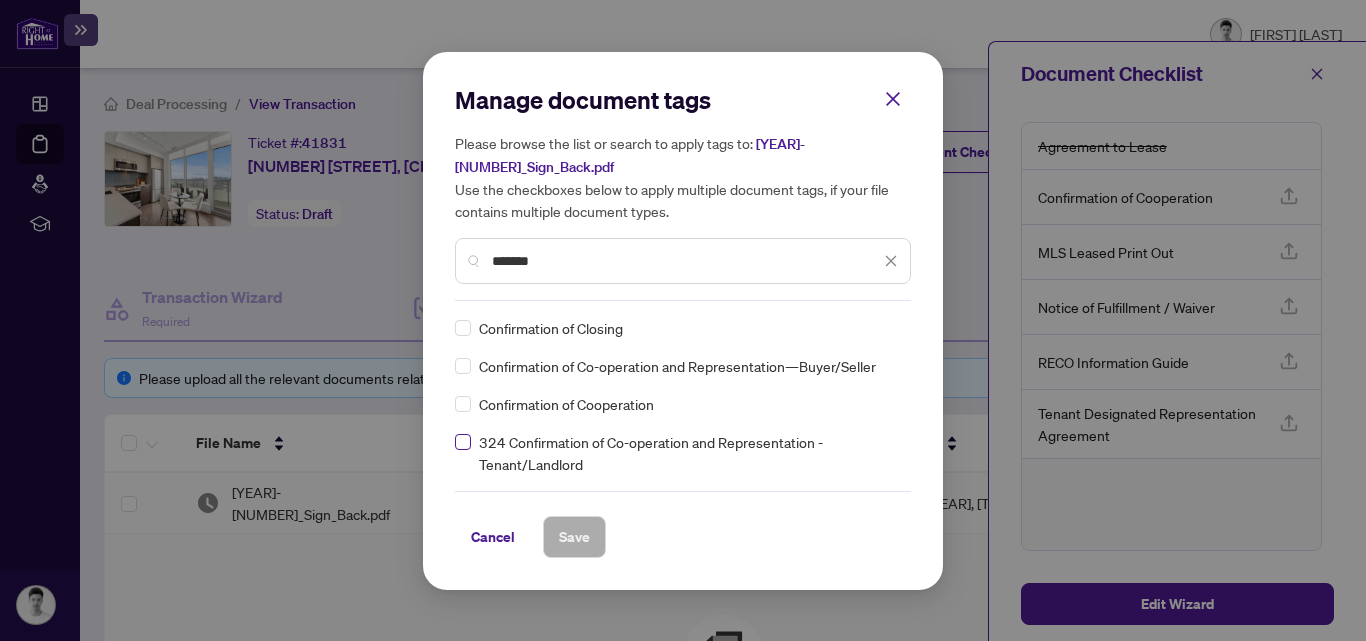 type on "*******" 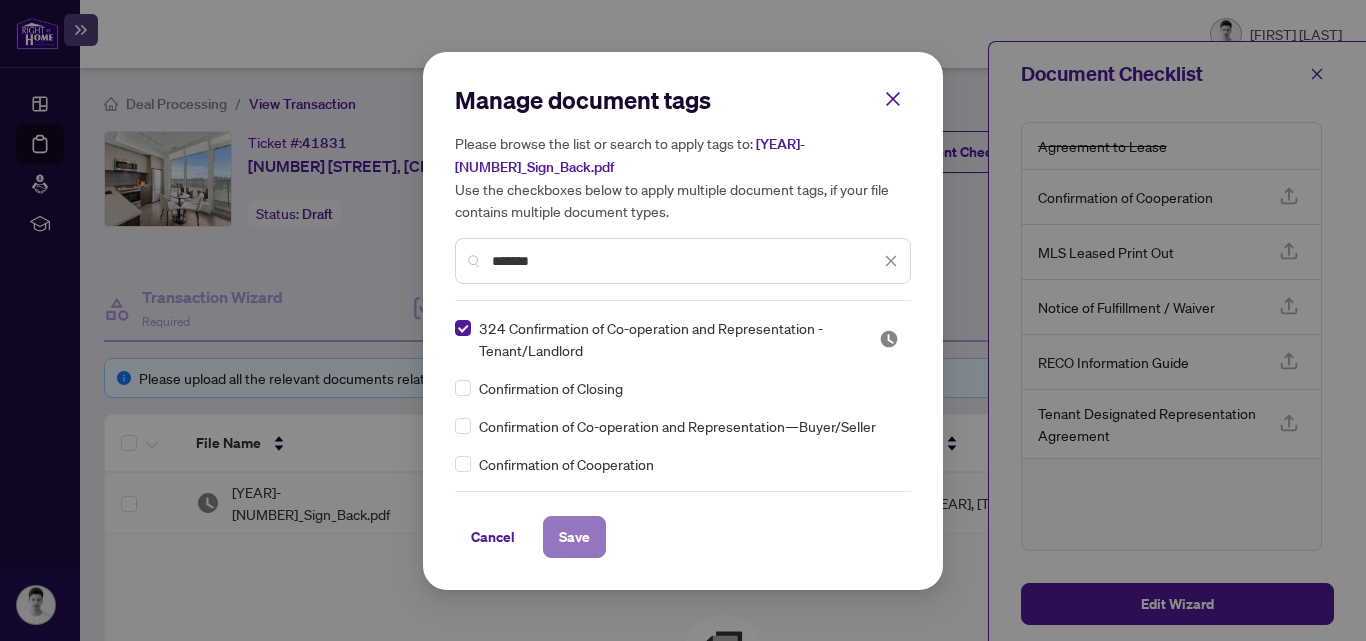 click on "Save" at bounding box center [574, 537] 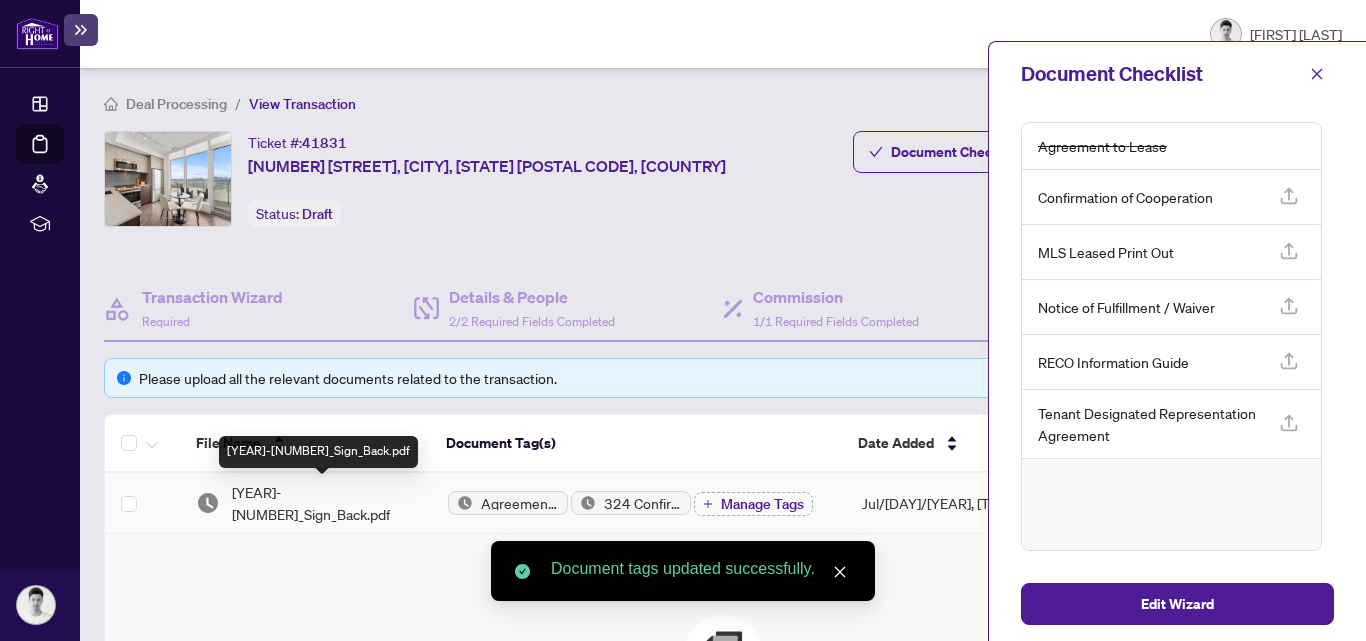 click on "[YEAR]-[NUMBER]_Sign_Back.pdf" at bounding box center [323, 503] 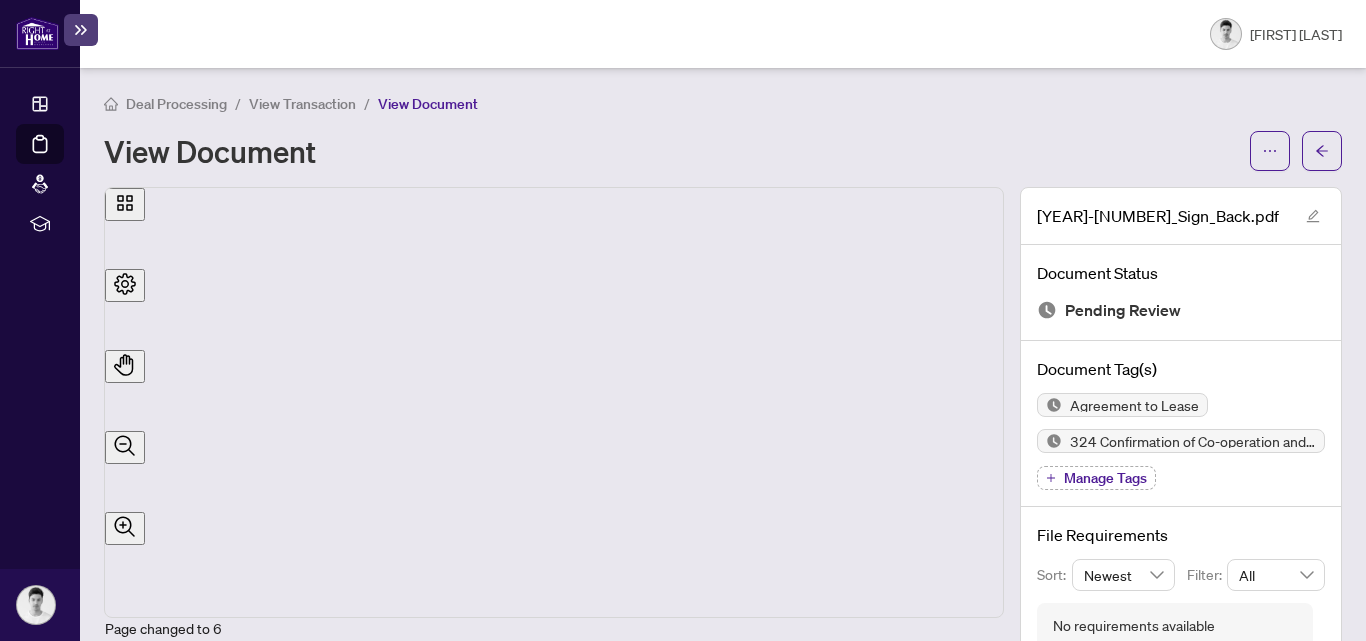 scroll, scrollTop: 5070, scrollLeft: 0, axis: vertical 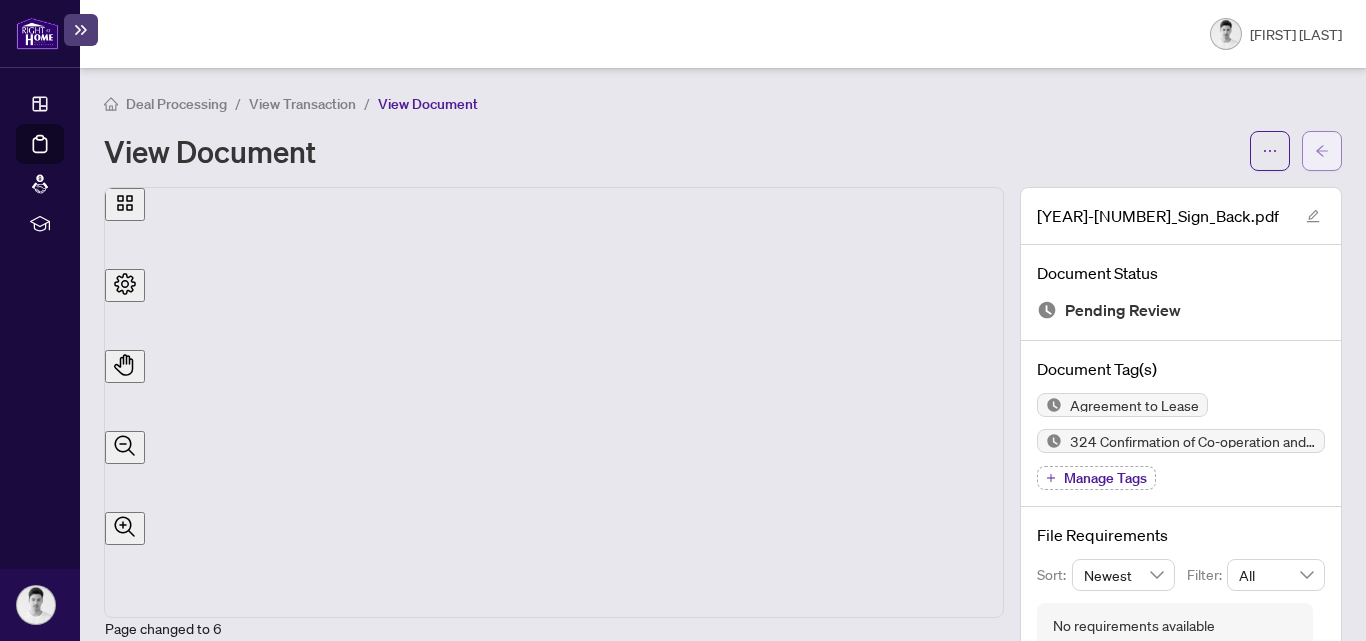 click at bounding box center (1322, 151) 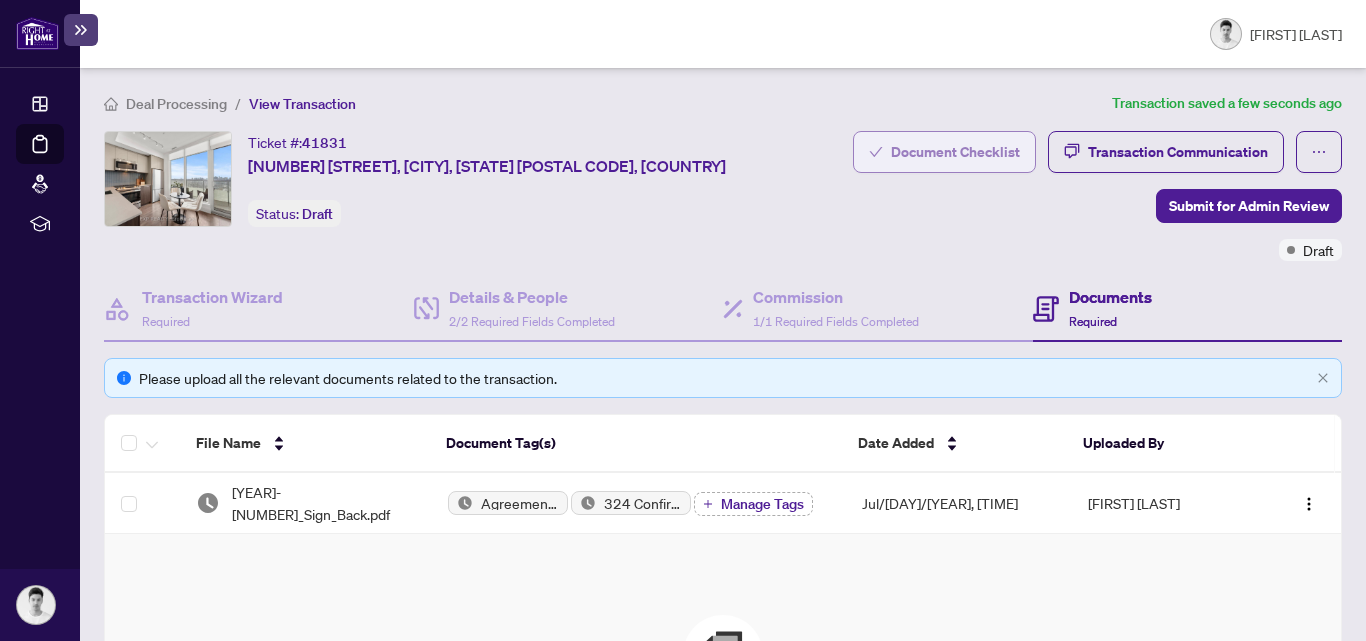 click on "Document Checklist" at bounding box center [955, 152] 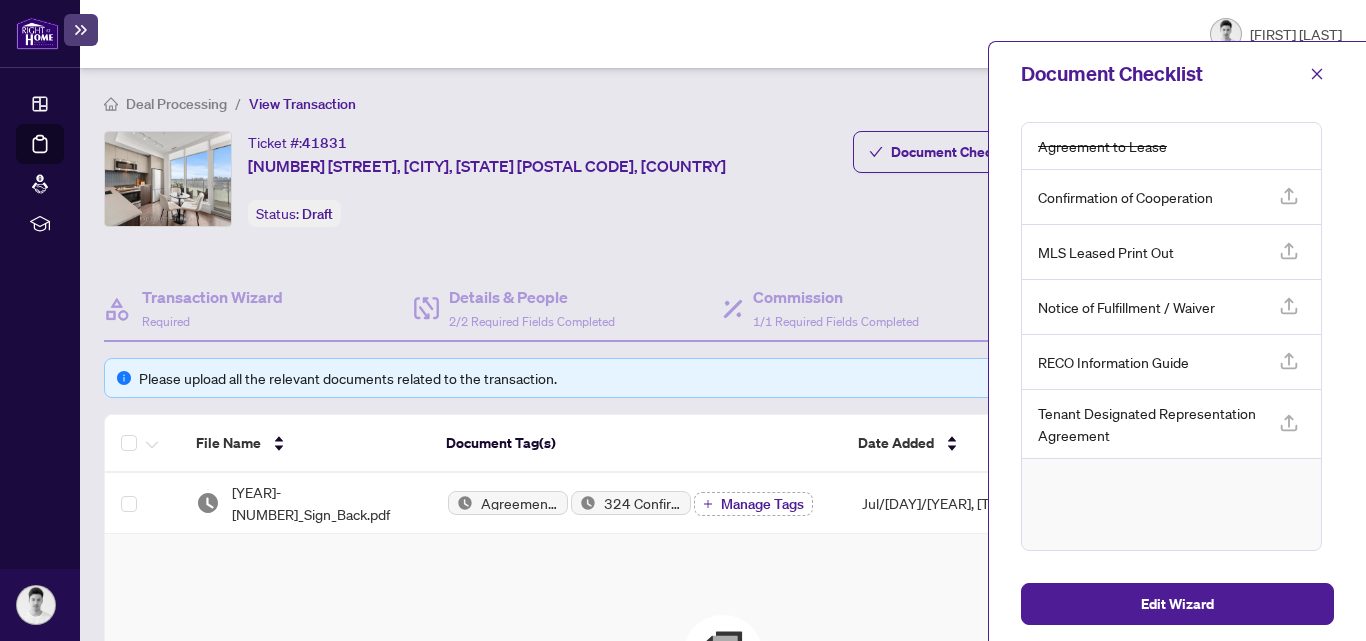 click at bounding box center (1289, 201) 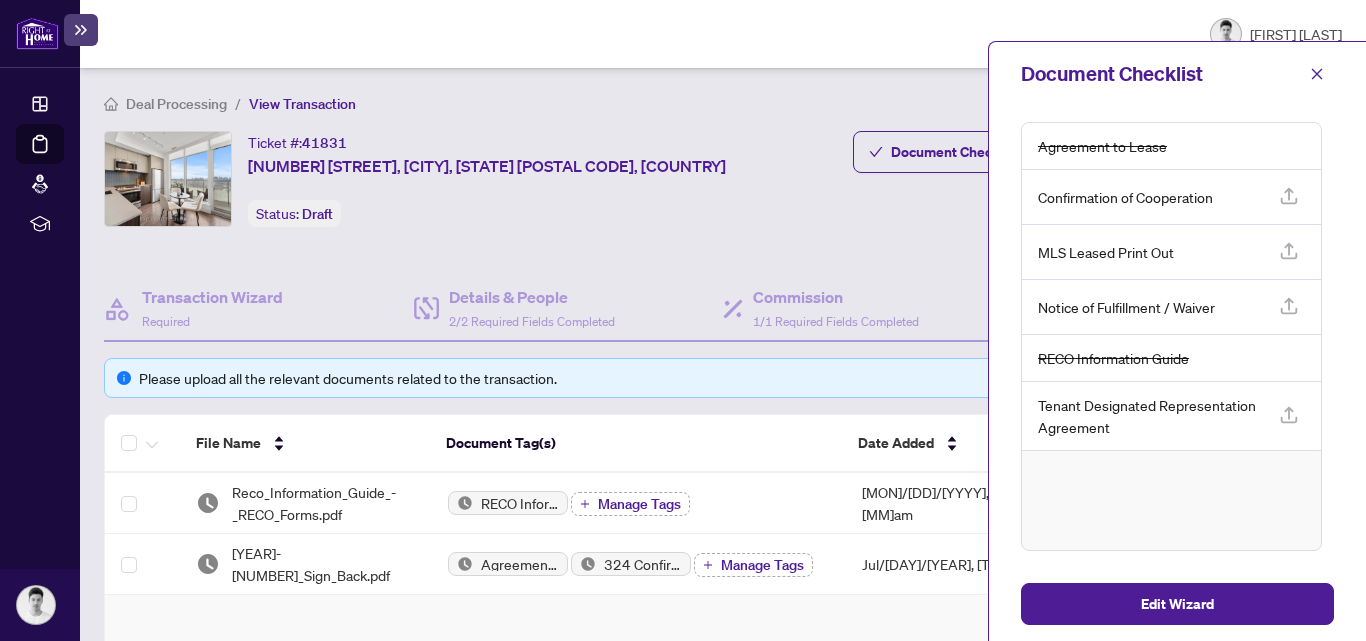click at bounding box center (1289, 196) 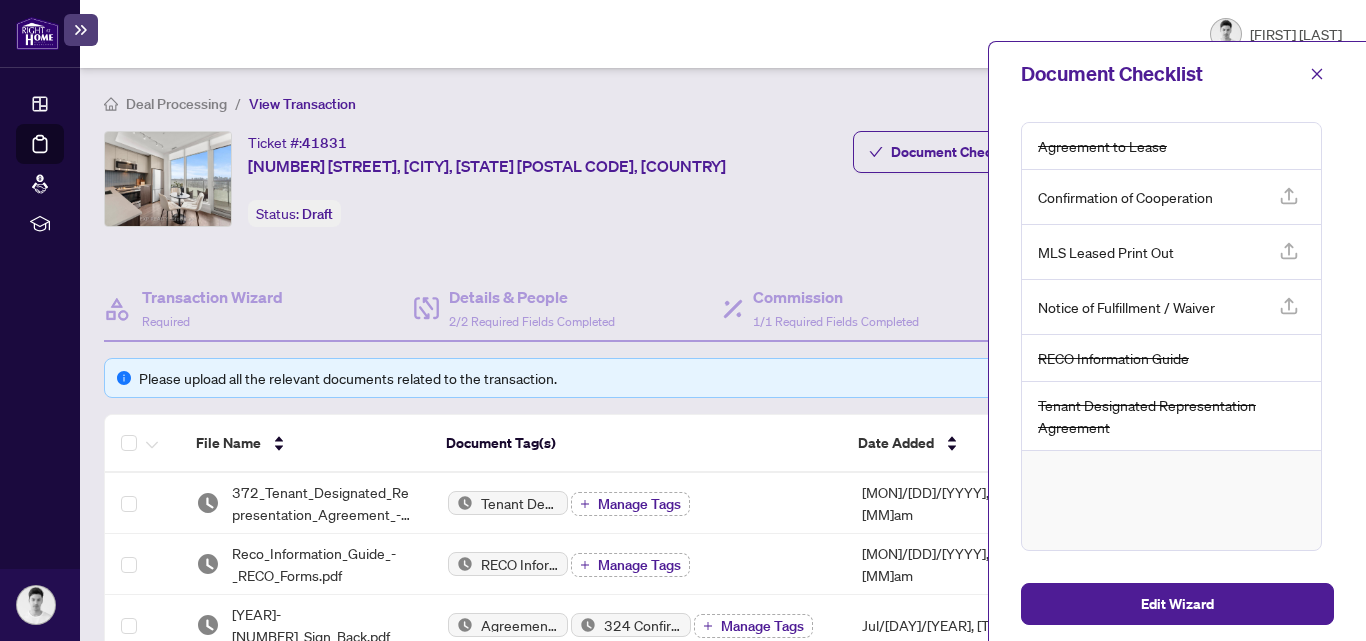 click on "Please upload all the relevant documents related to the transaction." at bounding box center (724, 378) 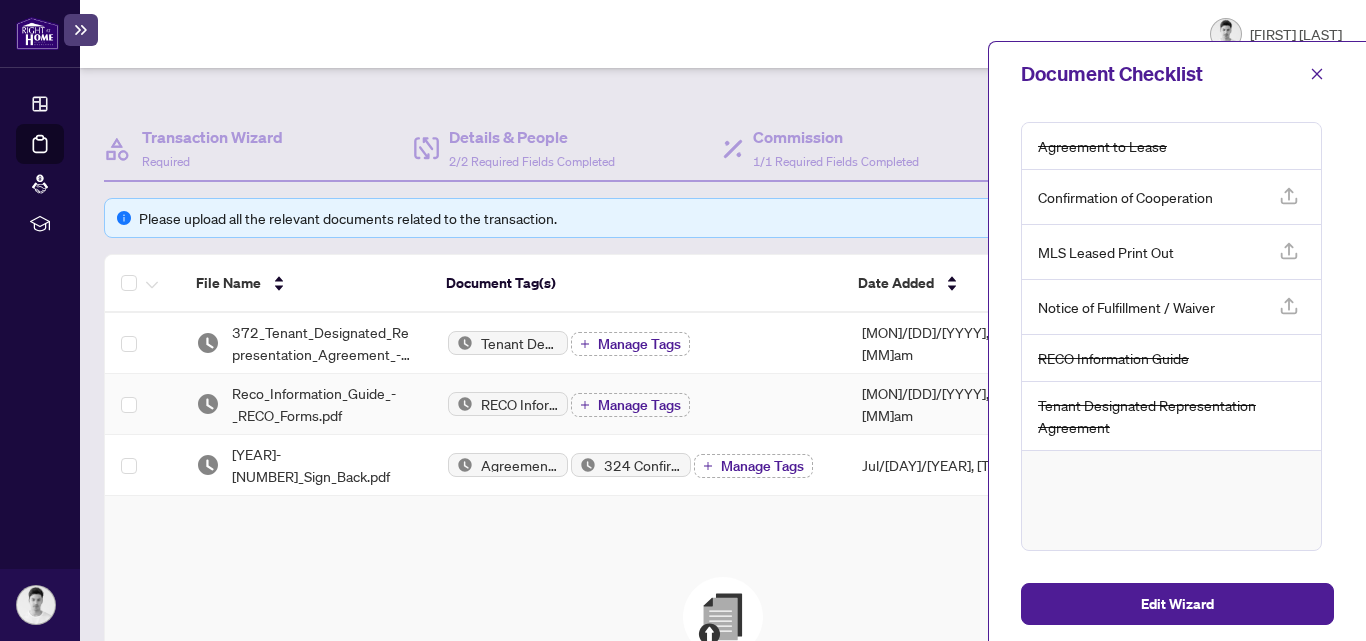 scroll, scrollTop: 200, scrollLeft: 0, axis: vertical 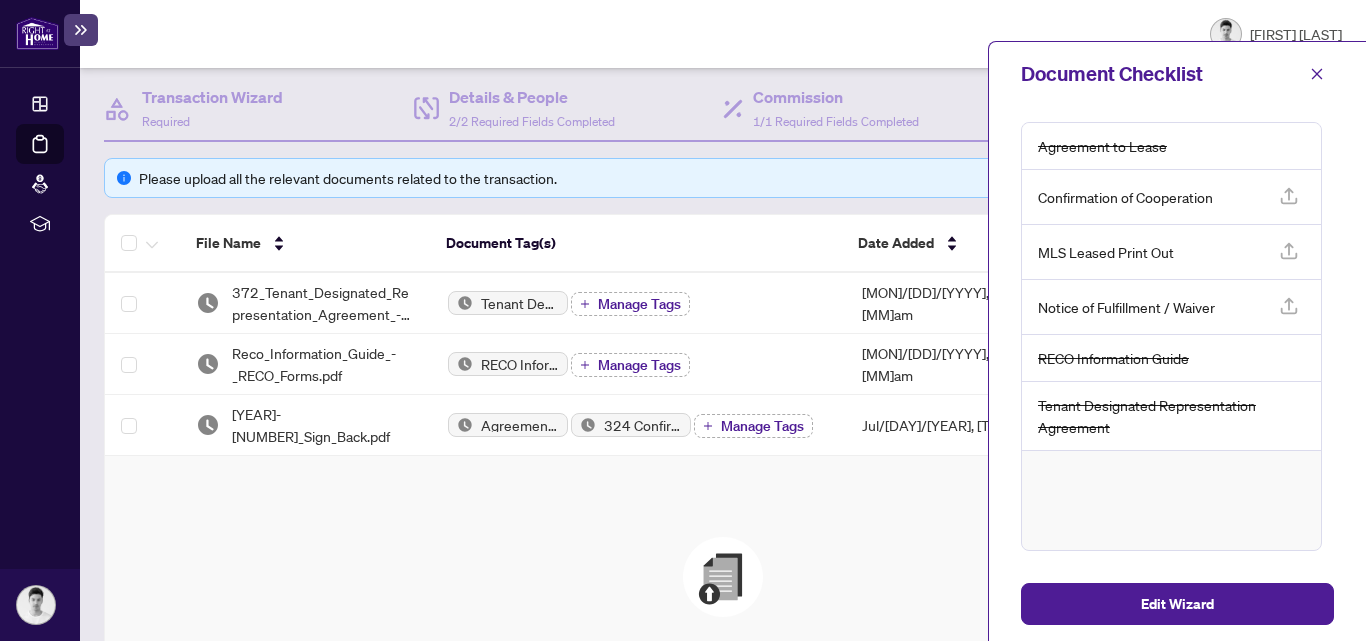 click on "Drag & Drop to Upload Files Maximum file size:  25  MB Browse Files" at bounding box center (723, 646) 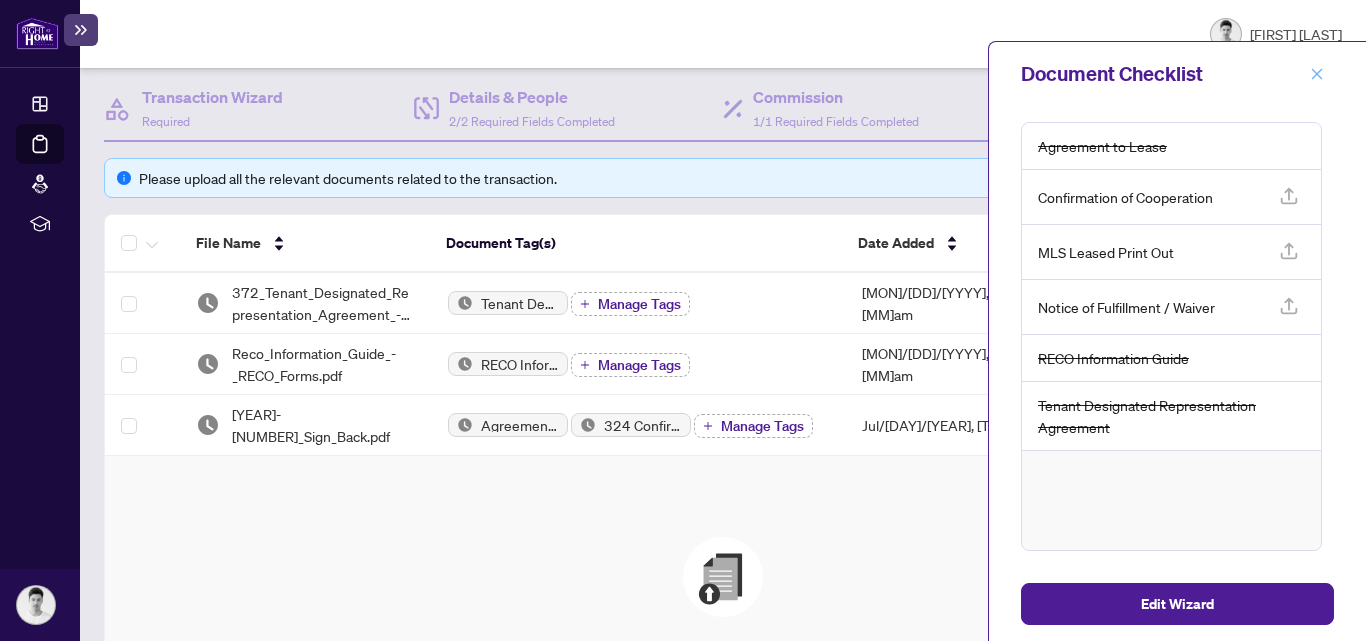 click at bounding box center [1317, 74] 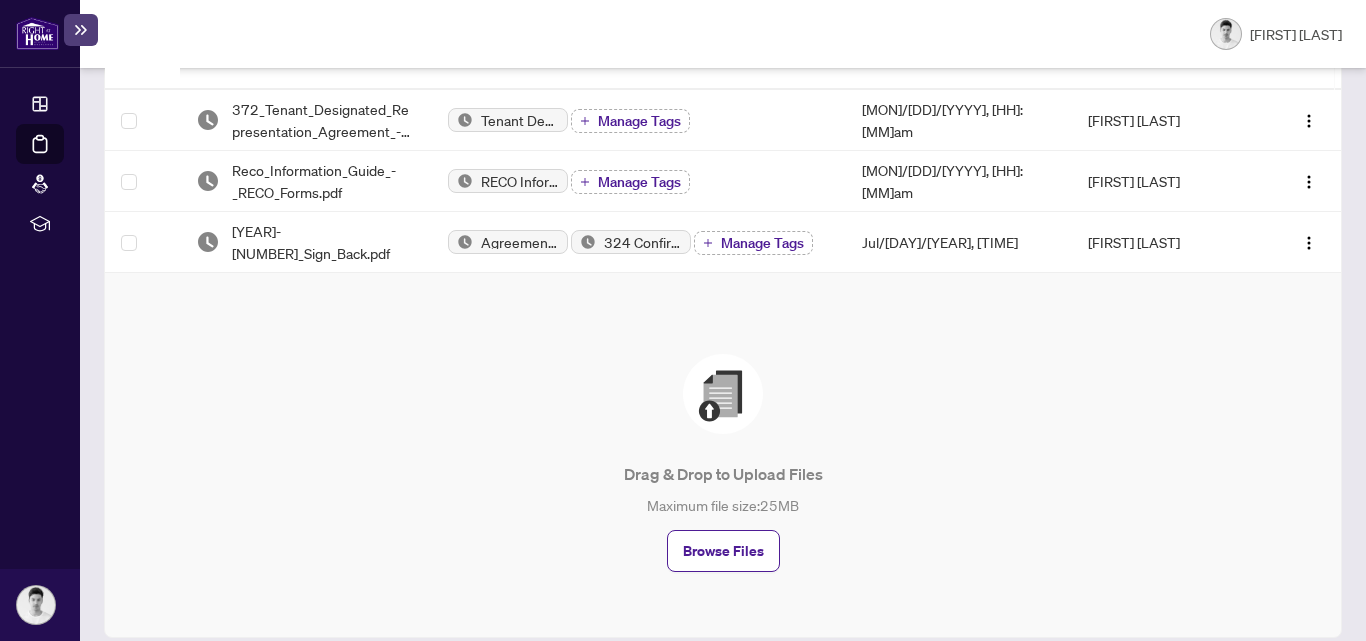 scroll, scrollTop: 430, scrollLeft: 0, axis: vertical 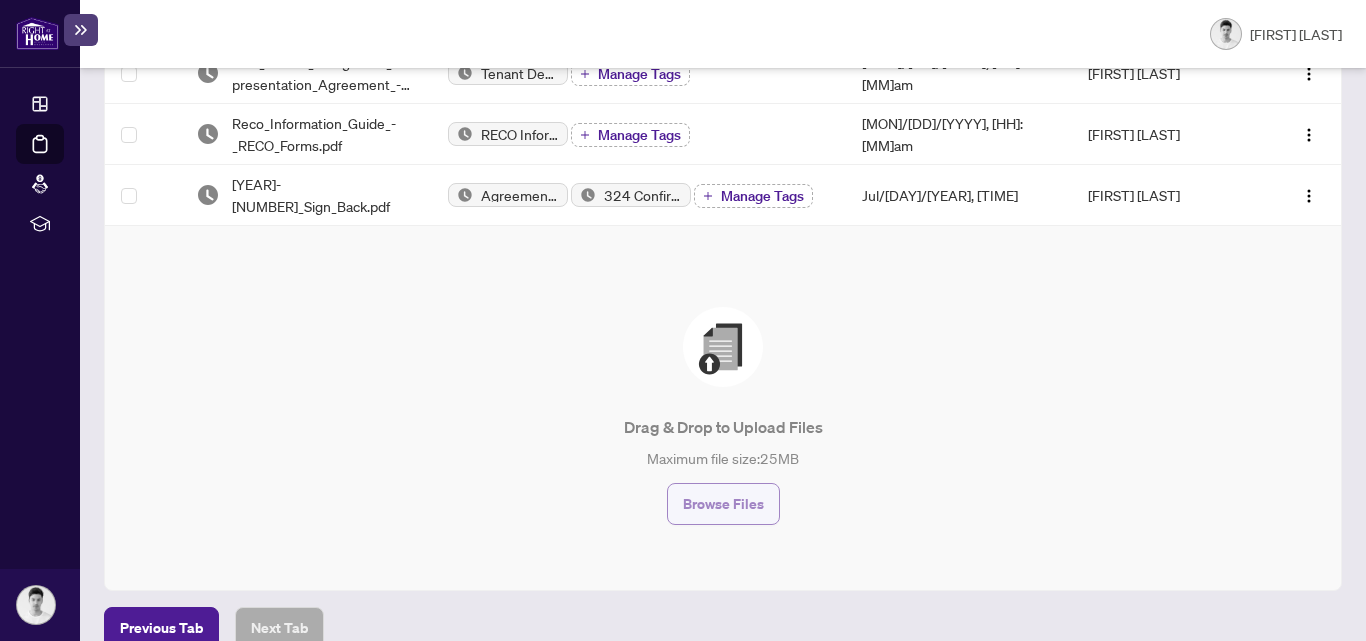 click on "Browse Files" at bounding box center [723, 504] 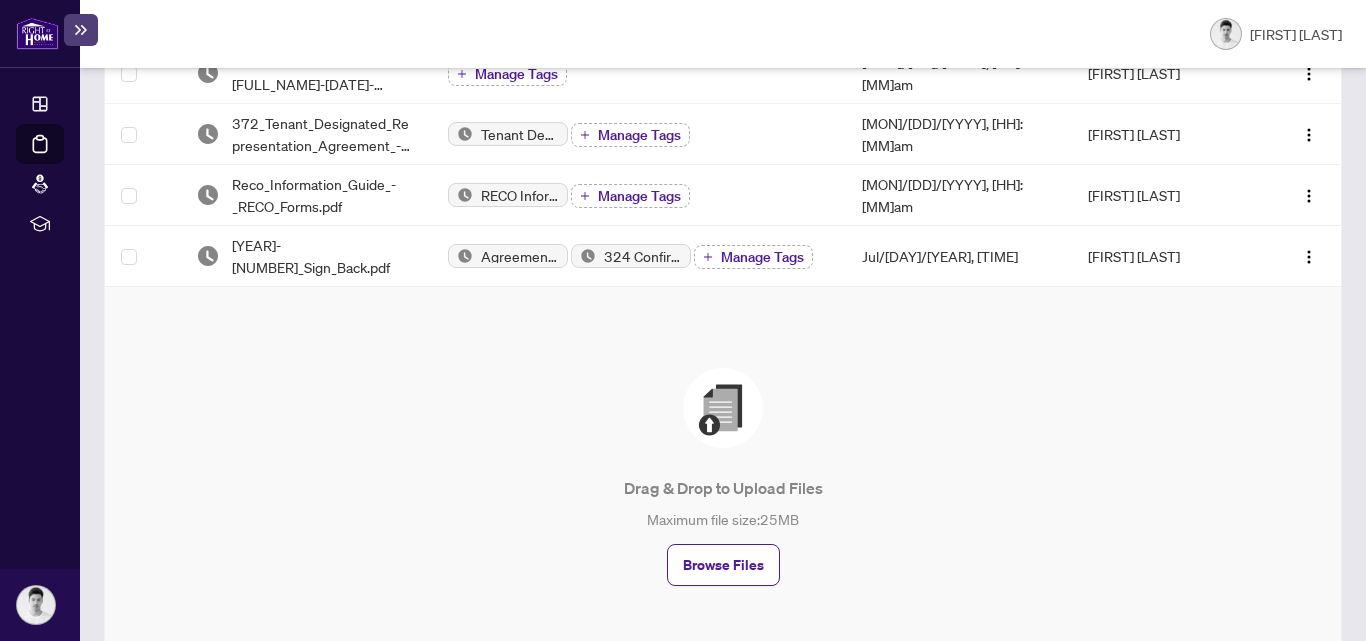 scroll, scrollTop: 244, scrollLeft: 0, axis: vertical 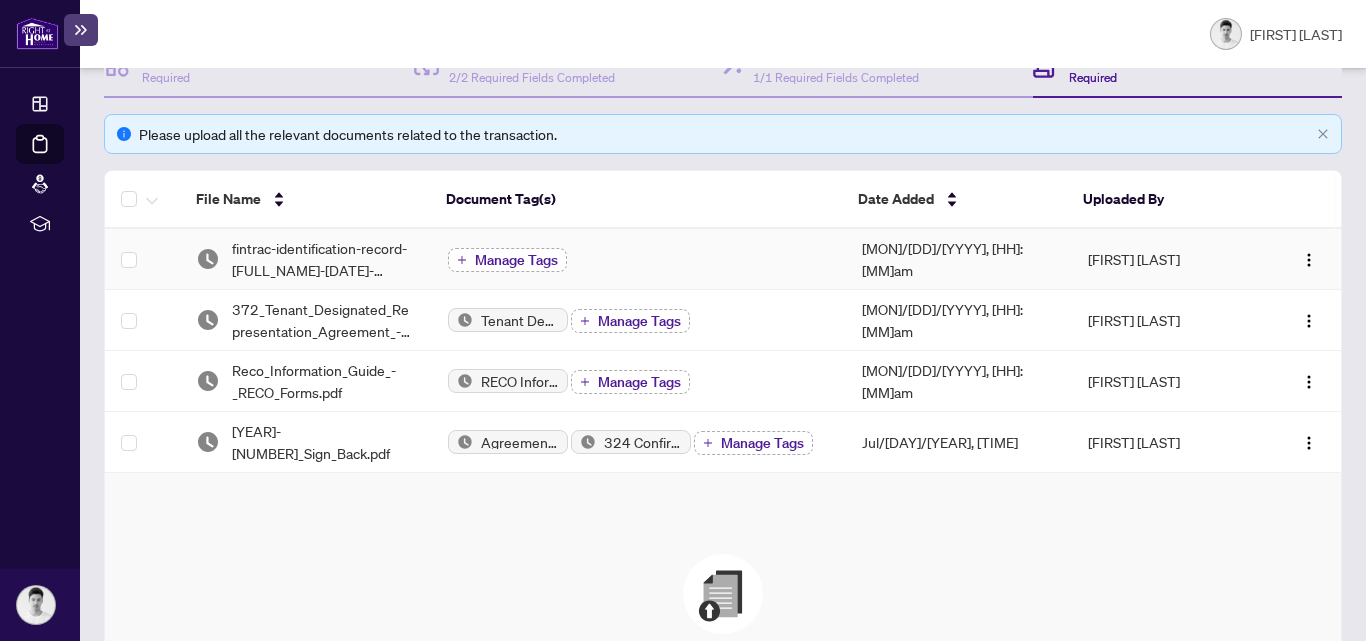 click on "Manage Tags" at bounding box center [516, 260] 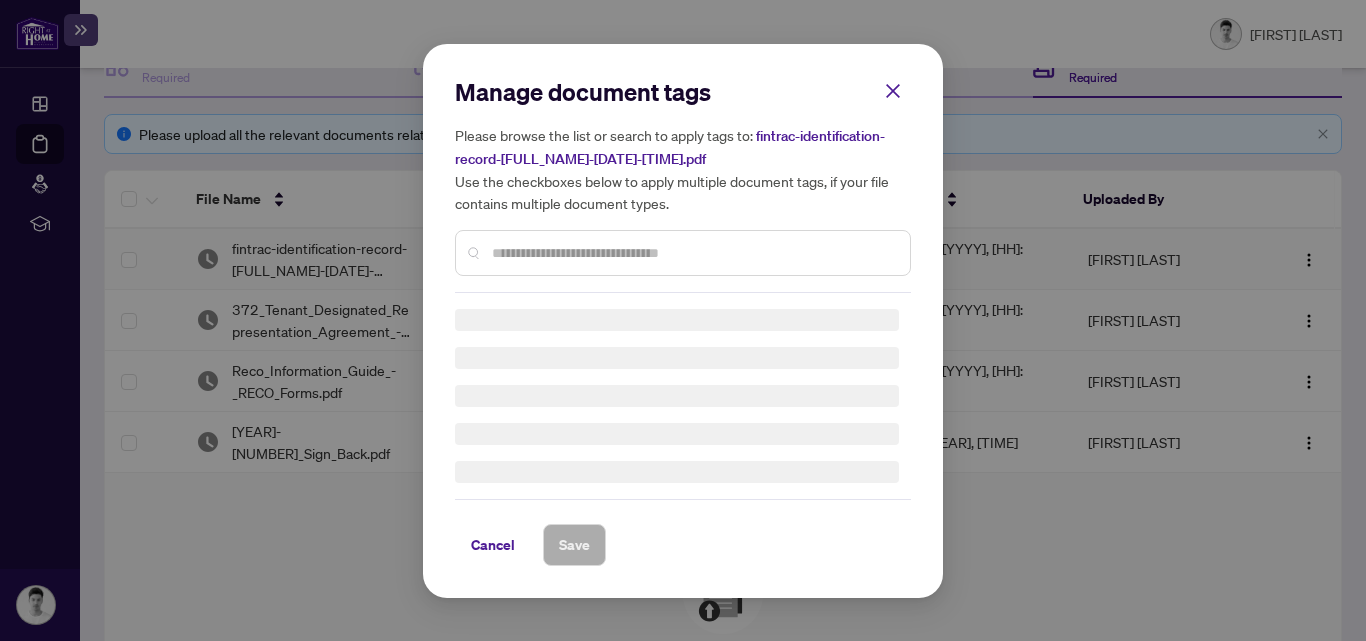 click on "fintrac-identification-record-[PERSON]-[DATE]-[TIME].pdf" at bounding box center (683, 184) 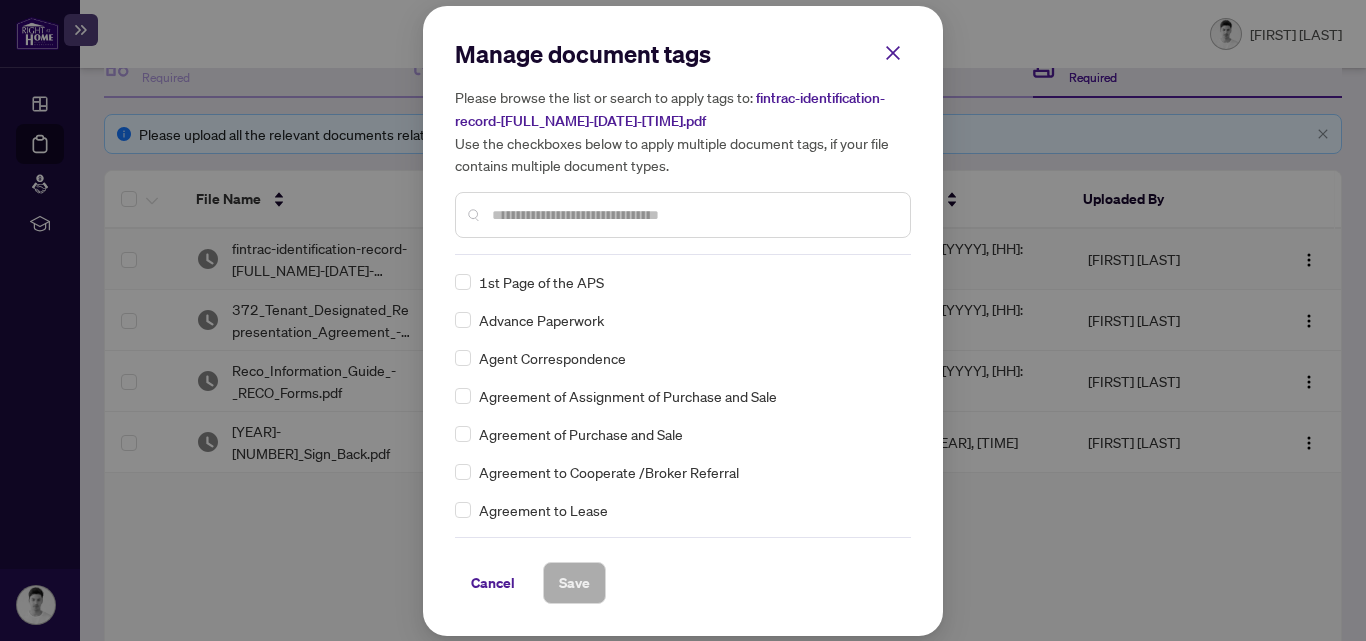 click at bounding box center [693, 215] 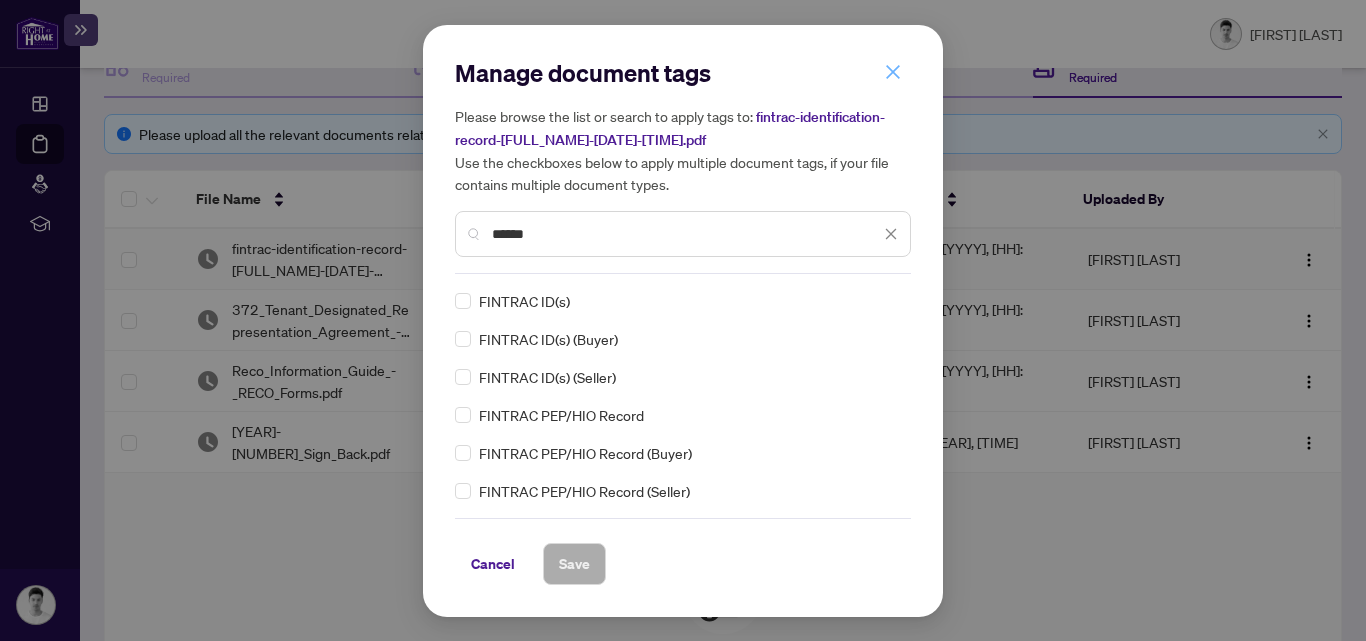 type on "******" 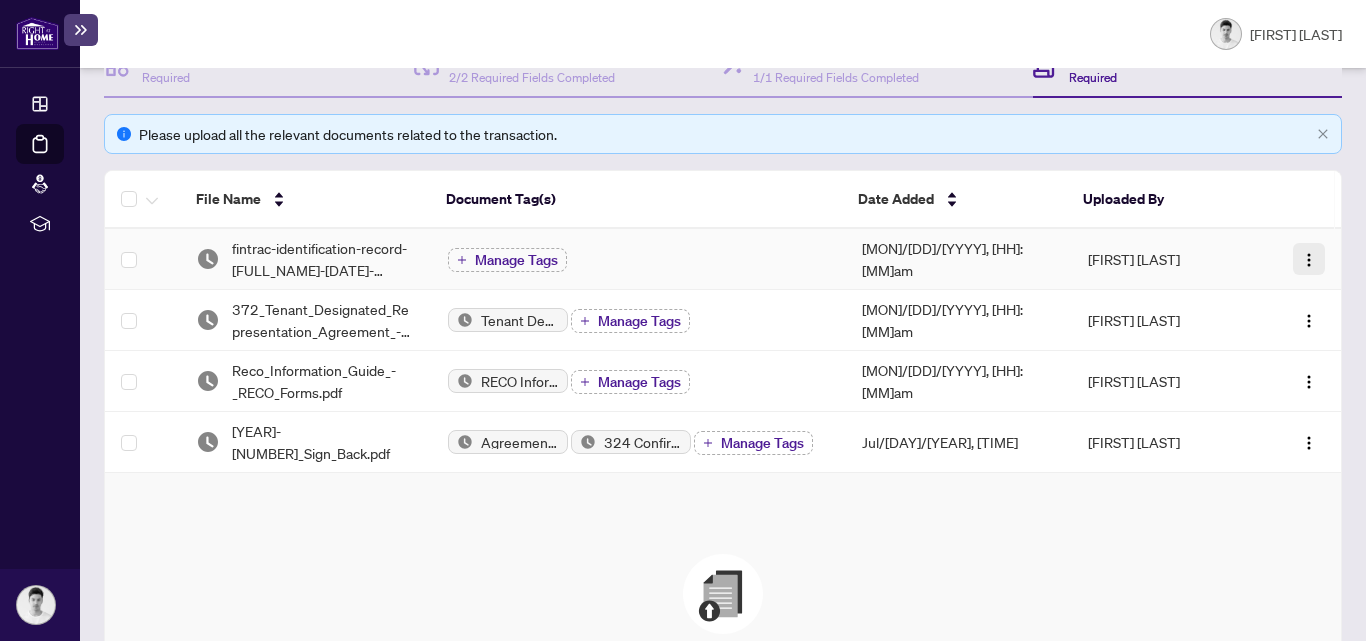 click at bounding box center [1309, 259] 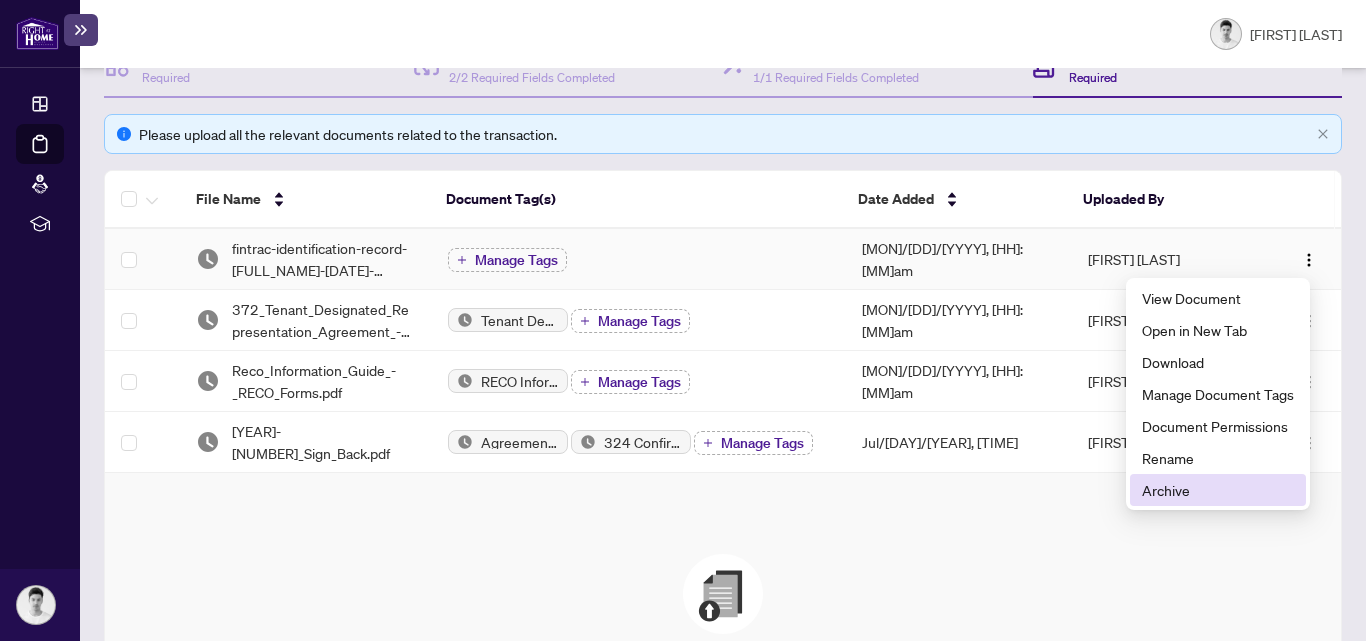 click on "Archive" at bounding box center (1218, 490) 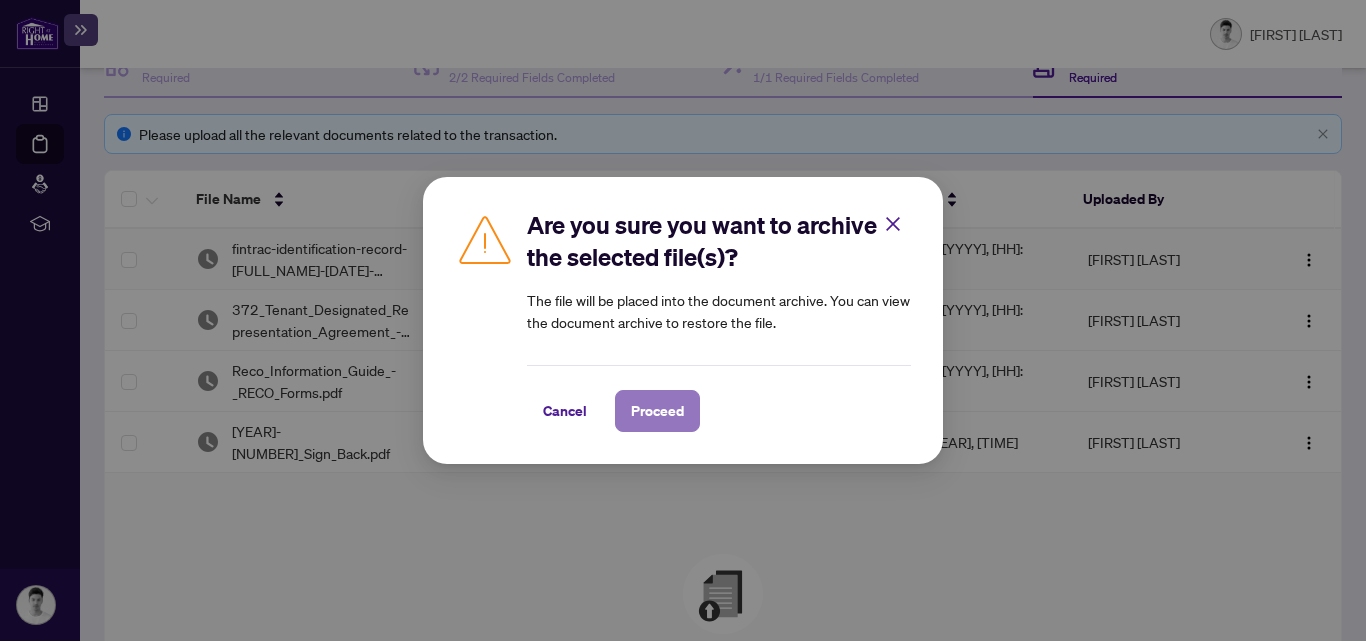 click on "Proceed" at bounding box center [0, 0] 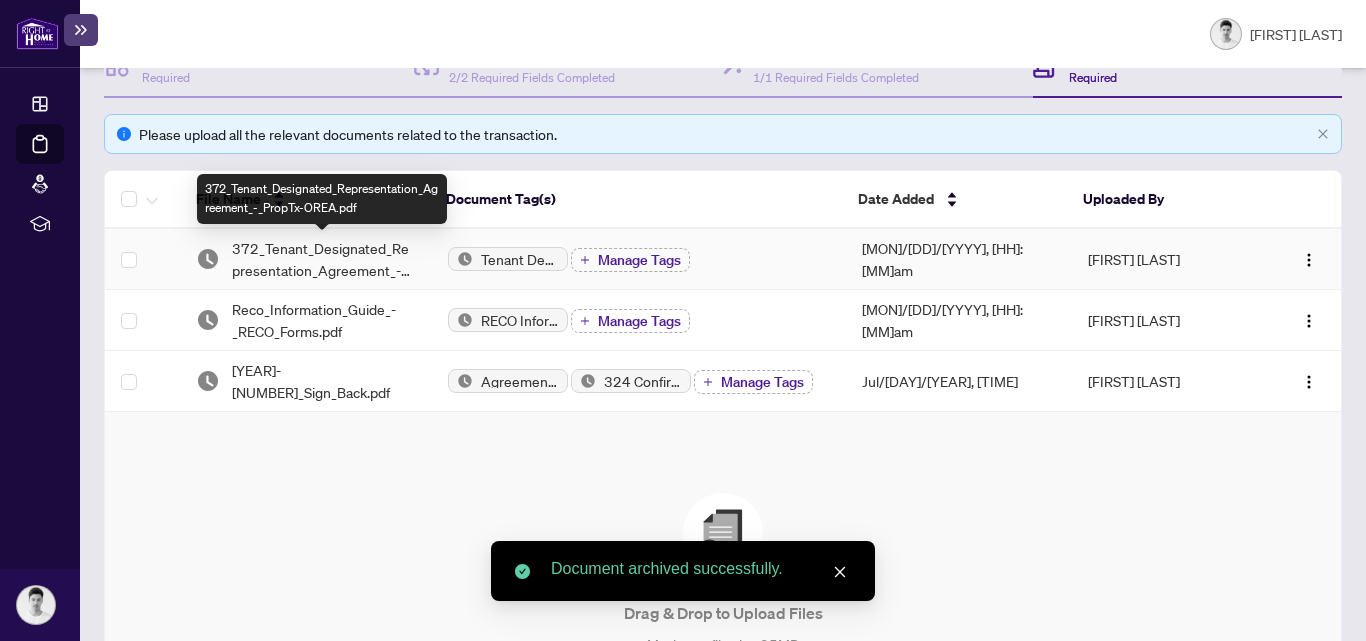 click on "372_Tenant_Designated_Representation_Agreement_-_PropTx-OREA.pdf" at bounding box center (323, 259) 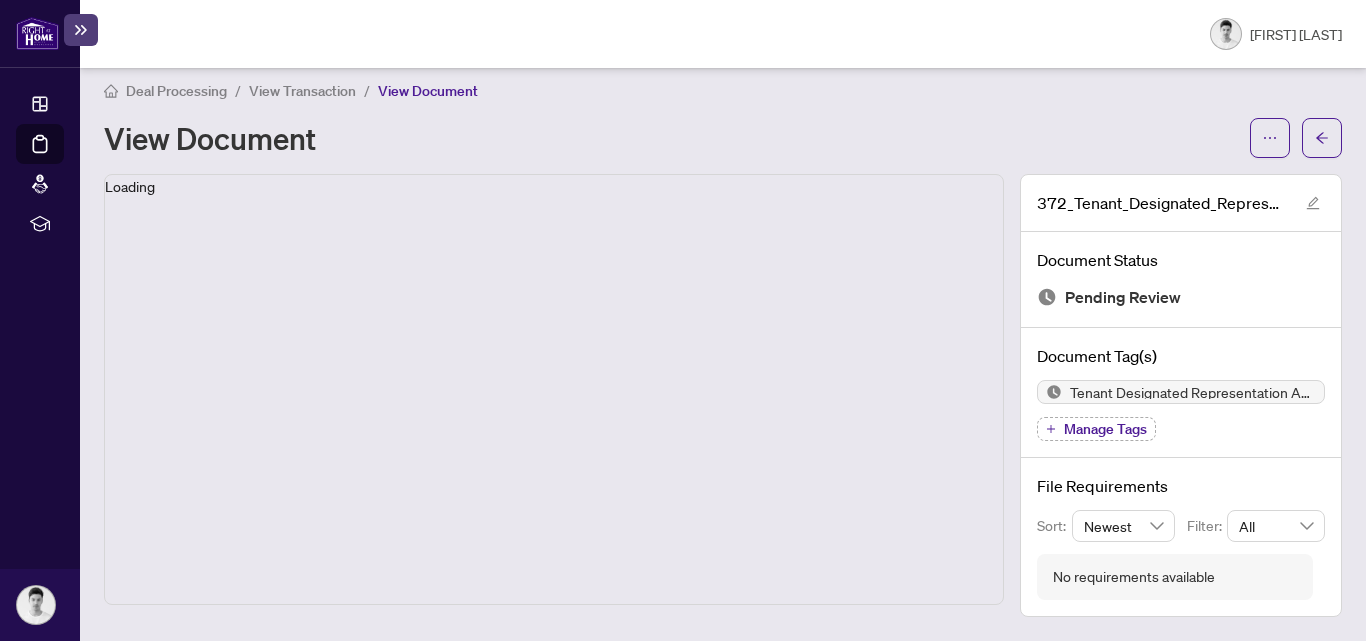 scroll, scrollTop: 12, scrollLeft: 0, axis: vertical 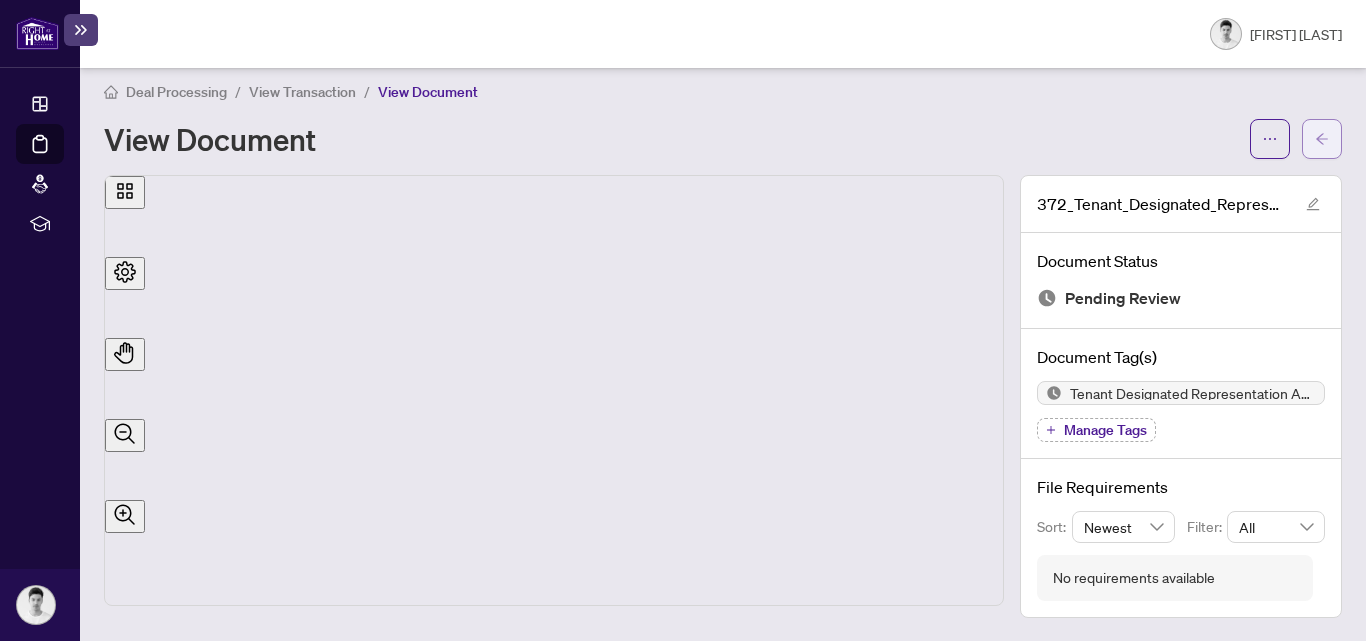 click at bounding box center (1322, 139) 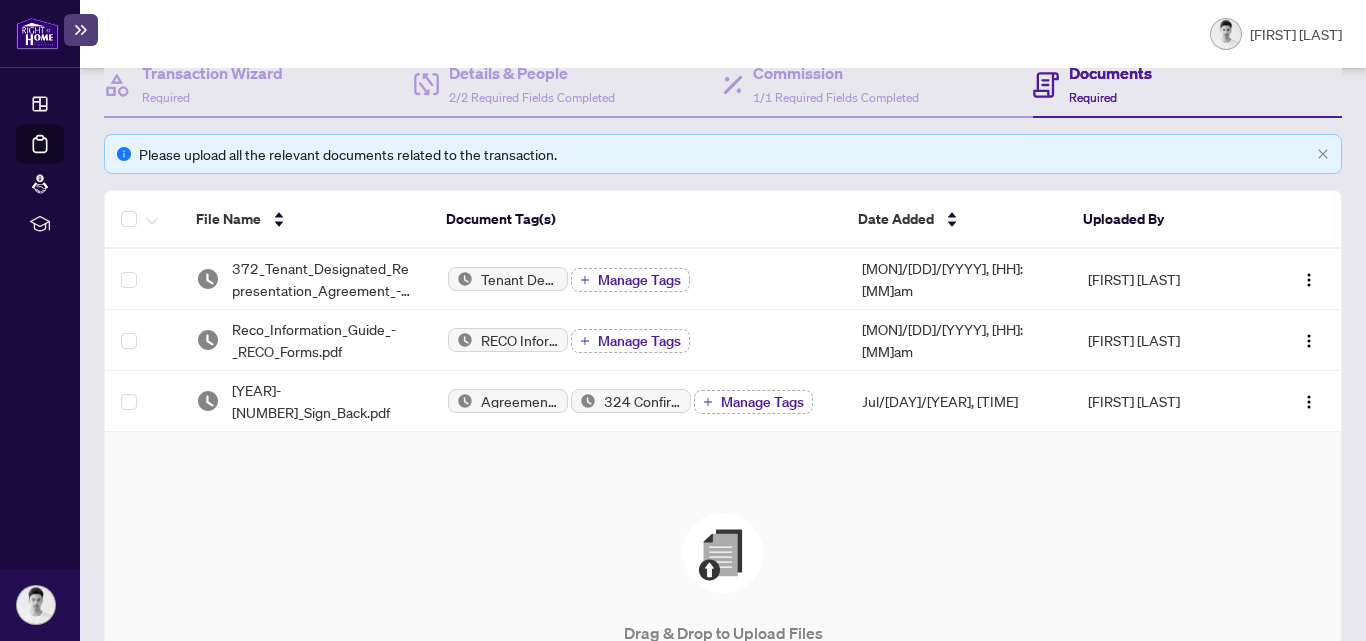 scroll, scrollTop: 220, scrollLeft: 0, axis: vertical 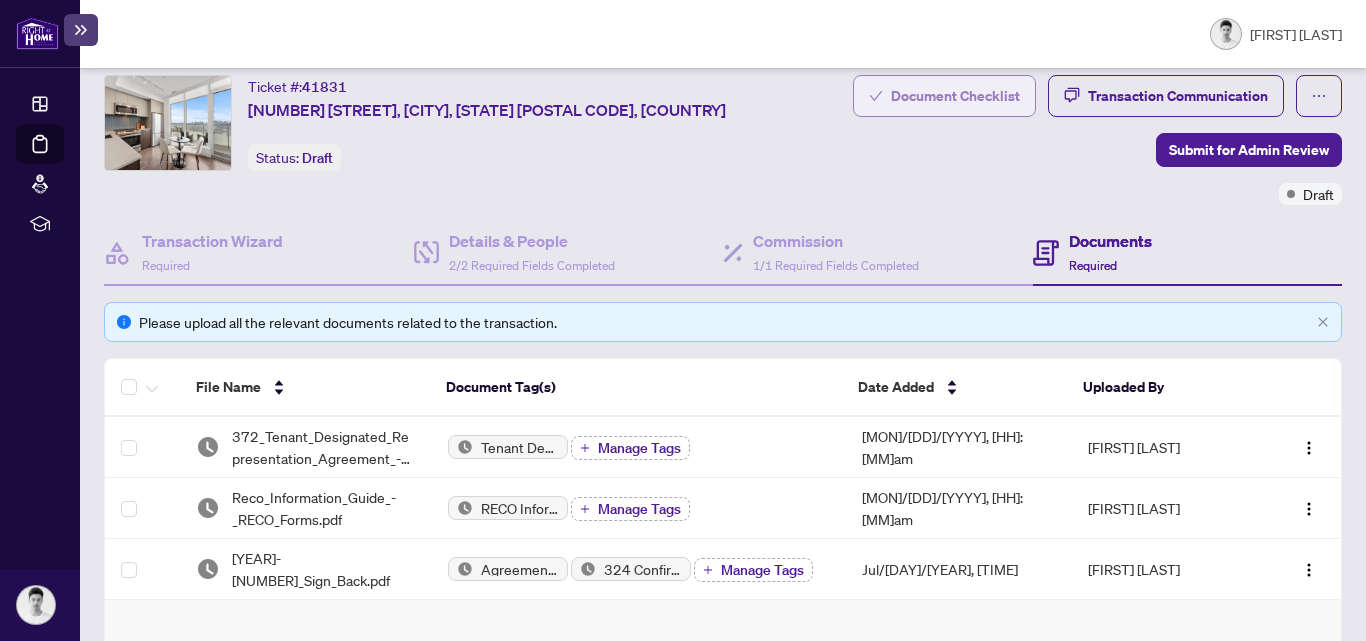 click on "Document Checklist" at bounding box center (955, 96) 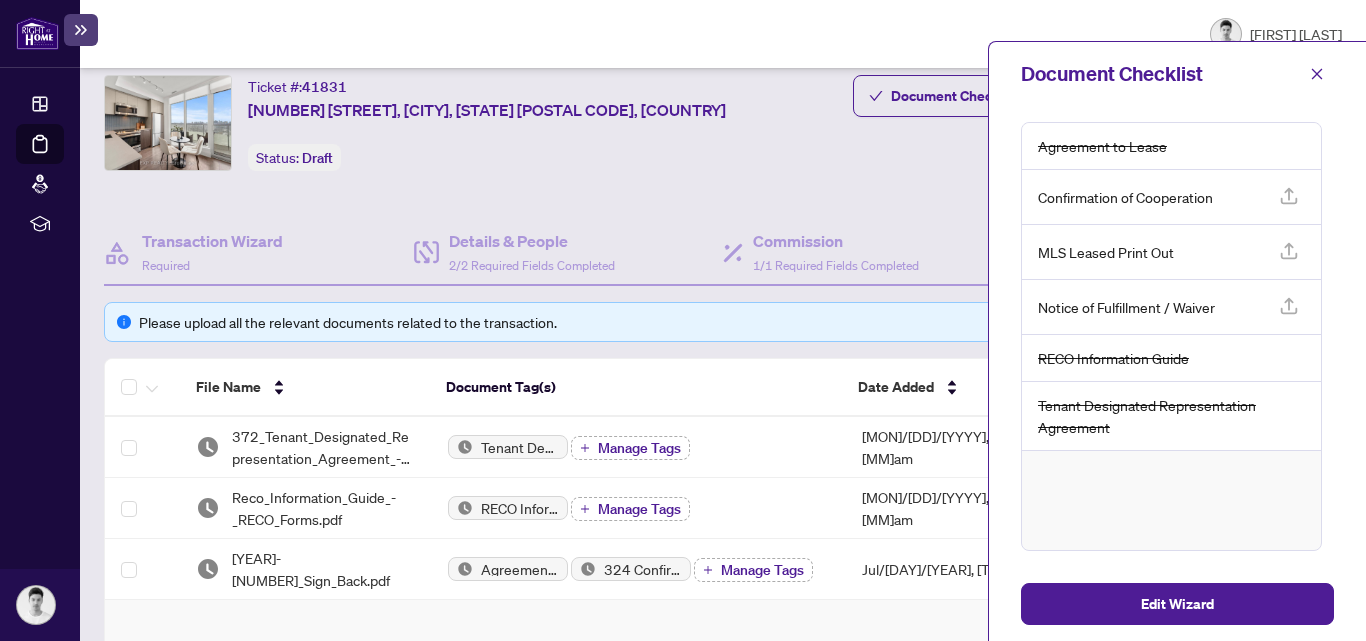 click on "372_Tenant_Designated_Representation_Agreement_-_PropTx-OREA.pdf Tenant Designated Representation Agreement Manage Tags Jul/01/2025, 01:10pm Anthony Carmosino Reco_Information_Guide_-_RECO_Forms.pdf RECO Information Guide Manage Tags Jul/01/2025, 01:10pm Anthony Carmosino 1909-20_Brin_Drive_Sign_Back.pdf Agreement to Lease 324 Confirmation of Co-operation and Representation - Tenant/Landlord Manage Tags Jul/01/2025, 01:08pm Anthony Carmosino" at bounding box center [723, 487] 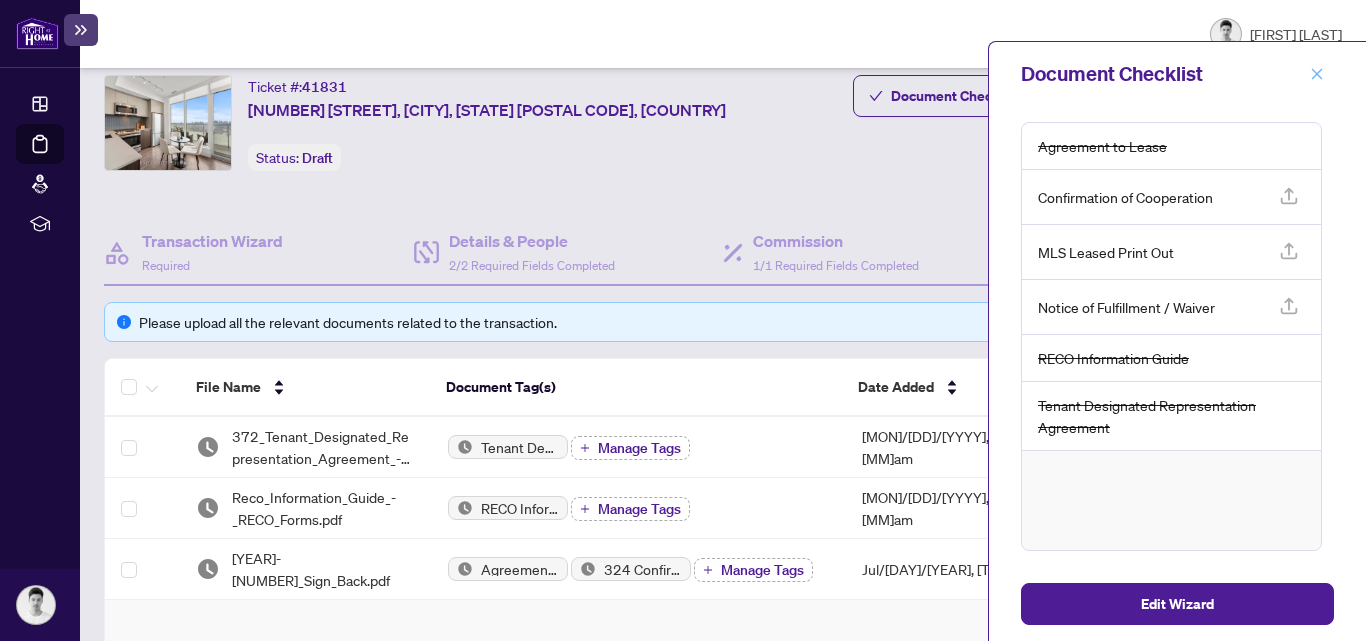 click at bounding box center [1317, 74] 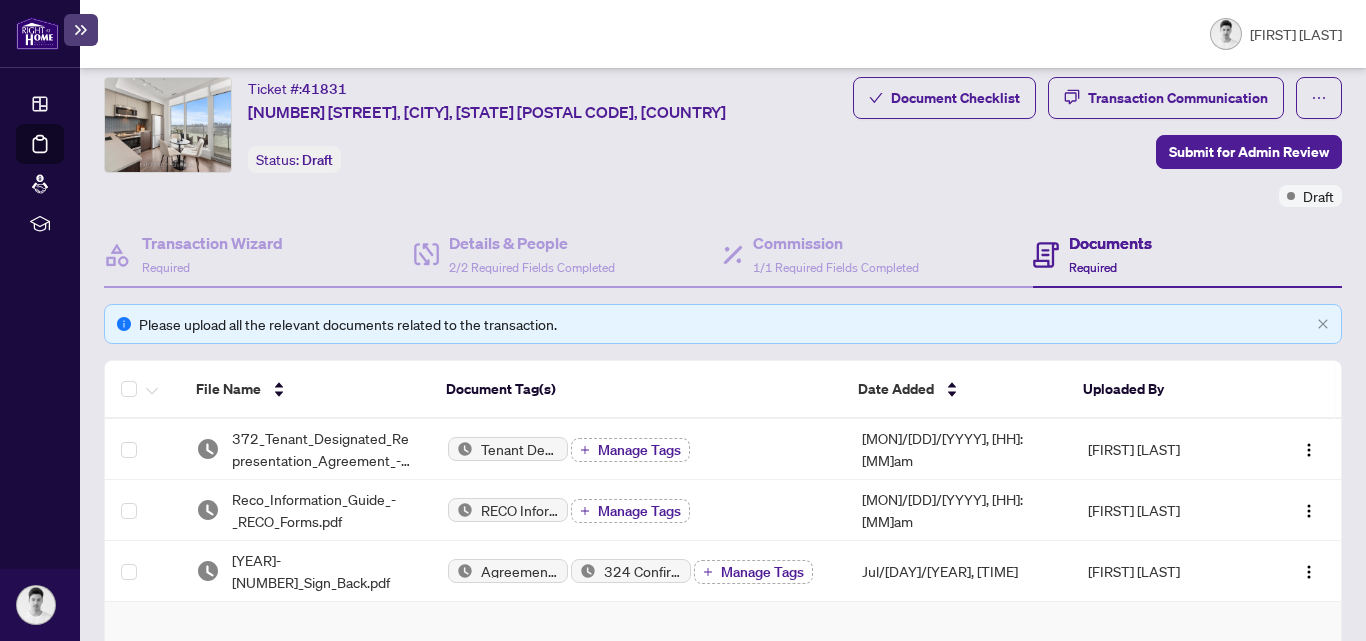 scroll, scrollTop: 0, scrollLeft: 0, axis: both 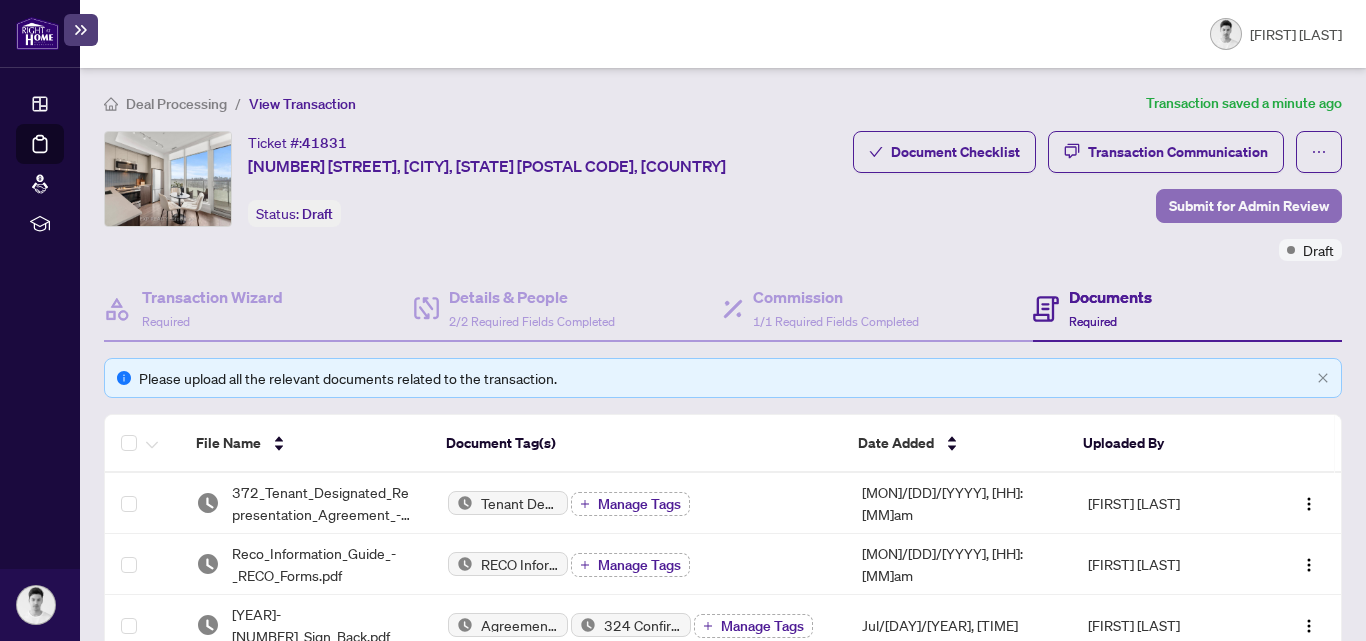 click on "Submit for Admin Review" at bounding box center (1249, 206) 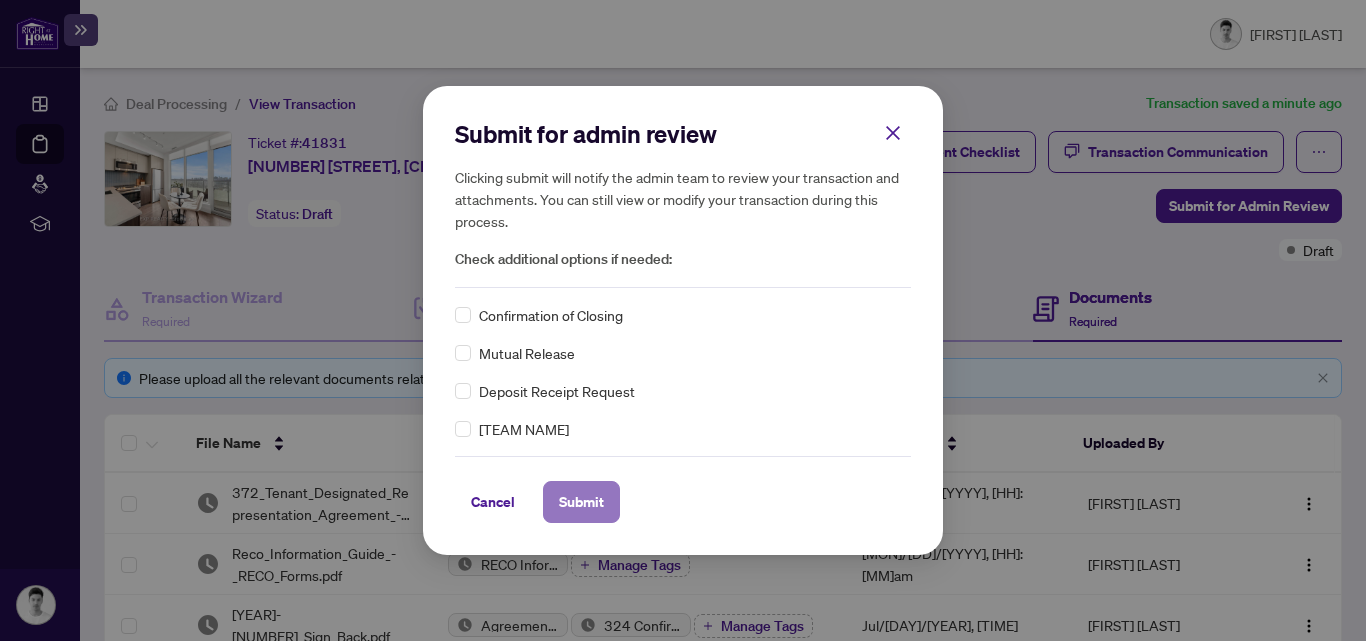 click on "Submit" at bounding box center [581, 502] 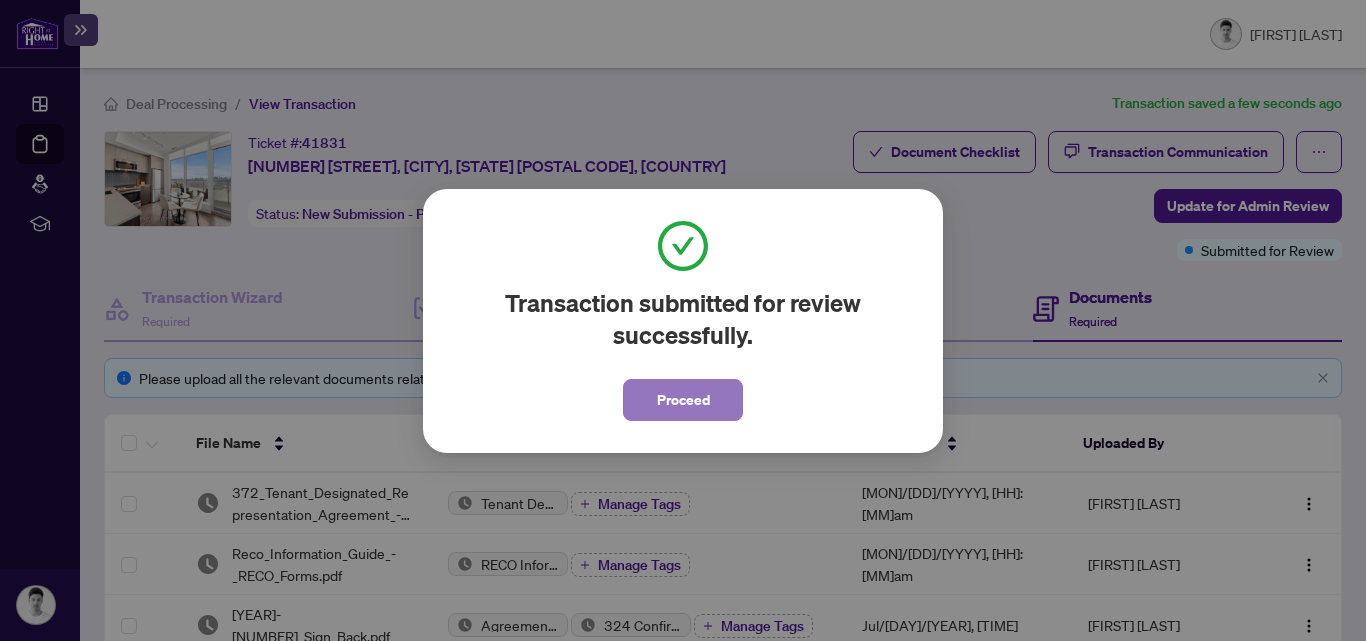 click on "Proceed" at bounding box center [683, 400] 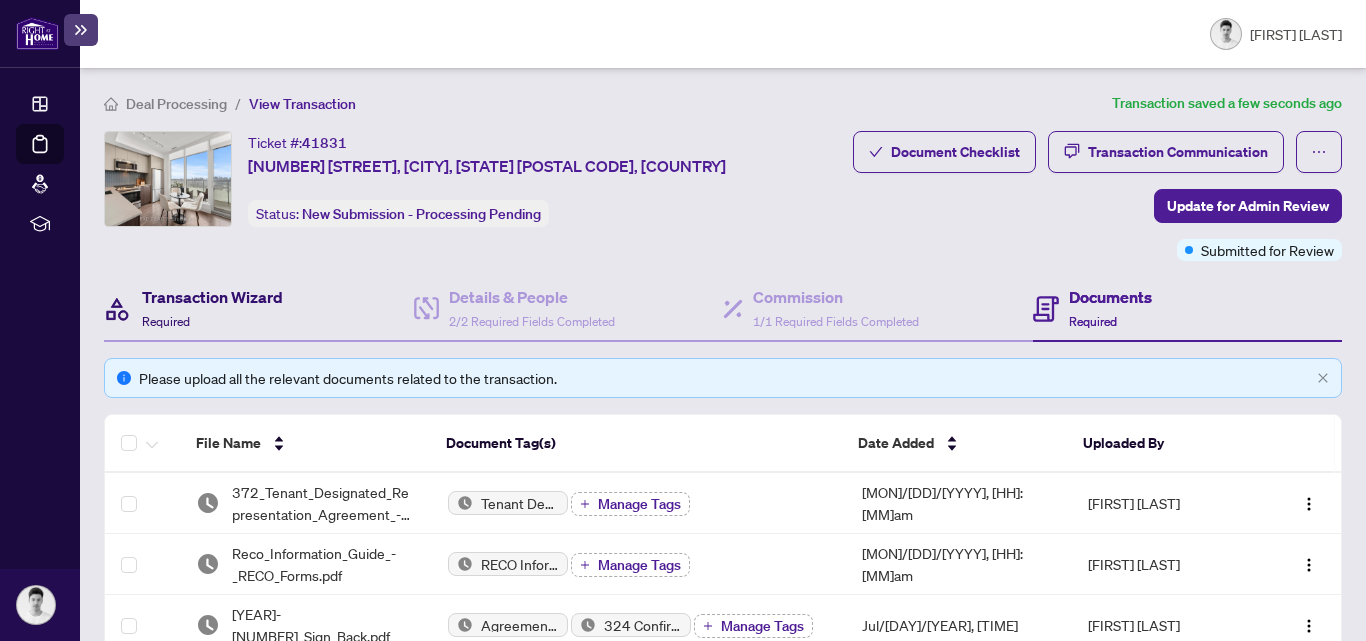 click on "Transaction Wizard" at bounding box center [212, 297] 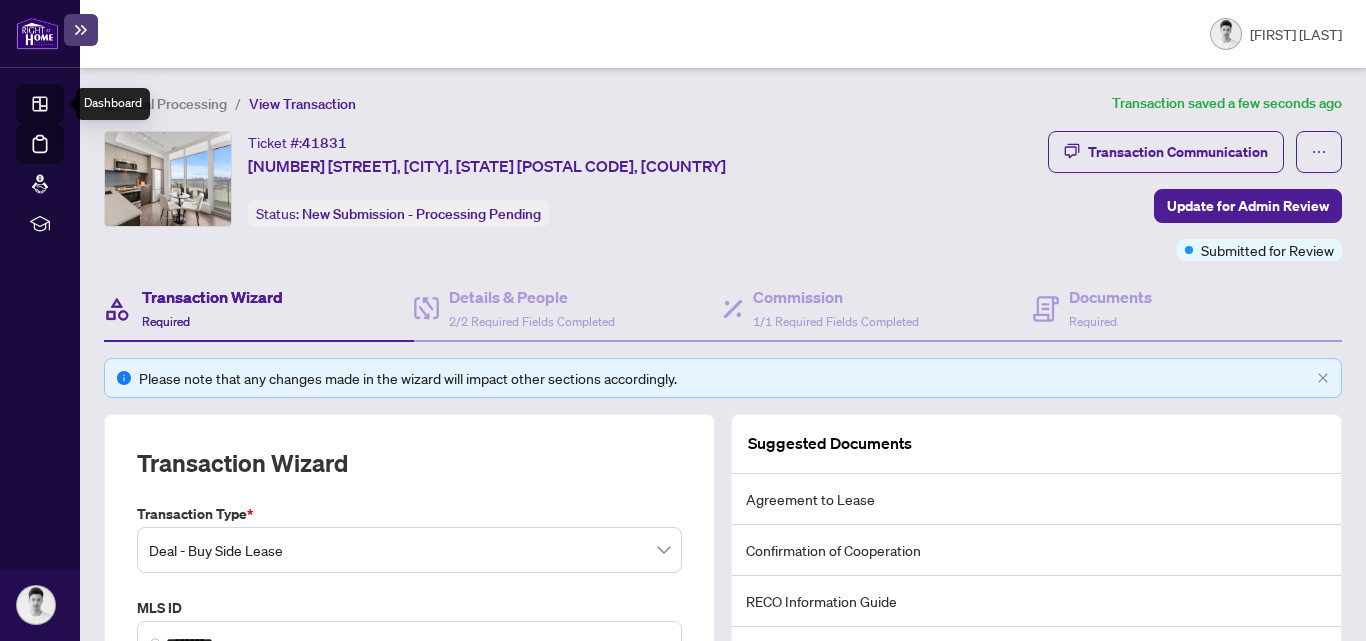 click on "Dashboard" at bounding box center [62, 107] 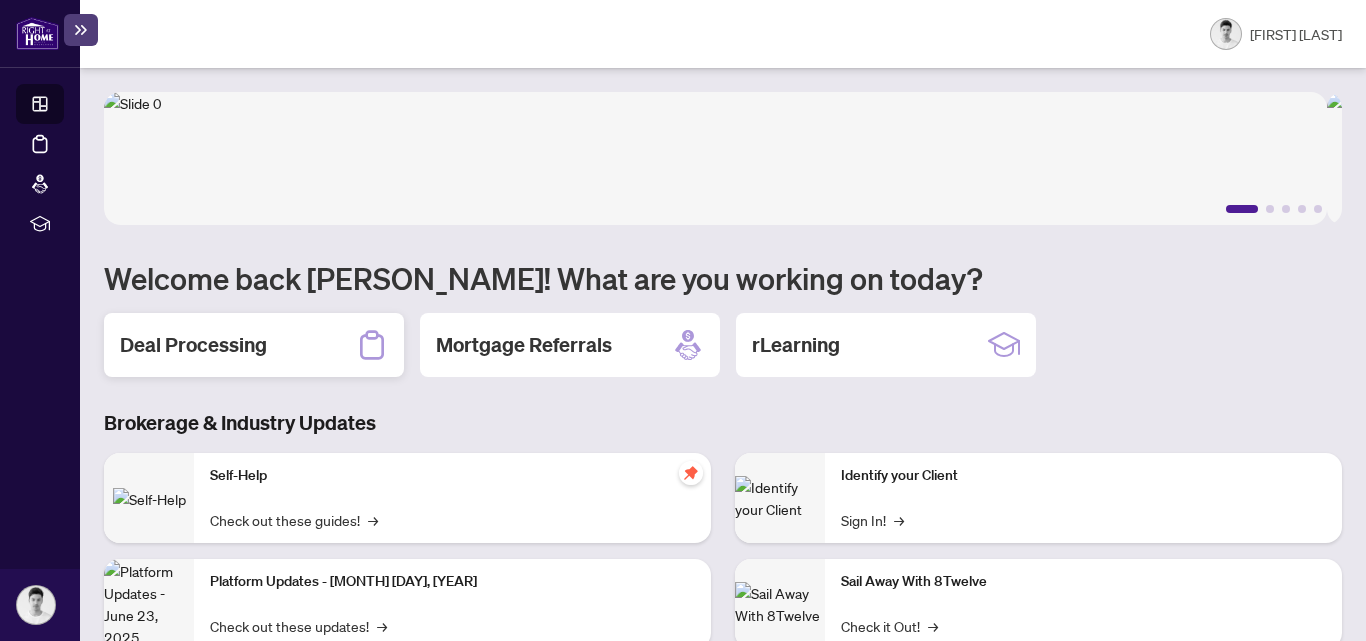 click on "Deal Processing" at bounding box center [254, 345] 